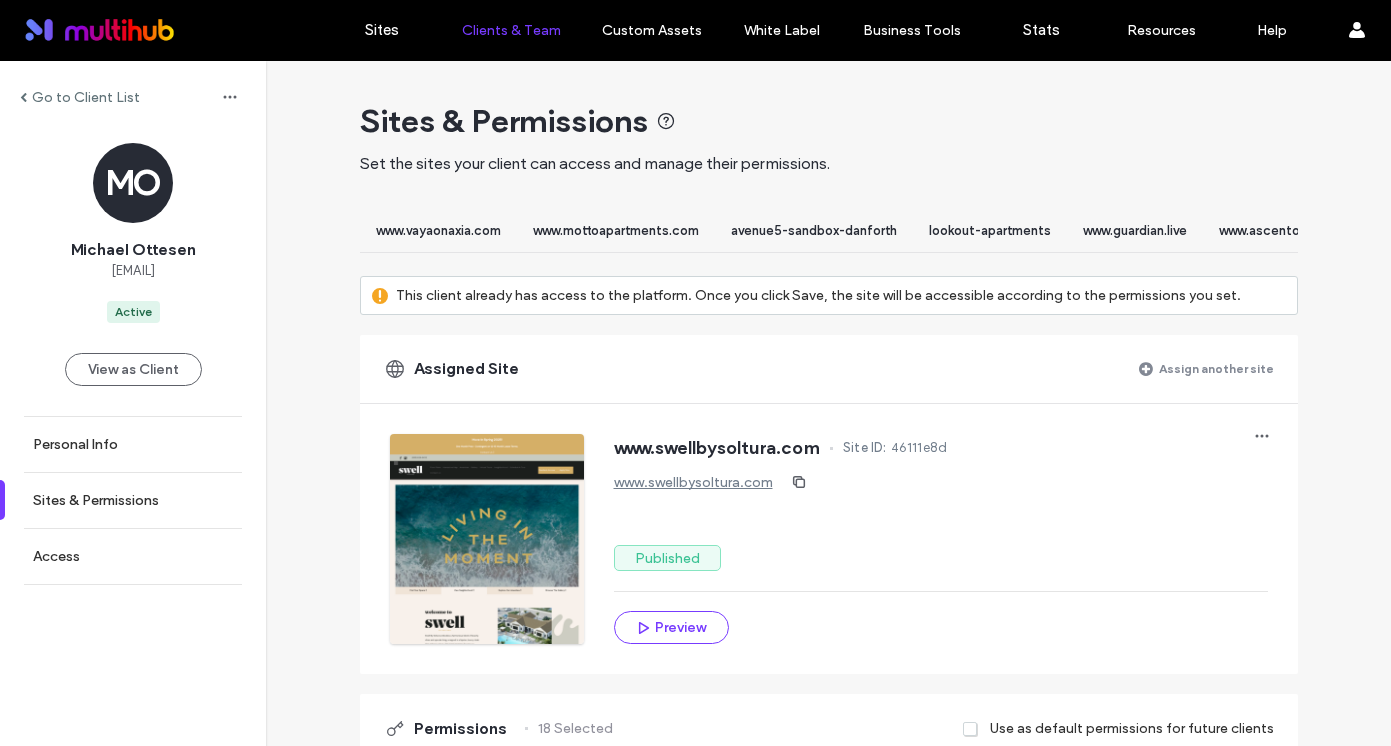 scroll, scrollTop: 0, scrollLeft: 0, axis: both 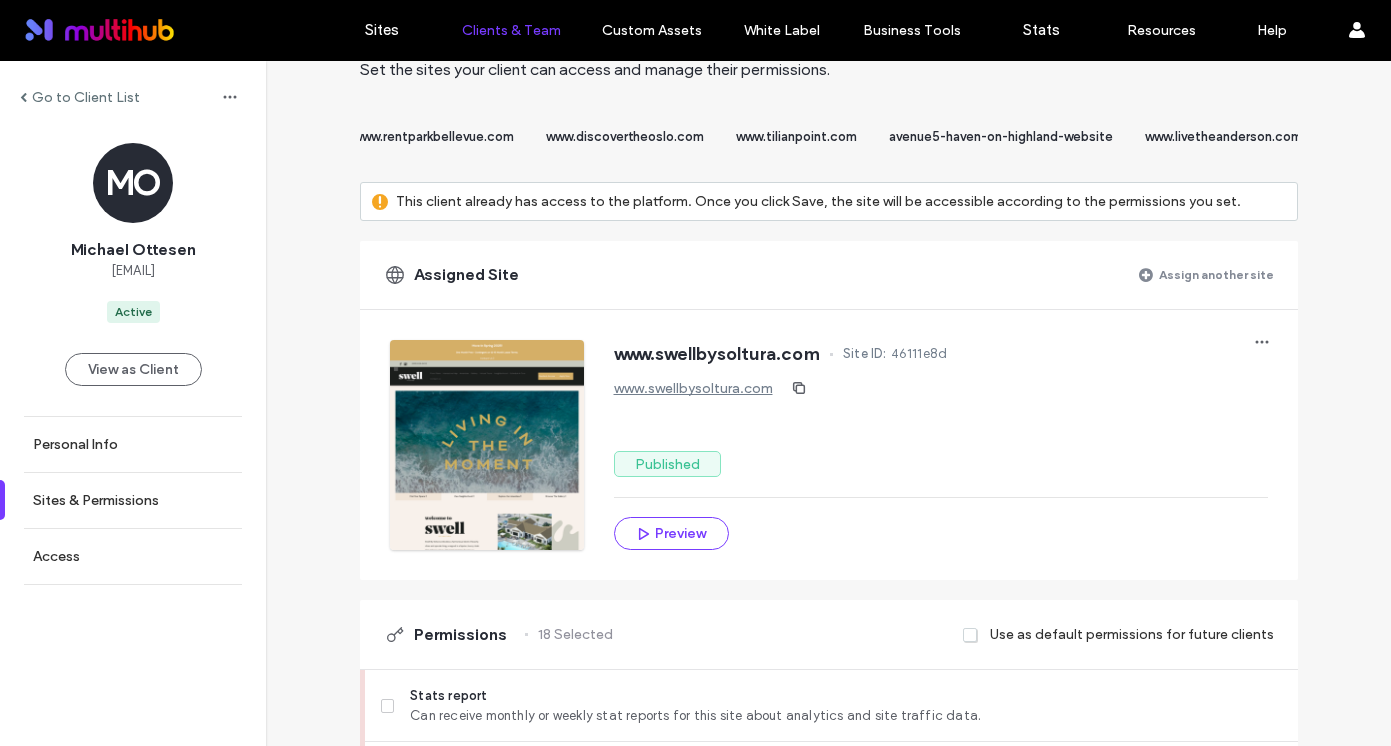 click on "www.discovertheoslo.com" at bounding box center [625, 136] 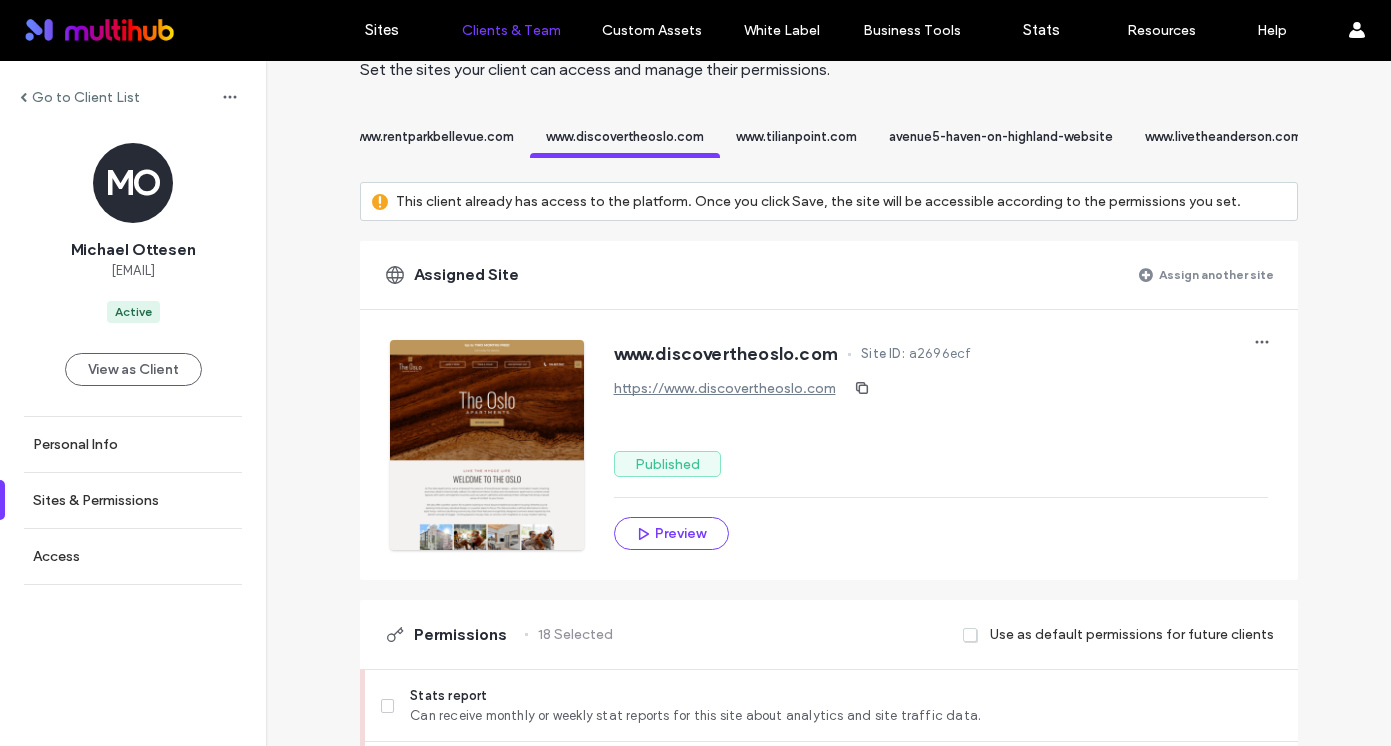 click on "www.discovertheoslo.com" at bounding box center [625, 136] 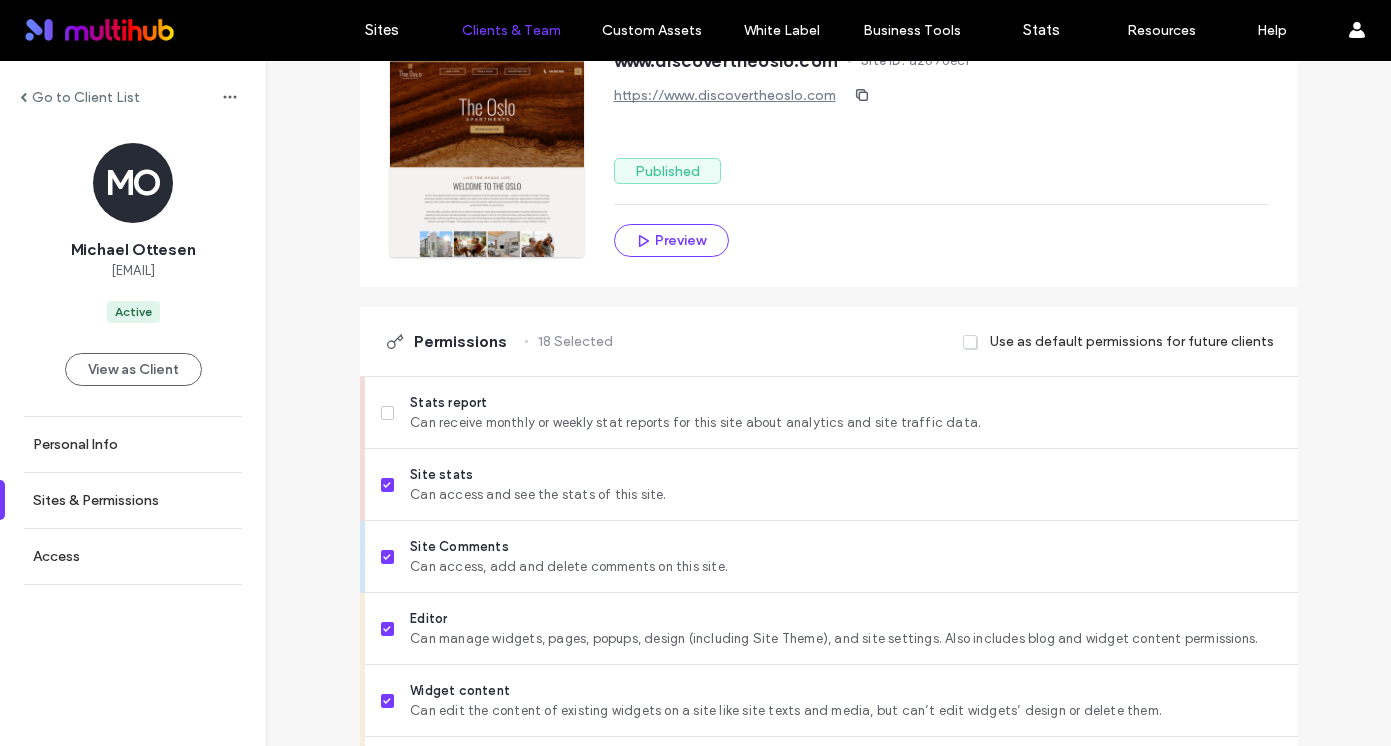 scroll, scrollTop: 0, scrollLeft: 0, axis: both 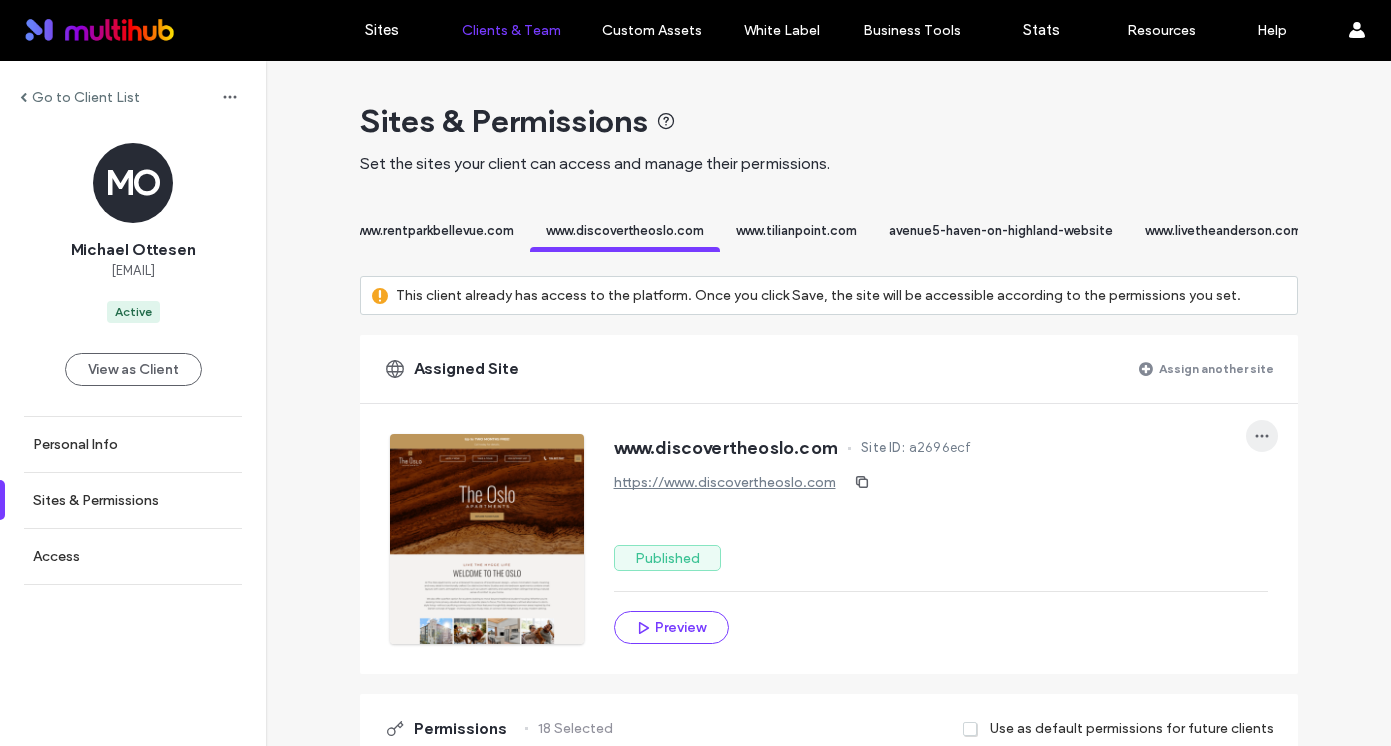 click 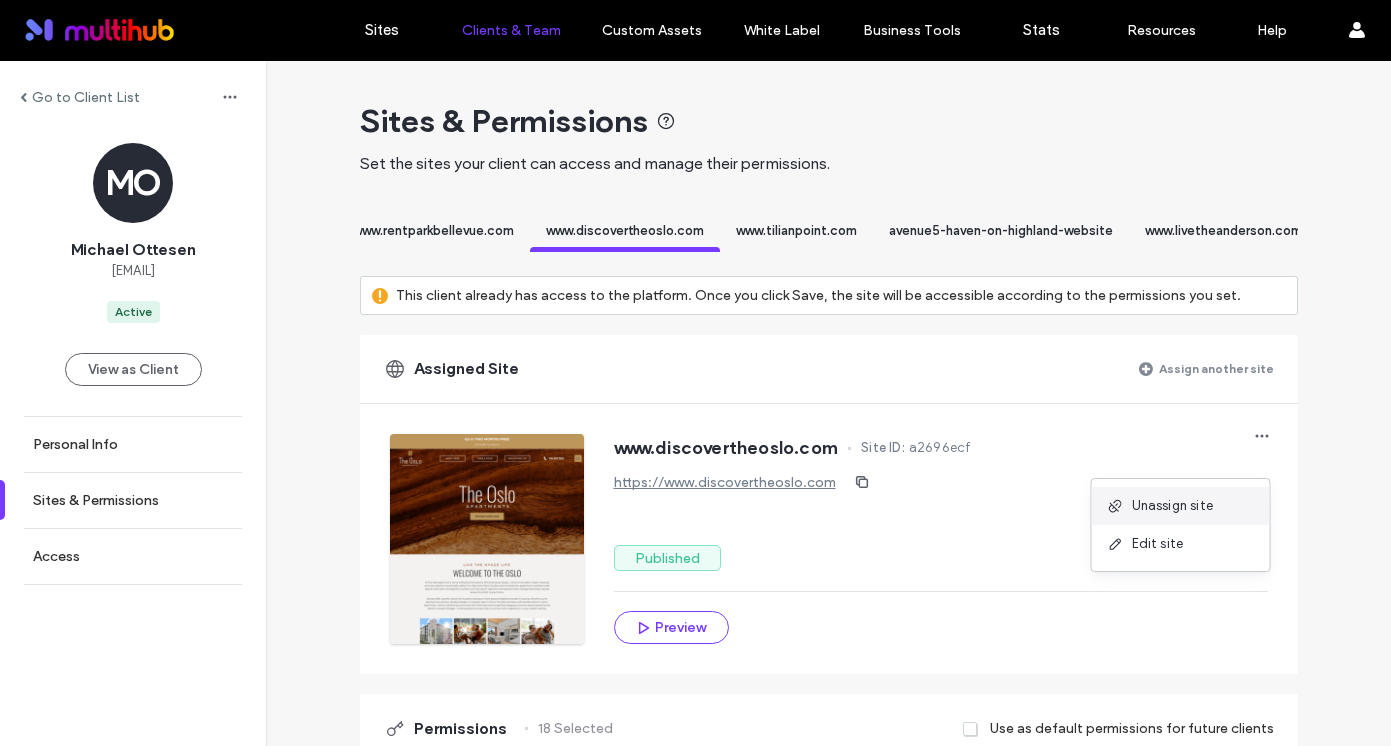 click on "Unassign site" at bounding box center [1173, 506] 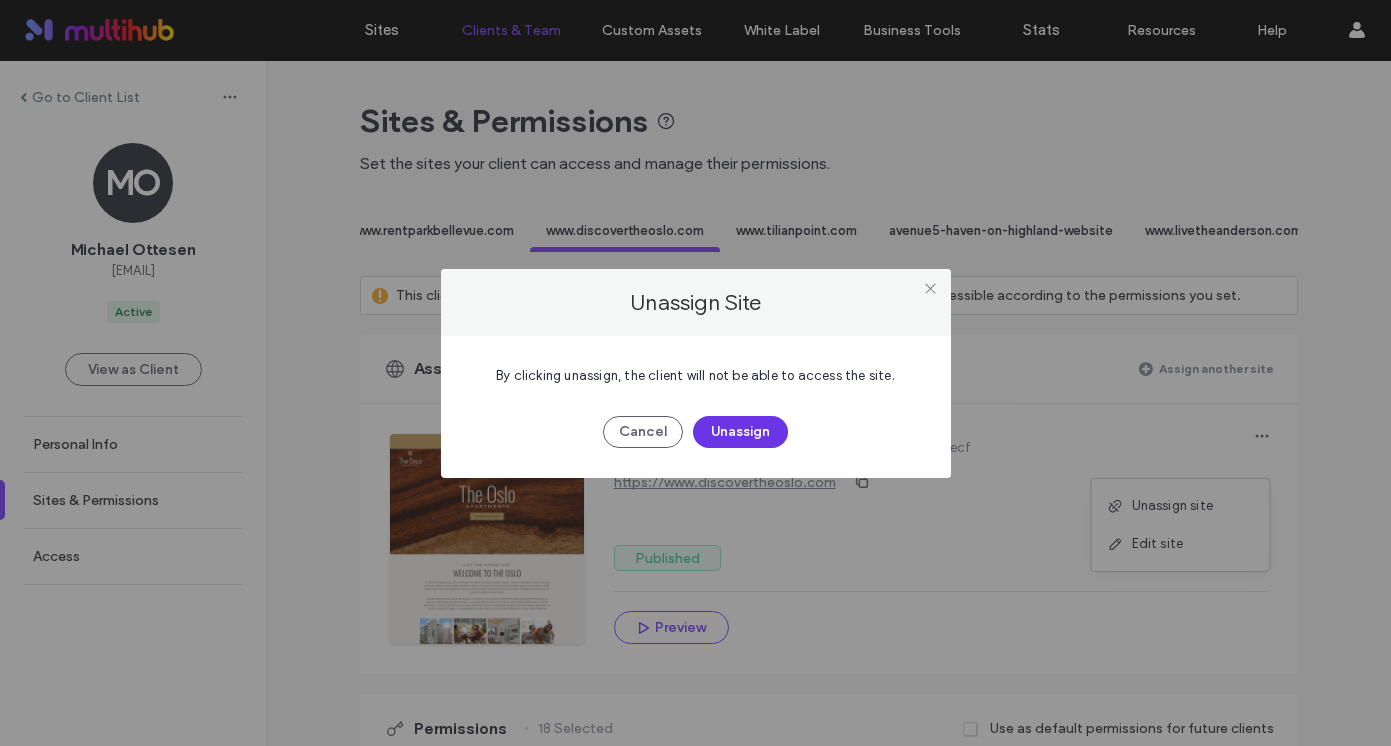 click on "Unassign" at bounding box center [740, 432] 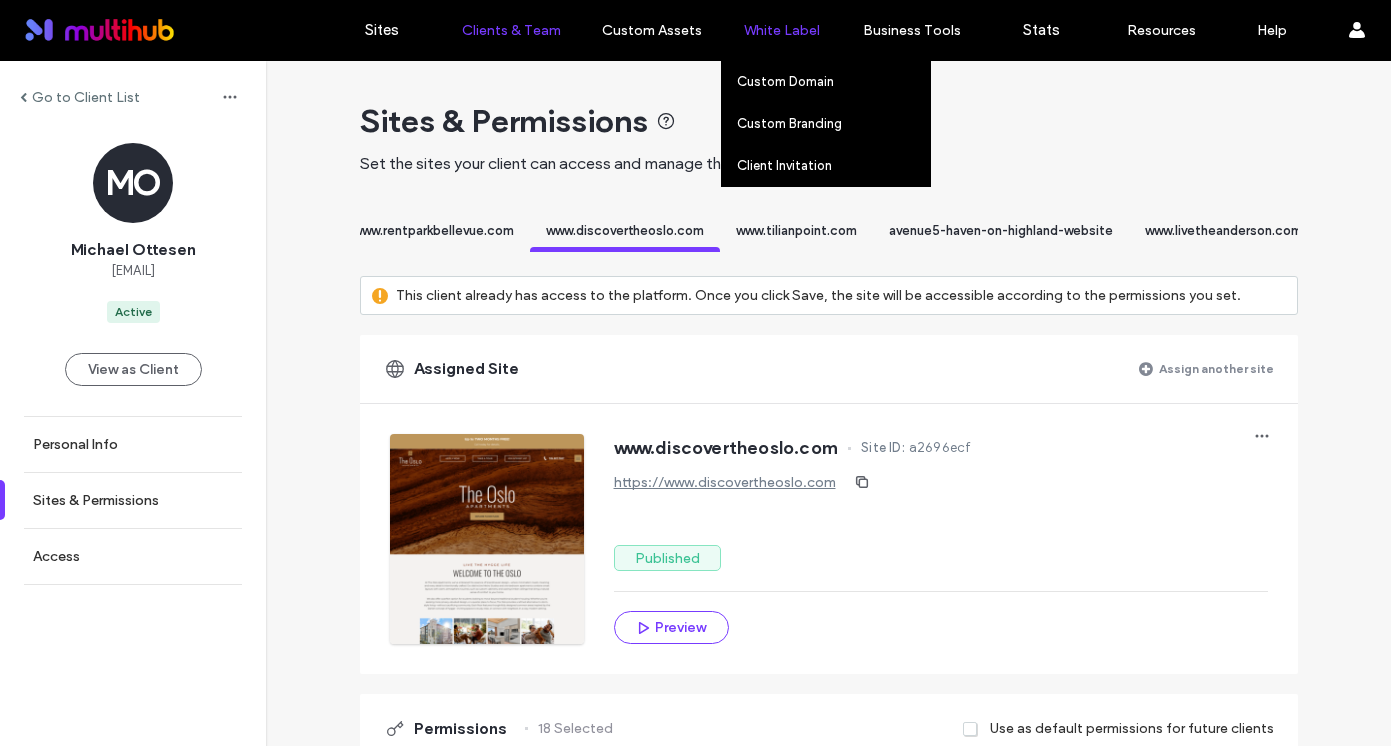 scroll, scrollTop: 0, scrollLeft: 3912, axis: horizontal 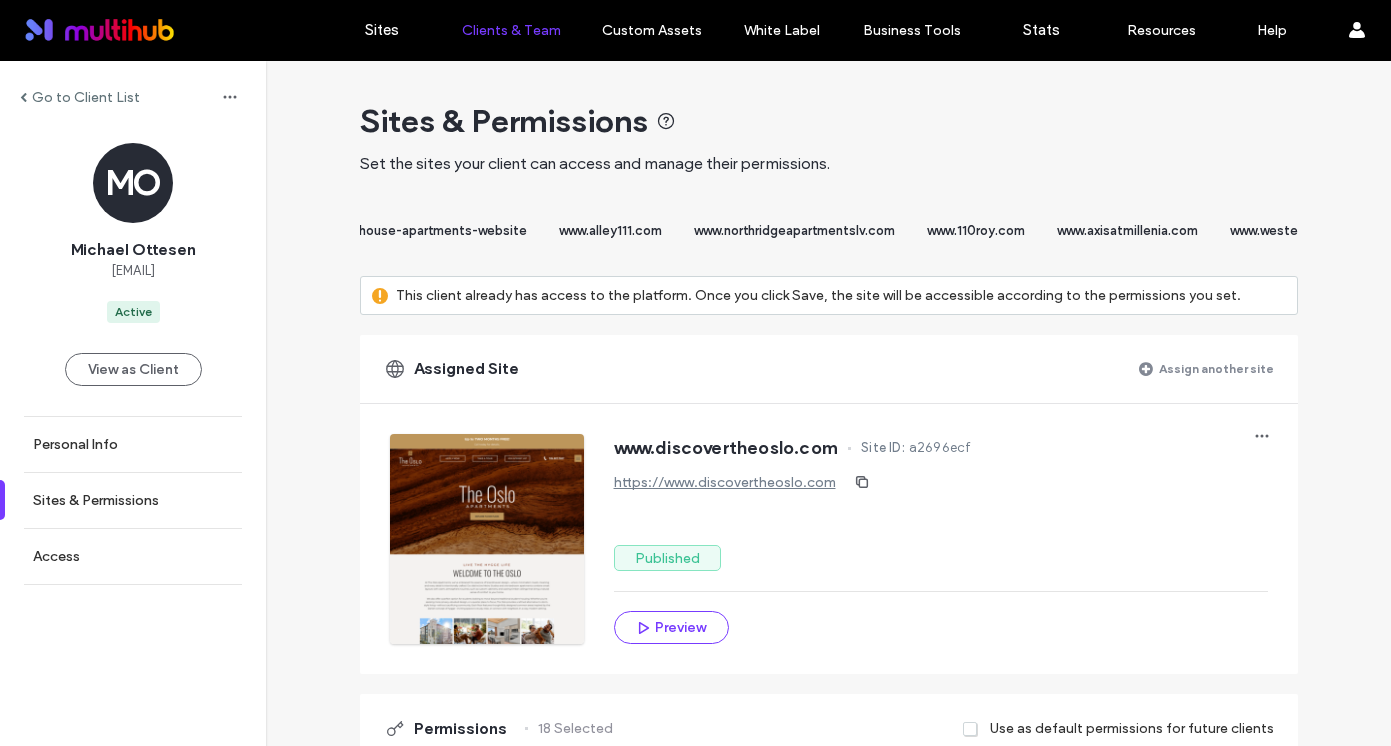 click on "www.northridgeapartmentslv.com" at bounding box center (794, 230) 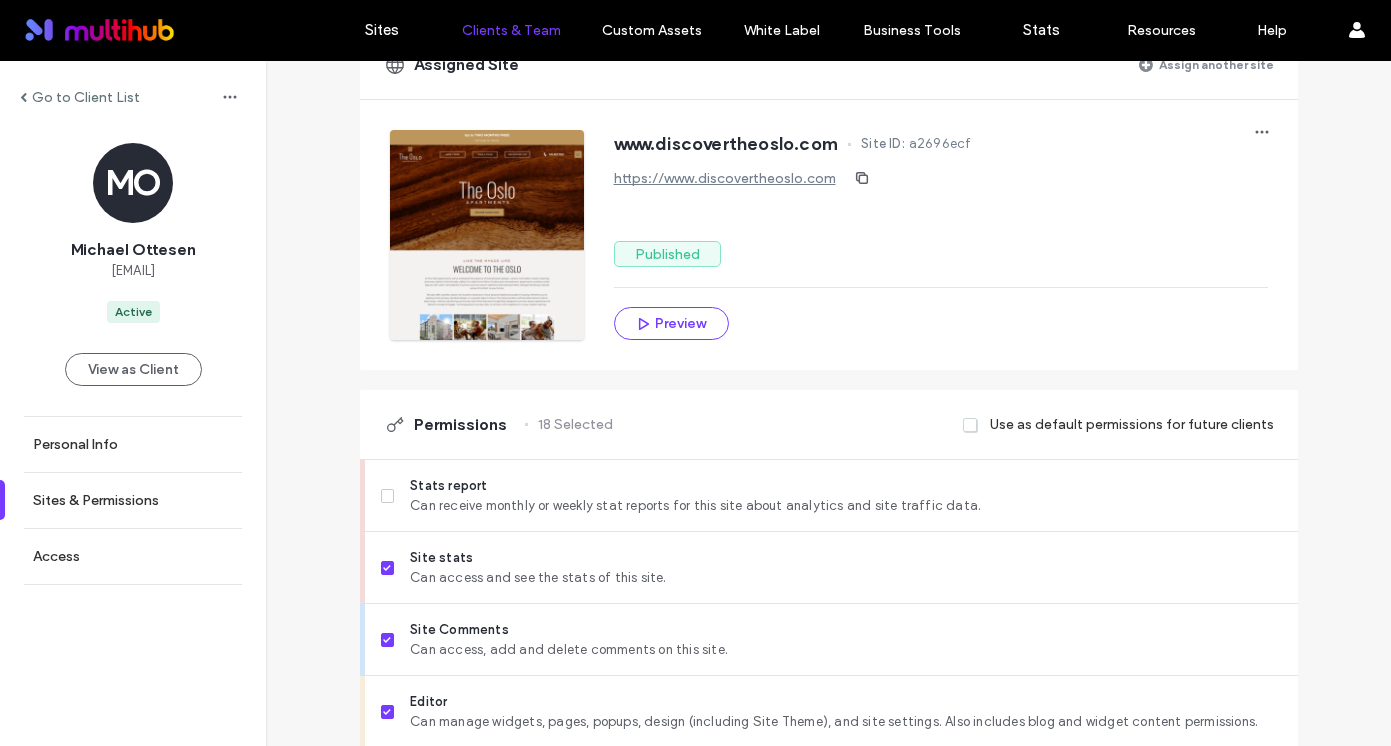 scroll, scrollTop: 0, scrollLeft: 0, axis: both 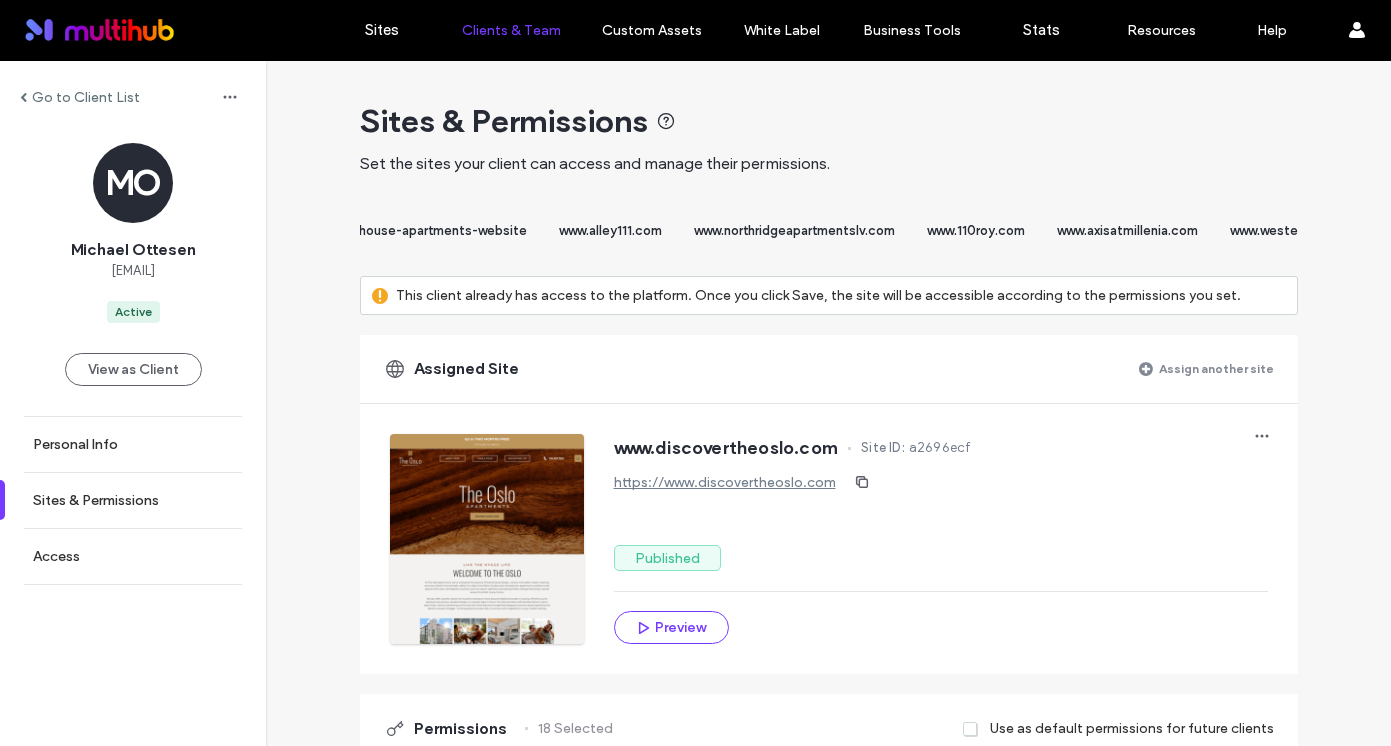 click on "www.northridgeapartmentslv.com" at bounding box center [794, 230] 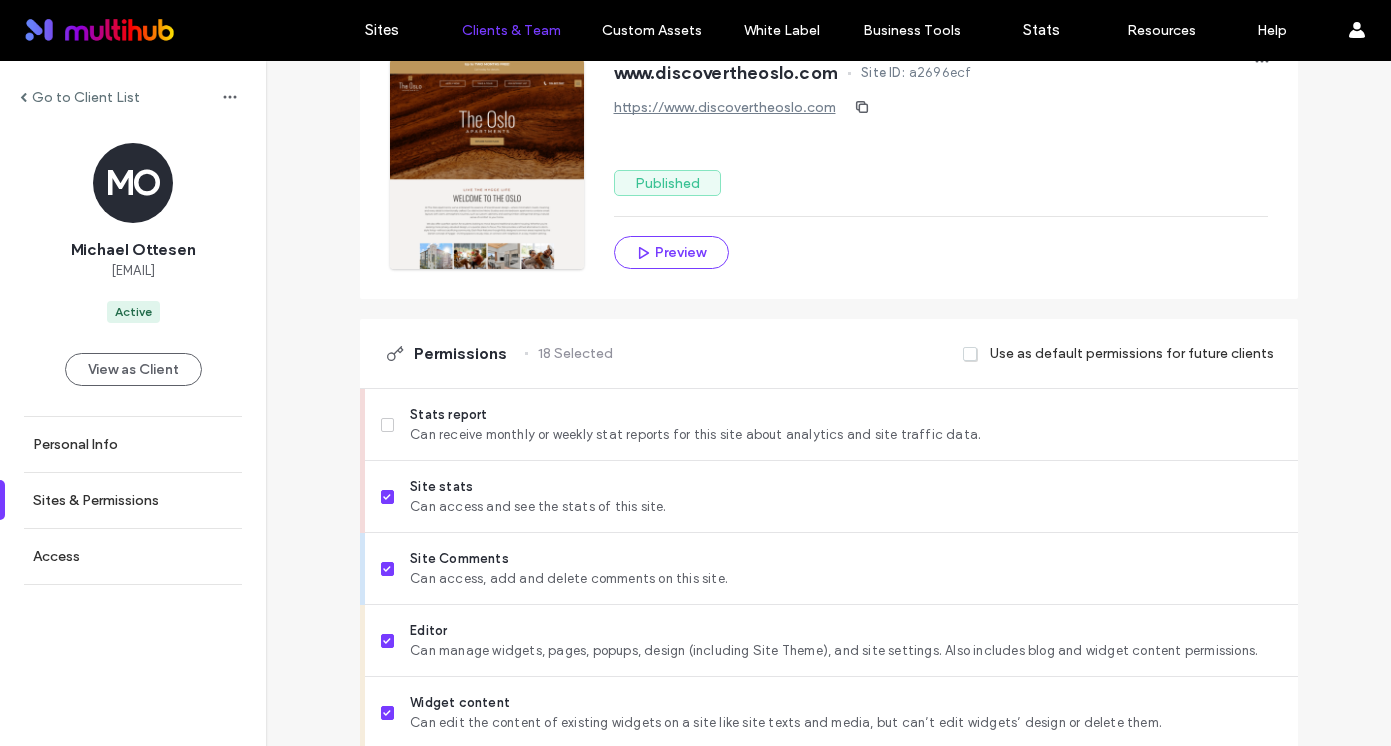 scroll, scrollTop: 105, scrollLeft: 0, axis: vertical 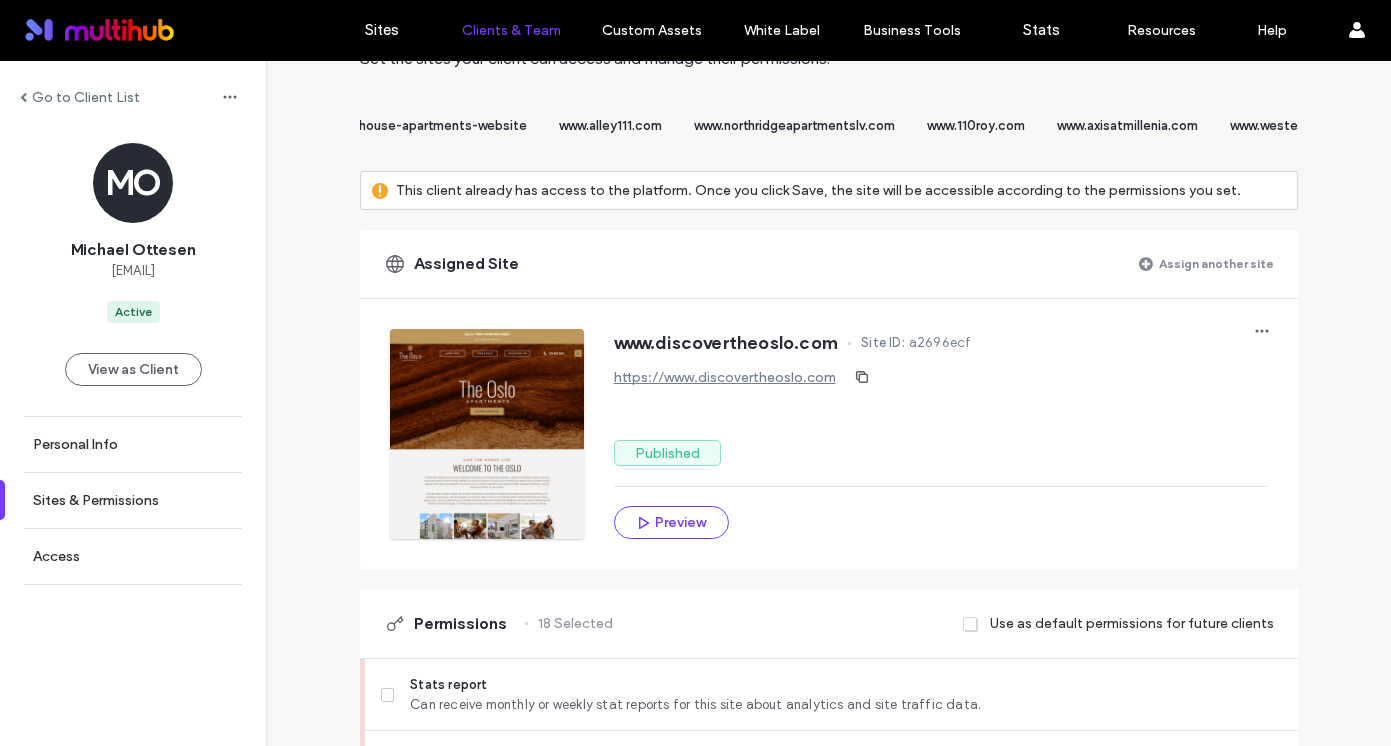 click on "www.alley111.com" at bounding box center [610, 128] 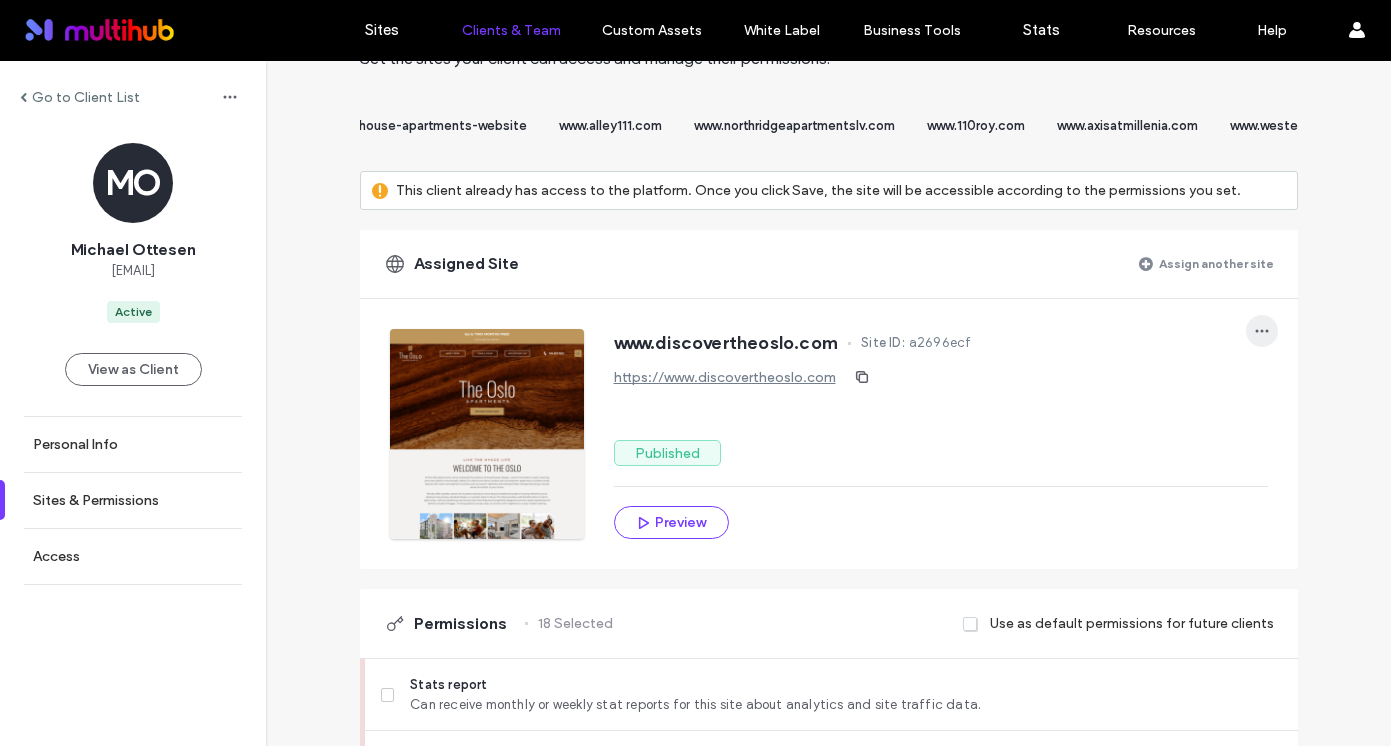 click at bounding box center (1262, 331) 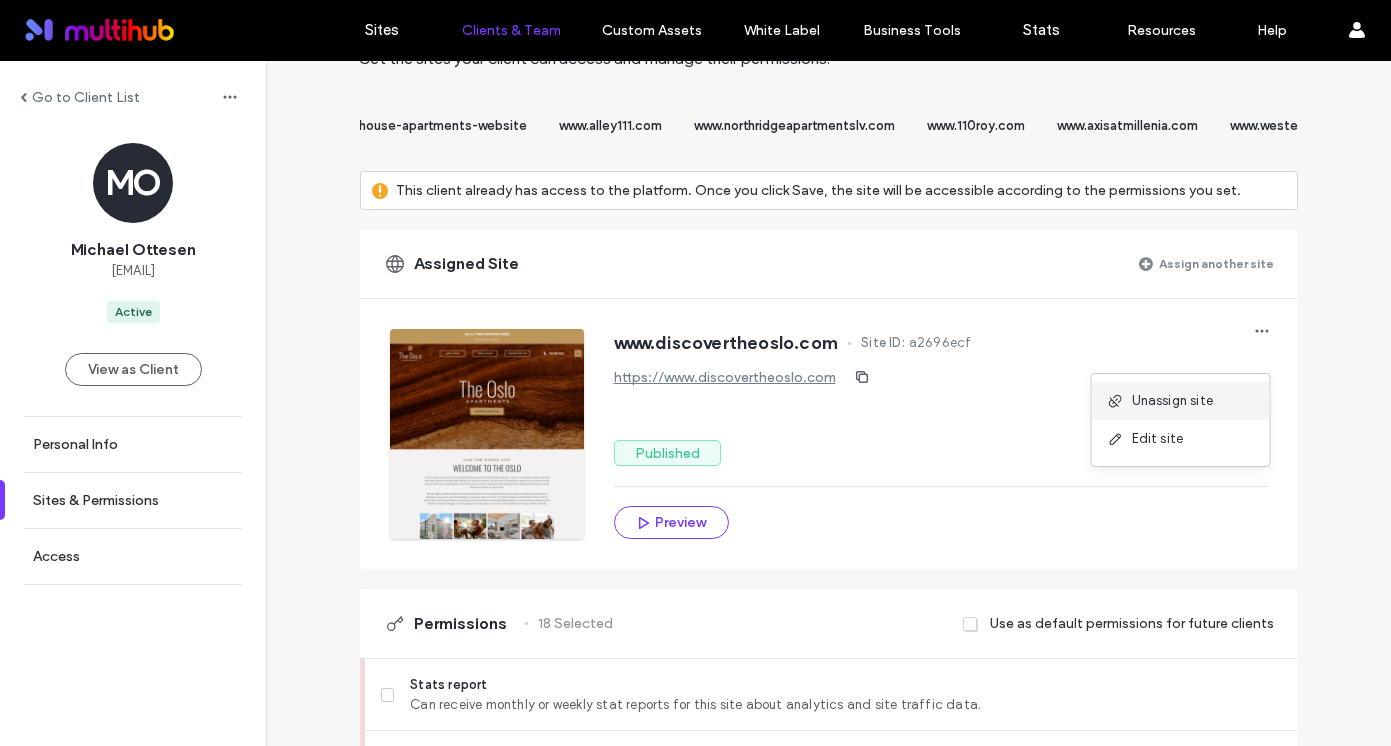 click on "Unassign site" at bounding box center (1173, 401) 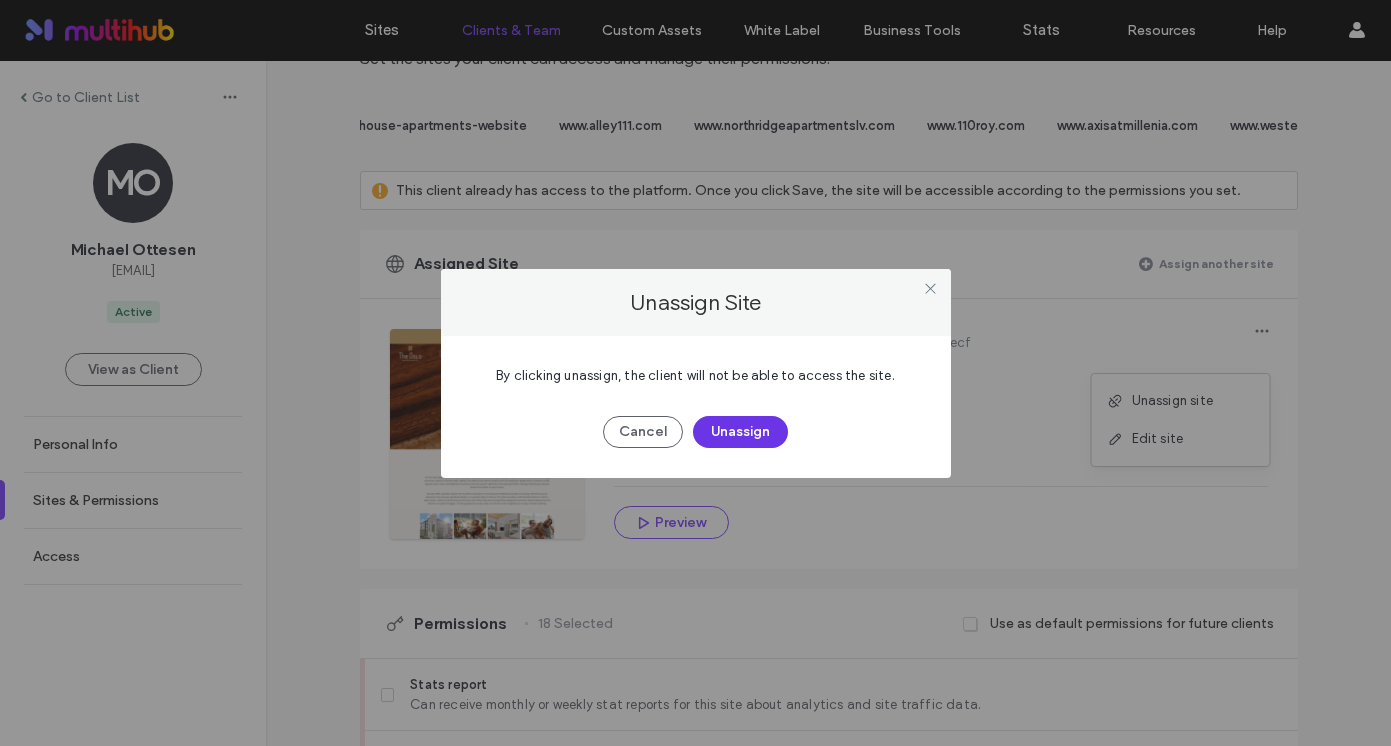 click on "Unassign" at bounding box center (740, 432) 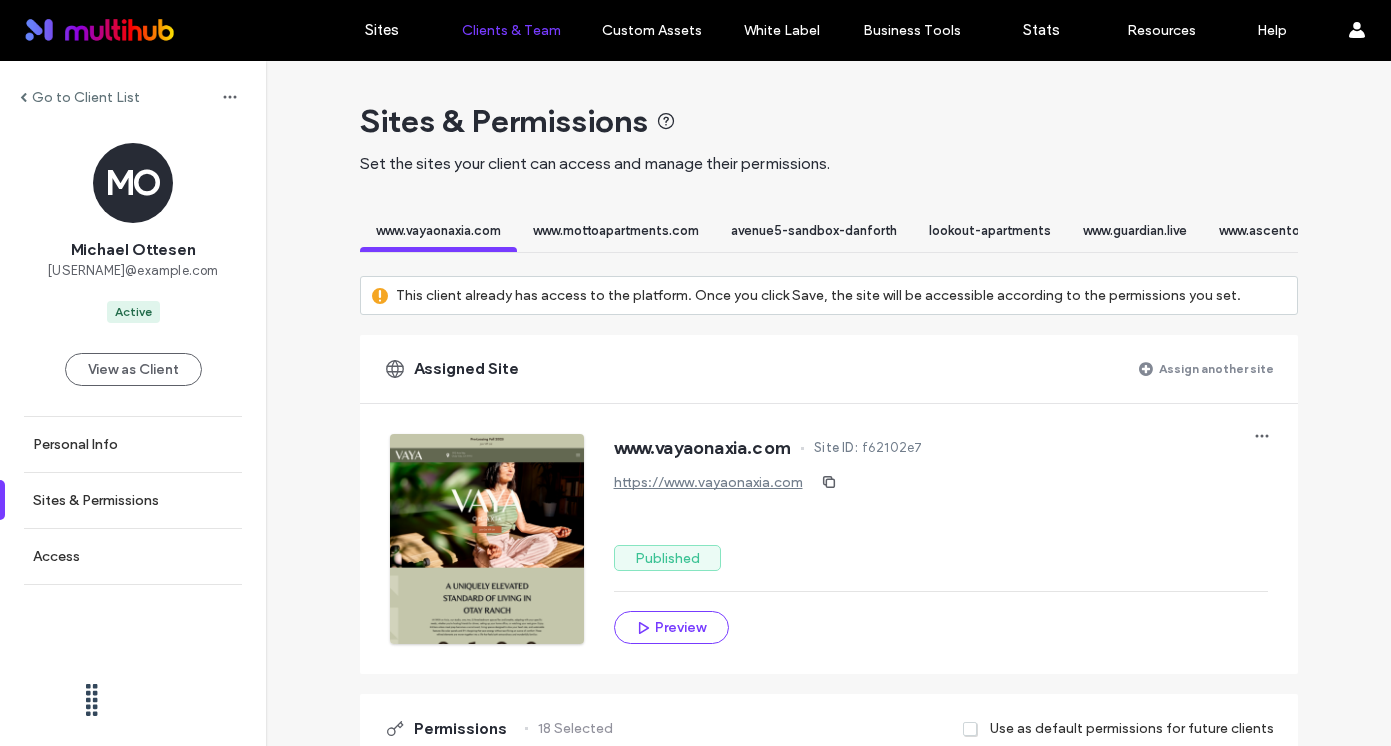scroll, scrollTop: 0, scrollLeft: 0, axis: both 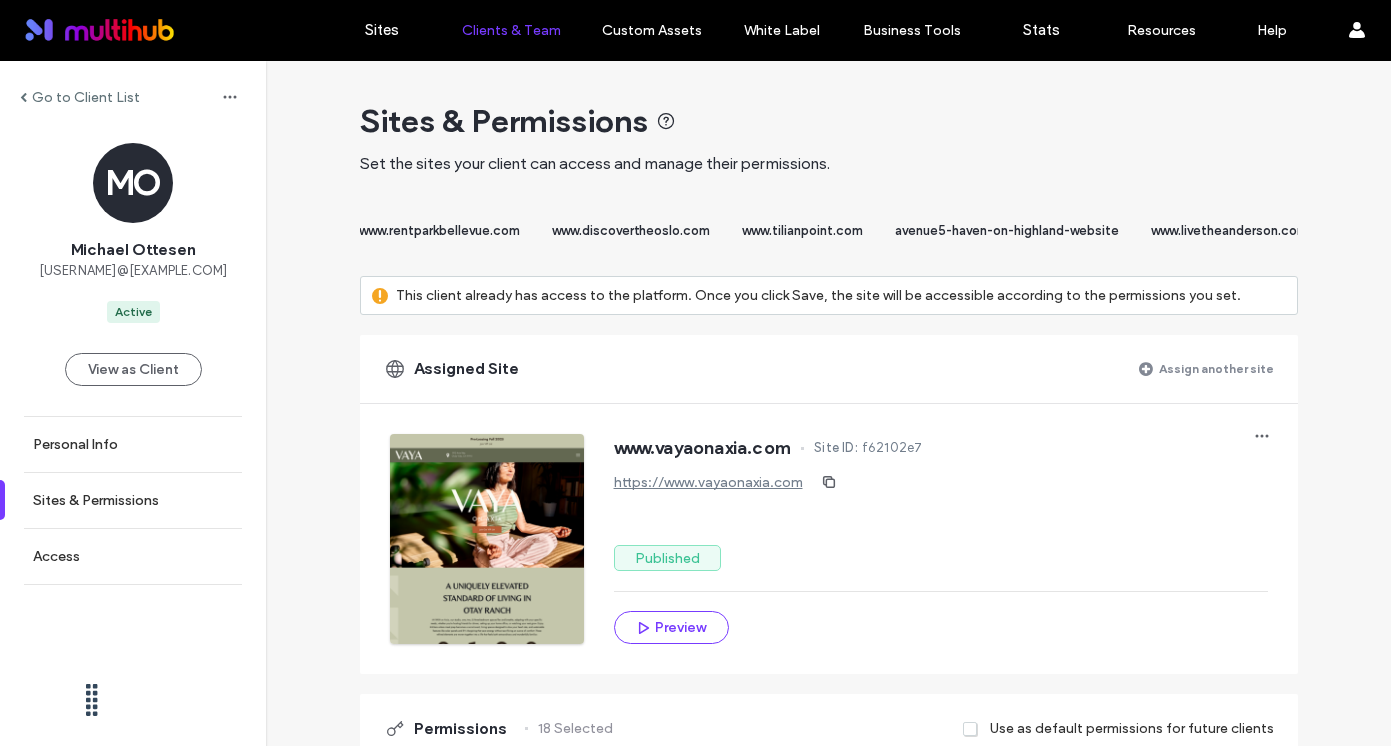 click on "www.discovertheoslo.com" at bounding box center [631, 230] 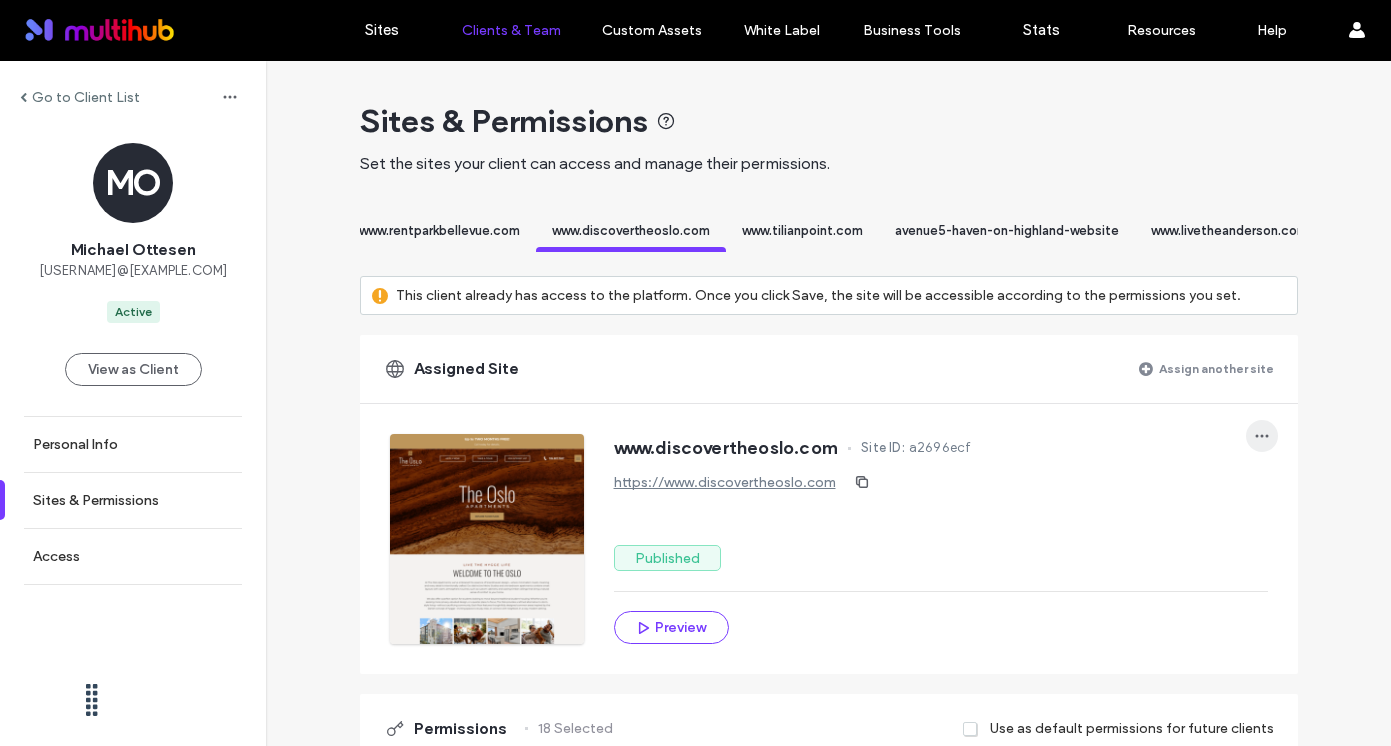 click 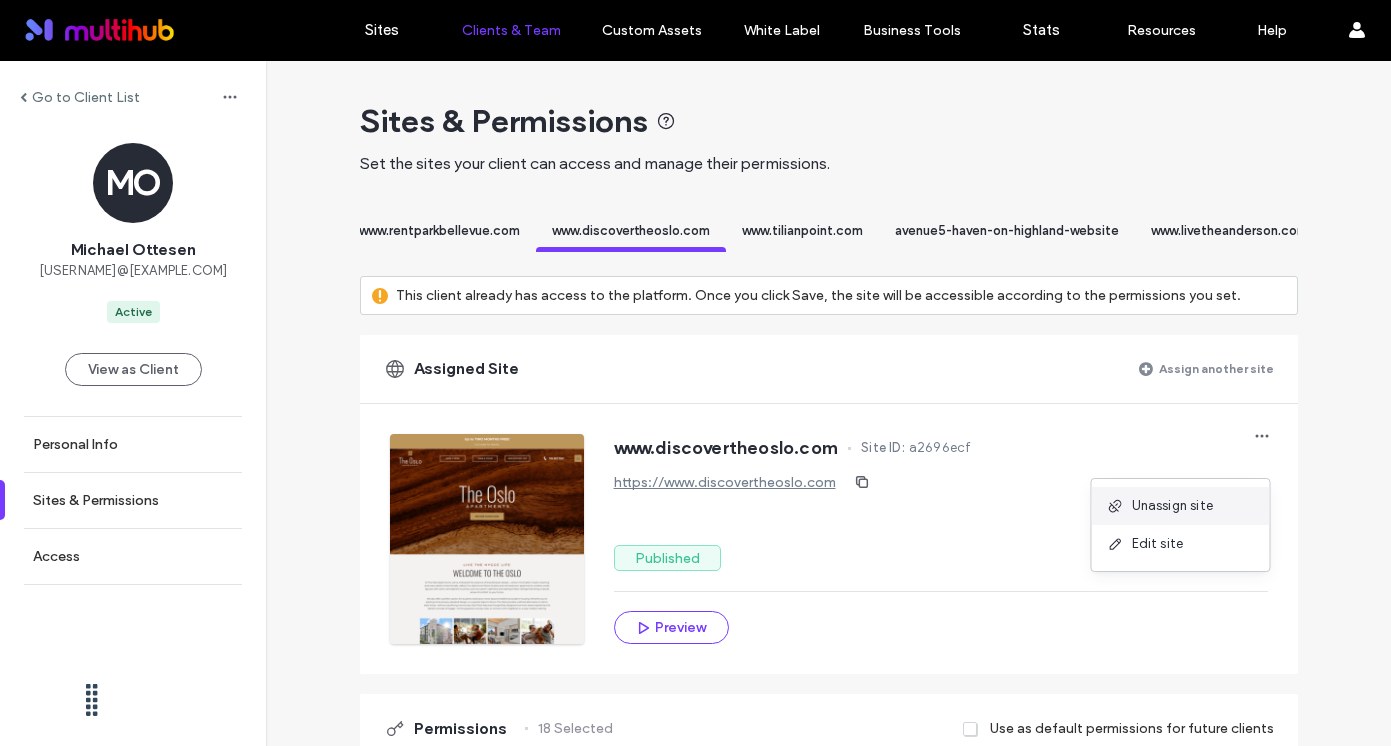 click on "Unassign site" at bounding box center [1173, 506] 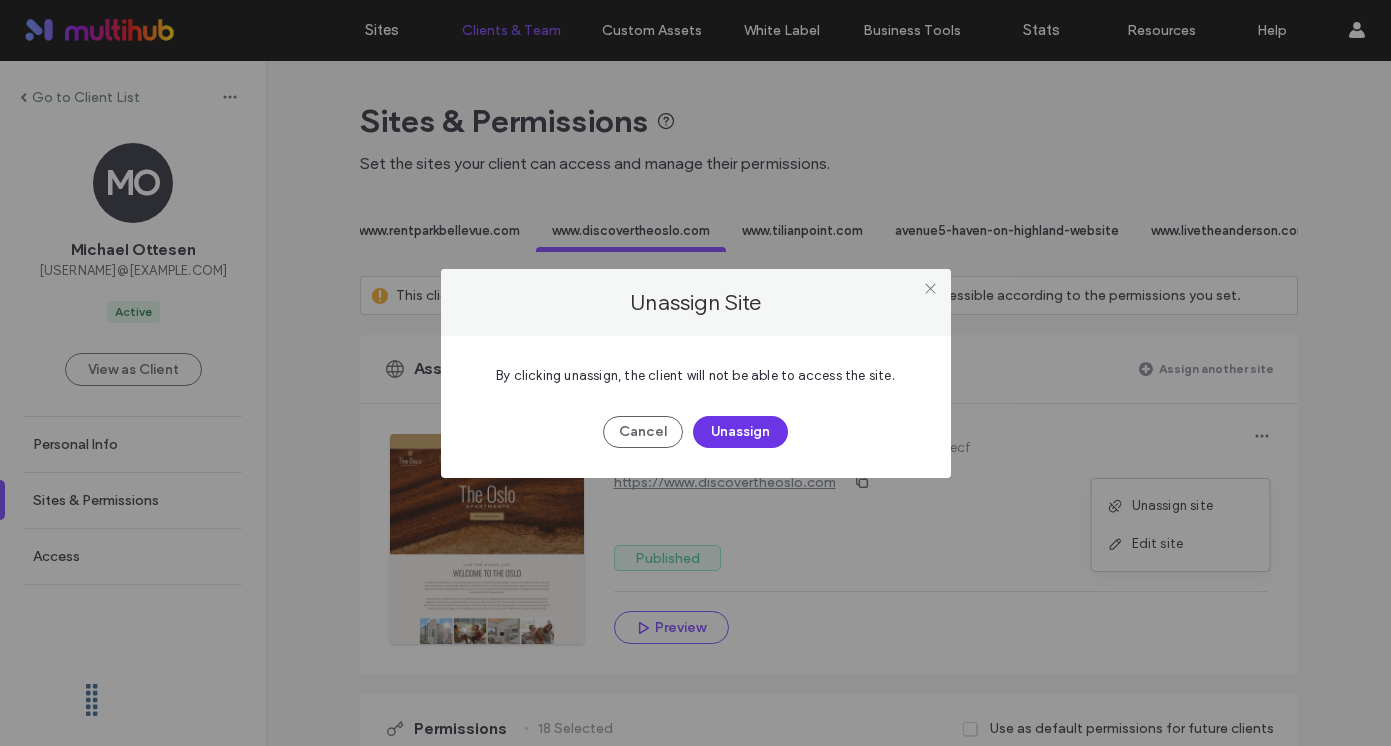 click on "Unassign" at bounding box center [740, 432] 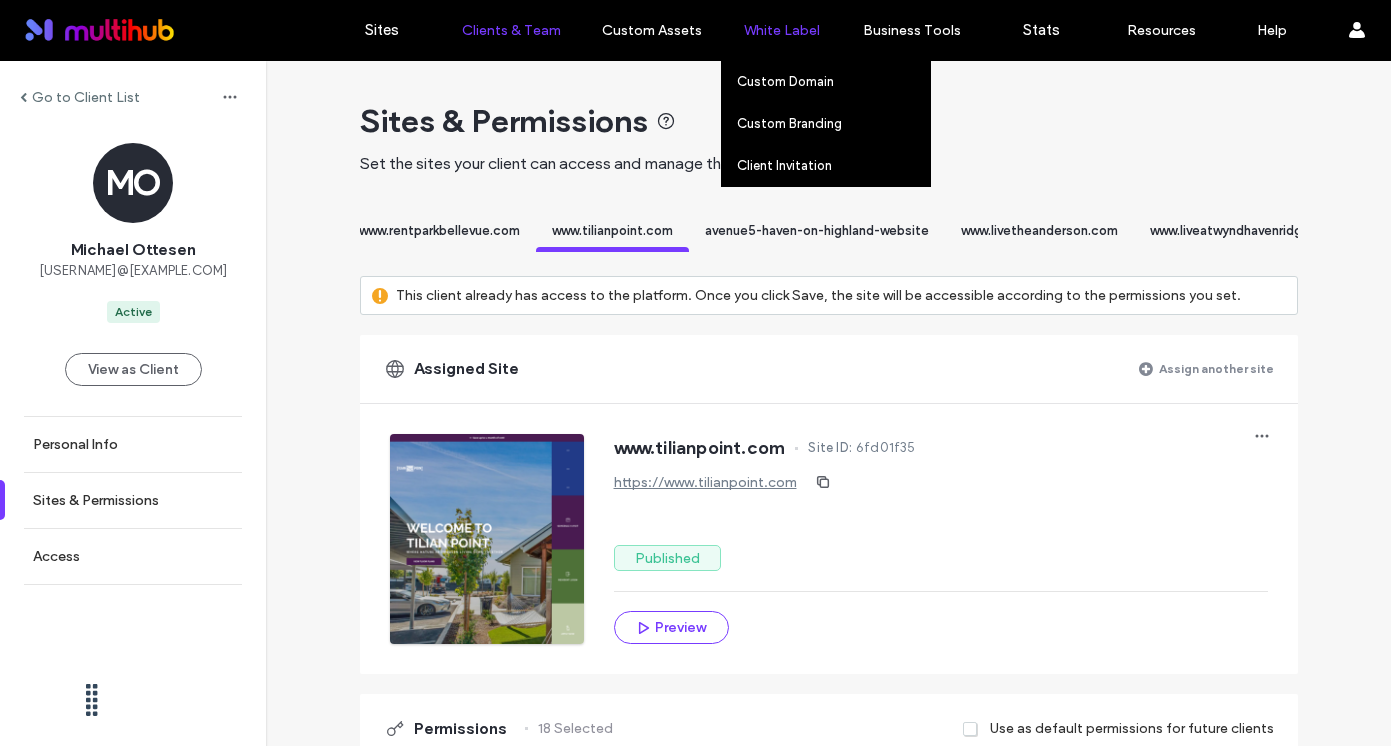 scroll, scrollTop: 0, scrollLeft: 3908, axis: horizontal 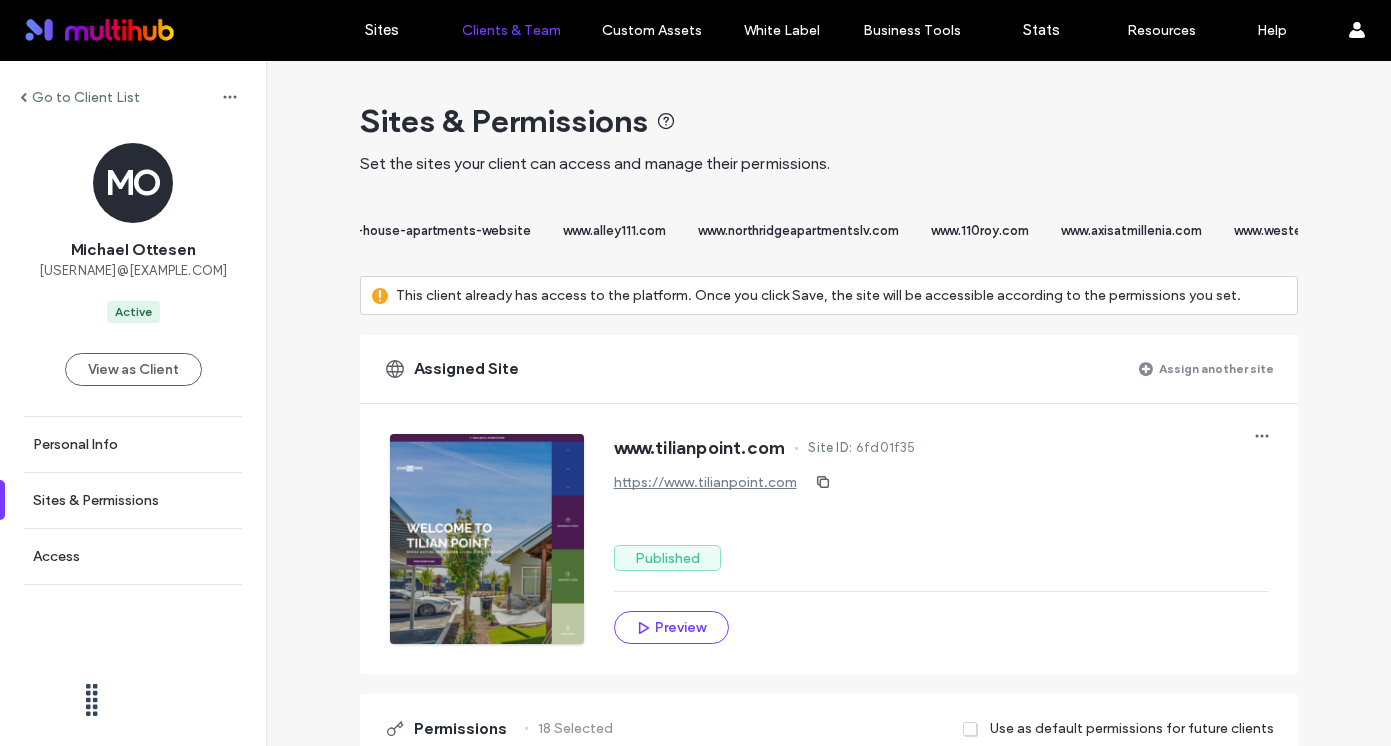 click on "www.northridgeapartmentslv.com" at bounding box center [798, 230] 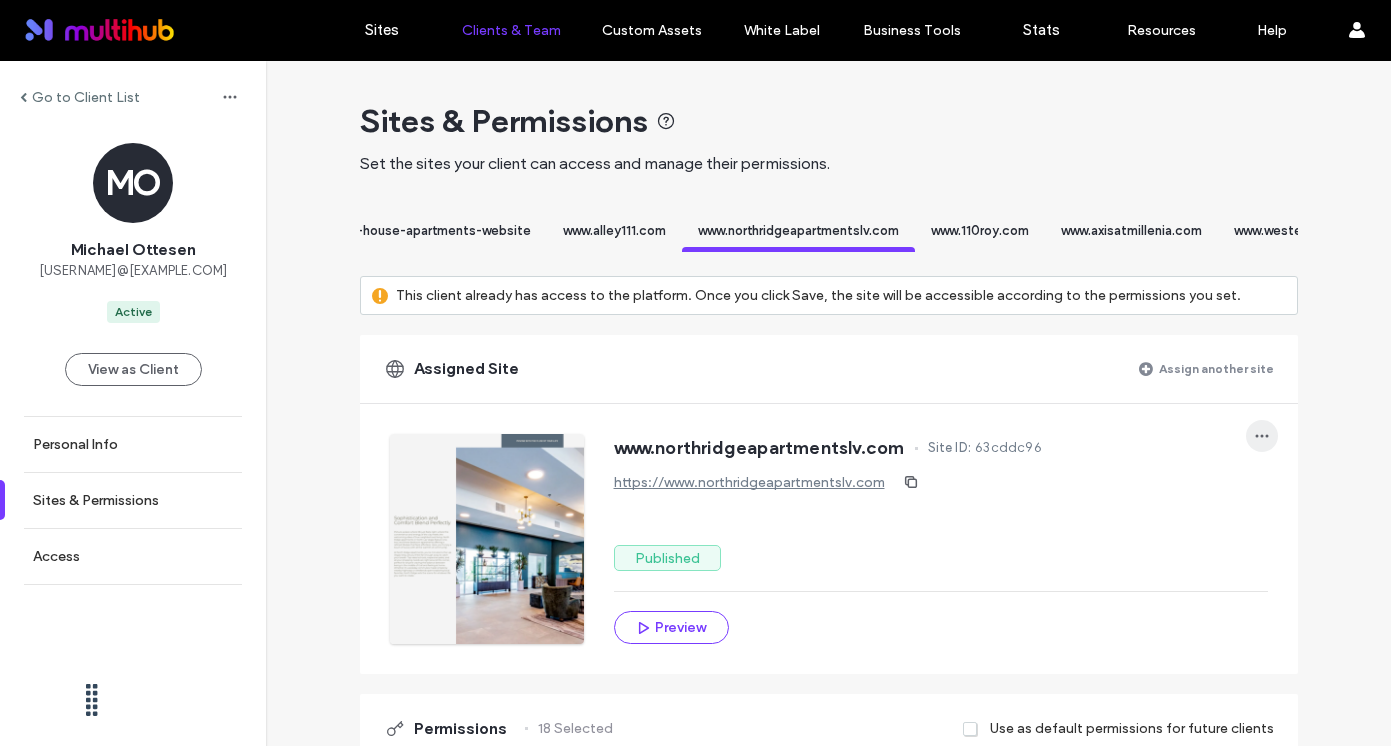 click 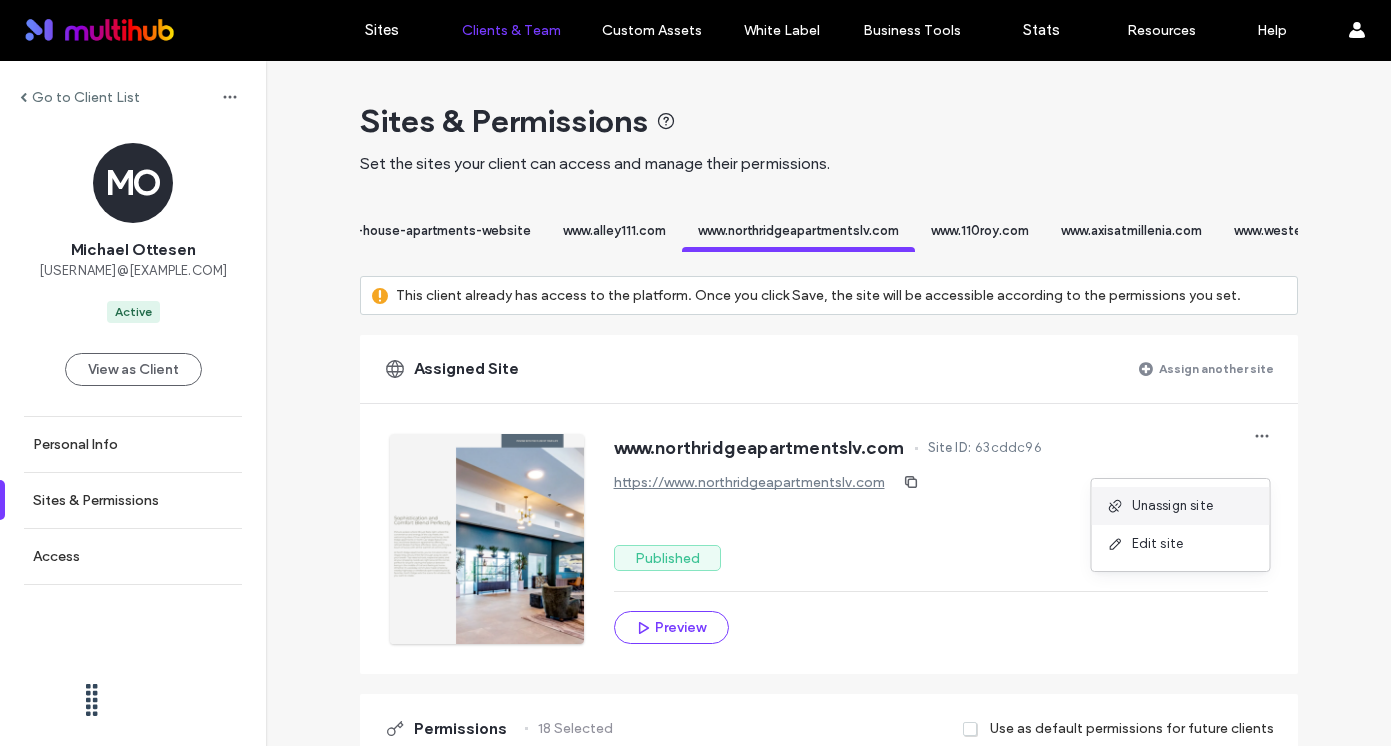 click on "Unassign site" at bounding box center [1173, 506] 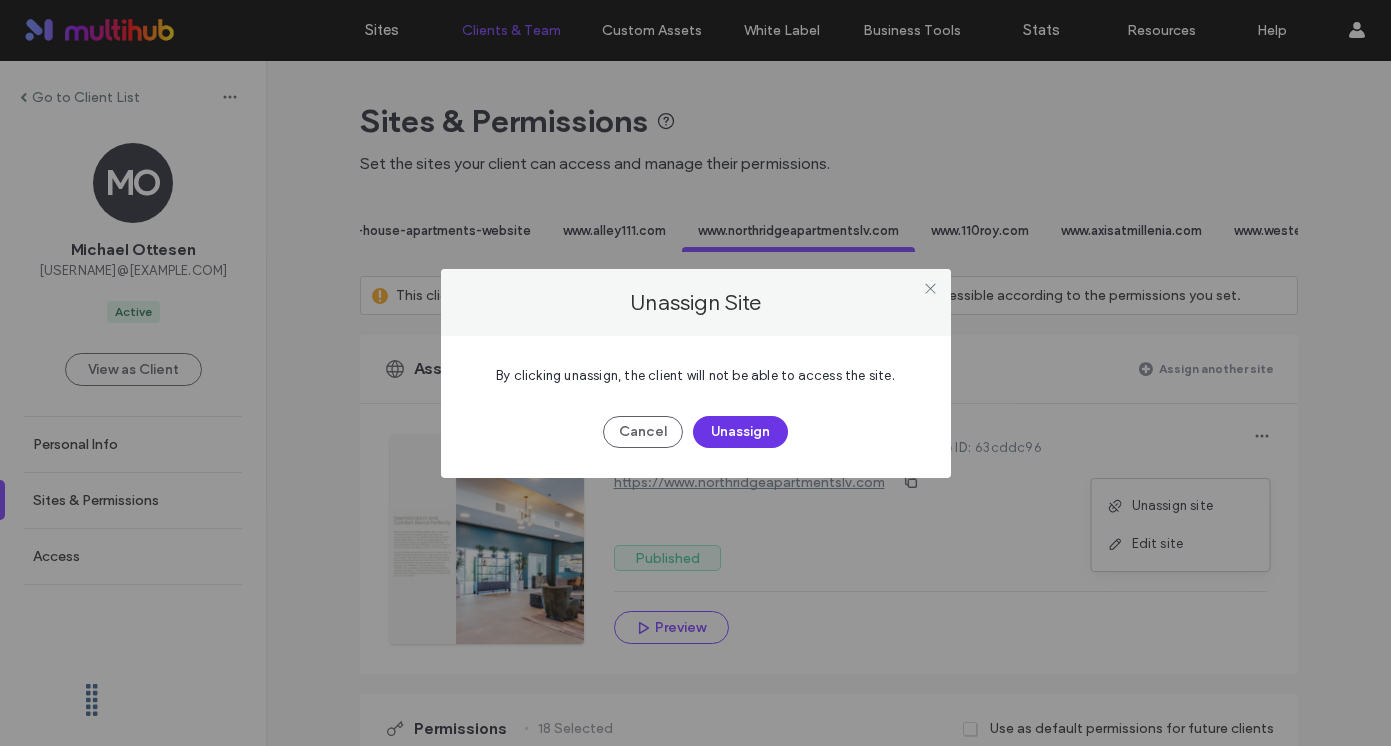 click on "Unassign" at bounding box center [740, 432] 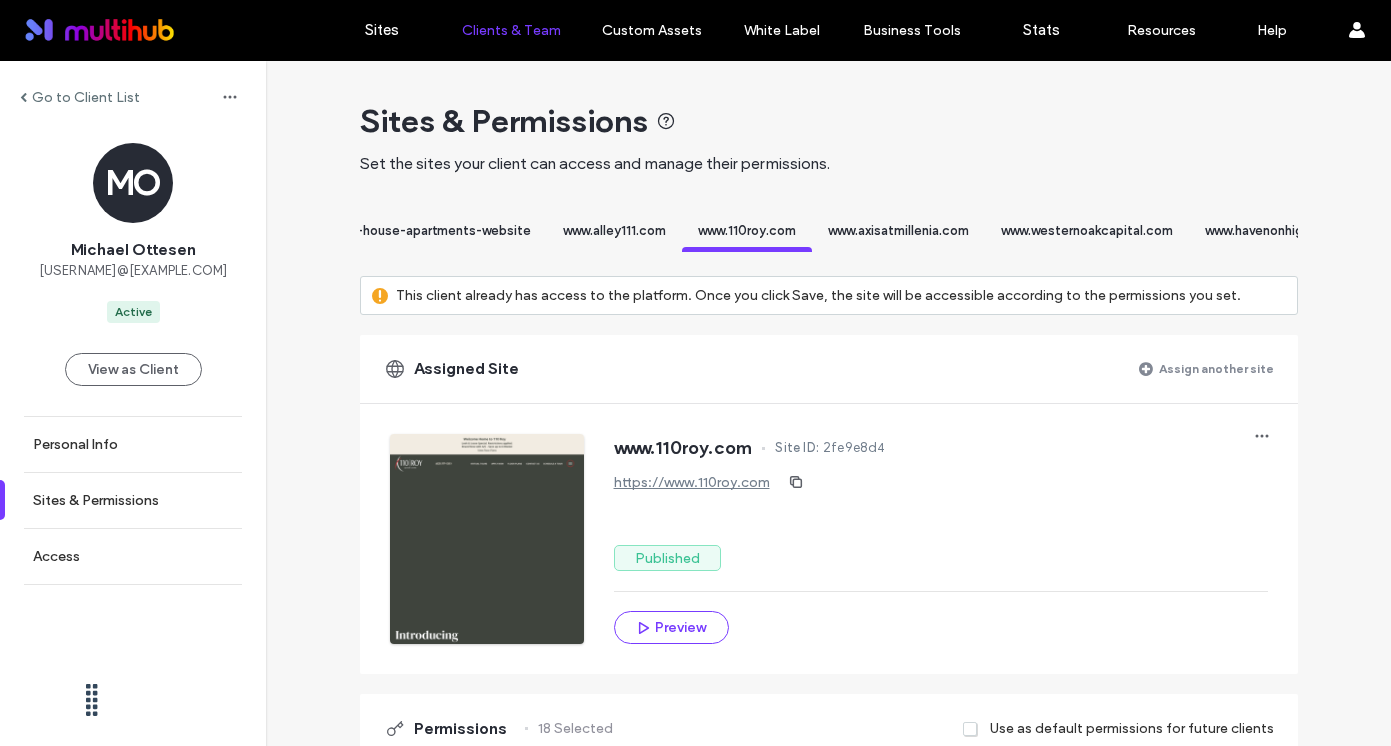 click on "Go to Client List" at bounding box center (86, 97) 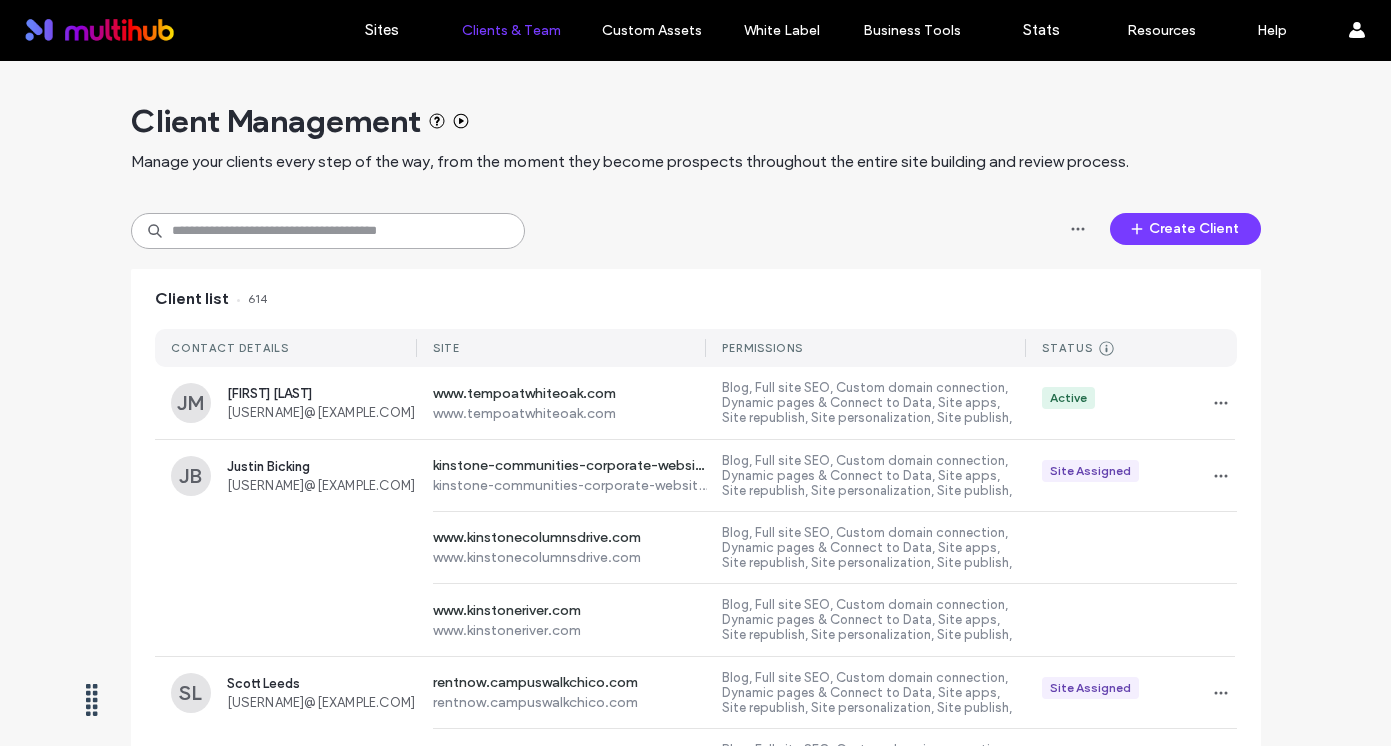 click at bounding box center [328, 231] 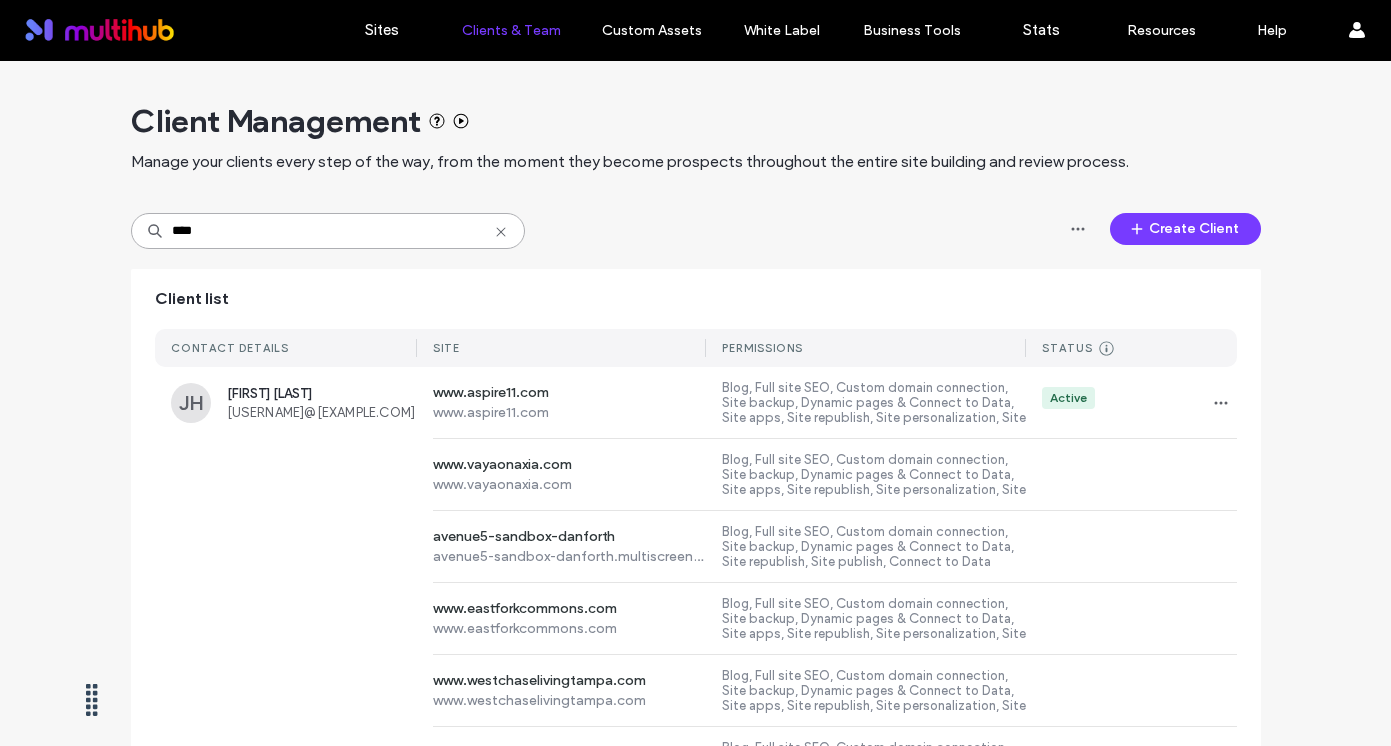 type on "****" 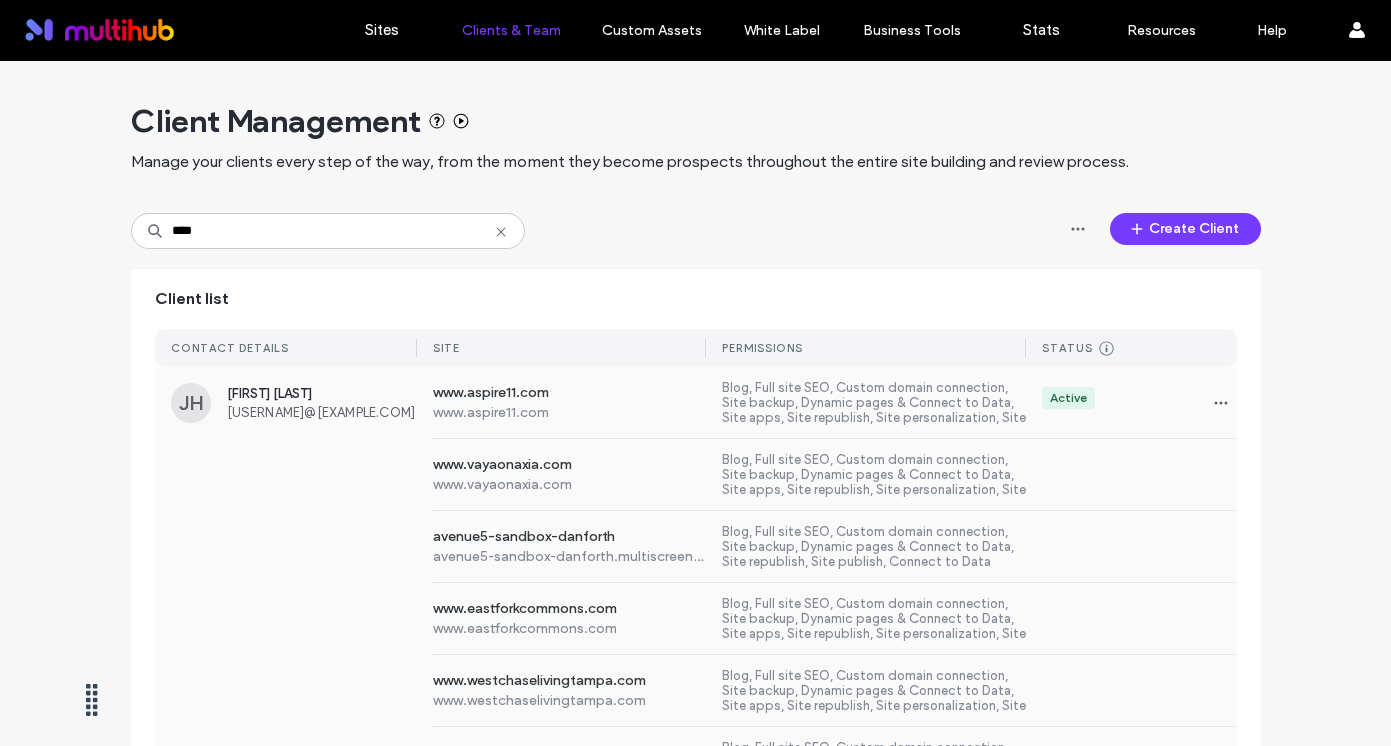 click on "avenue5-sandbox-danforth avenue5-sandbox-danforth.multiscreensite.com Blog, Full site SEO, Custom domain connection, Site backup, Dynamic pages & Connect to Data, Site republish, Site publish, Connect to Data editing, Site Comments, AI Assistant, Widget content, Content Library, Editor, Site stats" at bounding box center (696, 547) 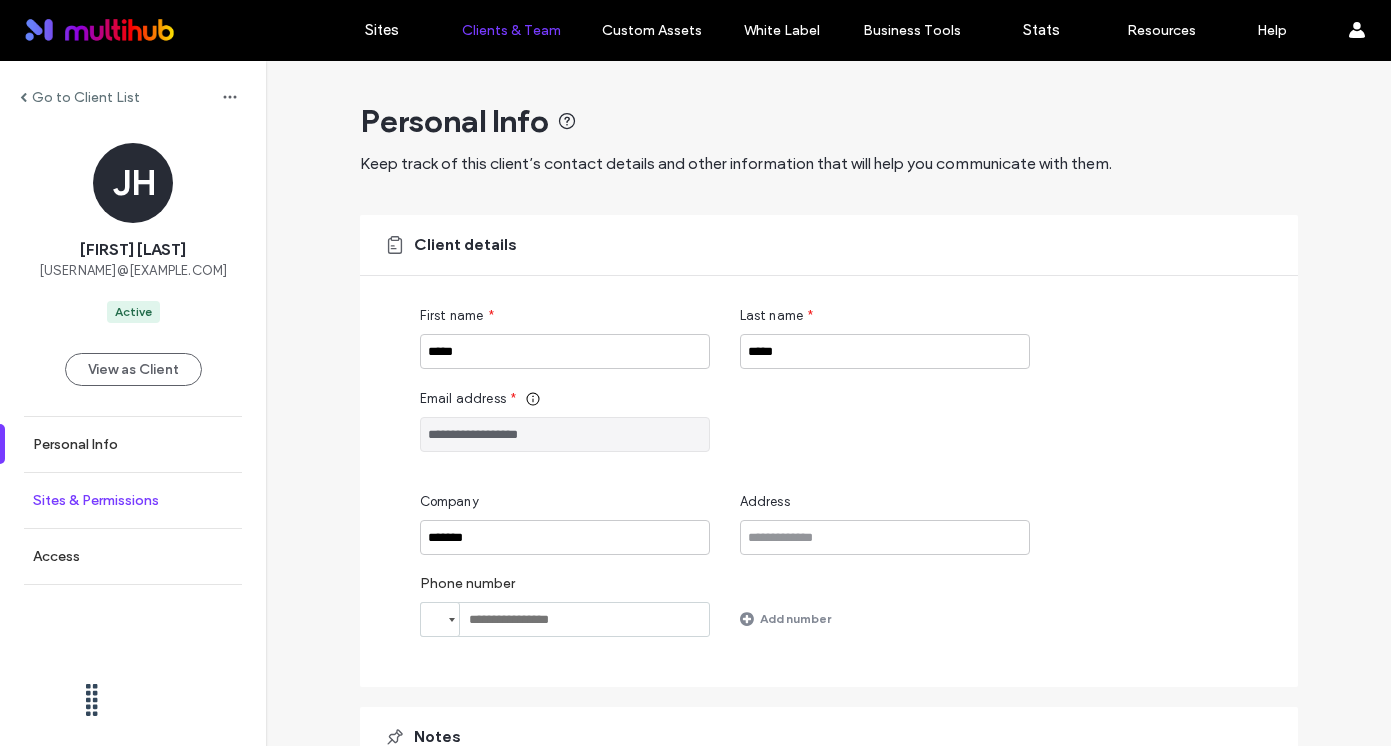 click on "Sites & Permissions" at bounding box center (133, 500) 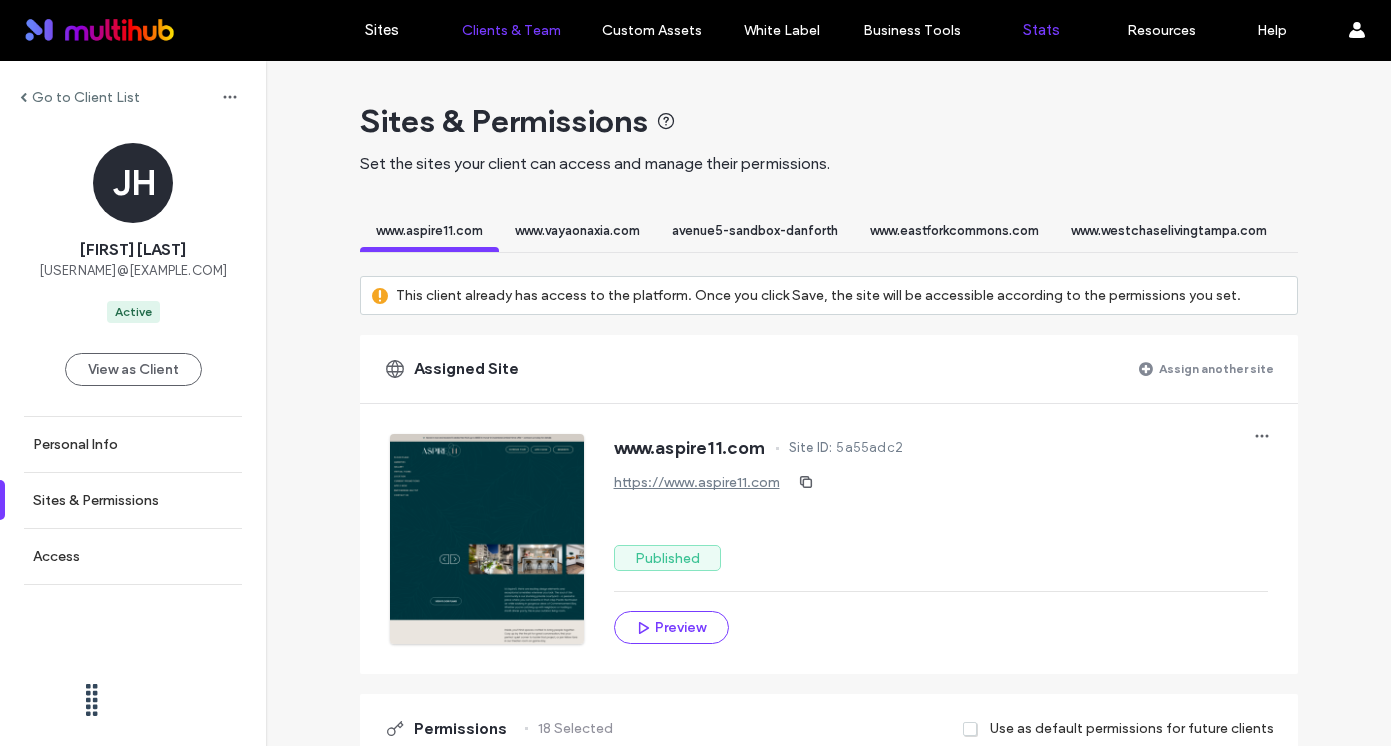 scroll, scrollTop: 0, scrollLeft: 10077, axis: horizontal 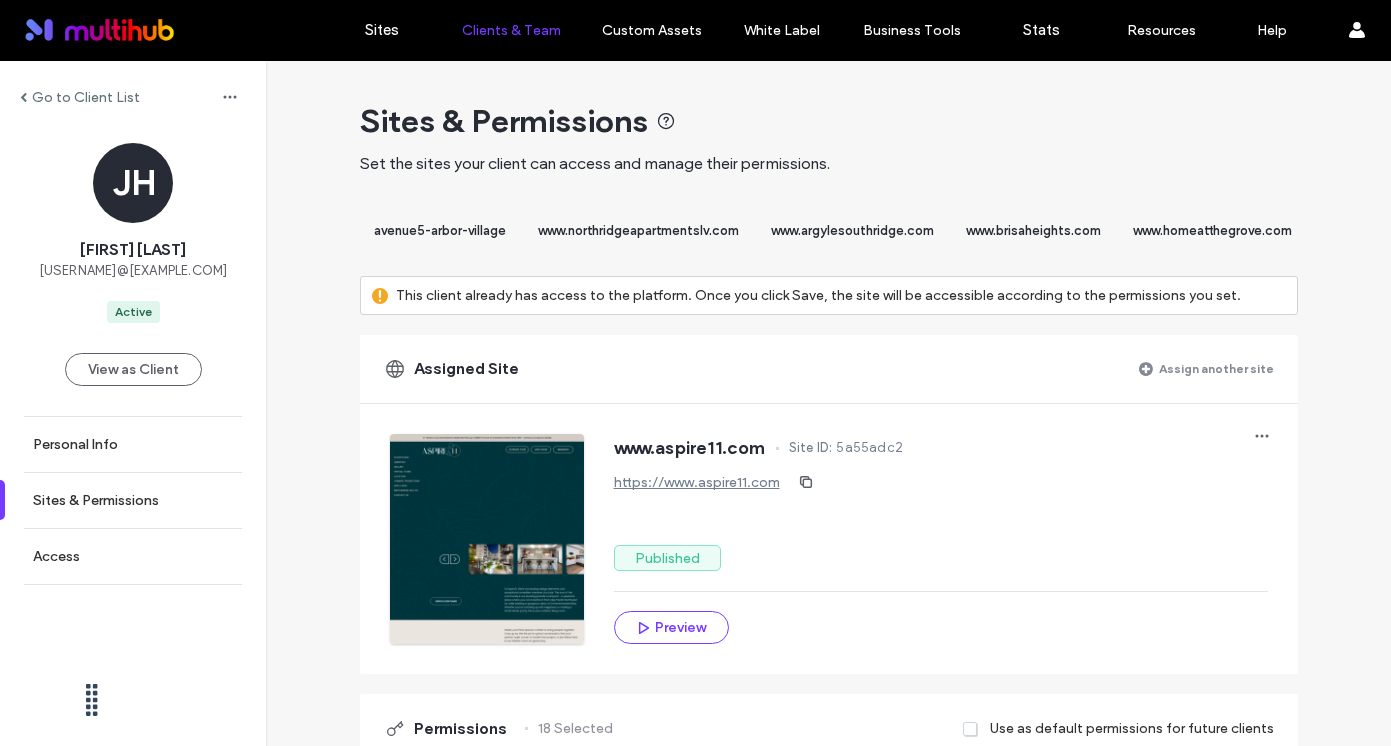 click on "www.northridgeapartmentslv.com" at bounding box center (638, 230) 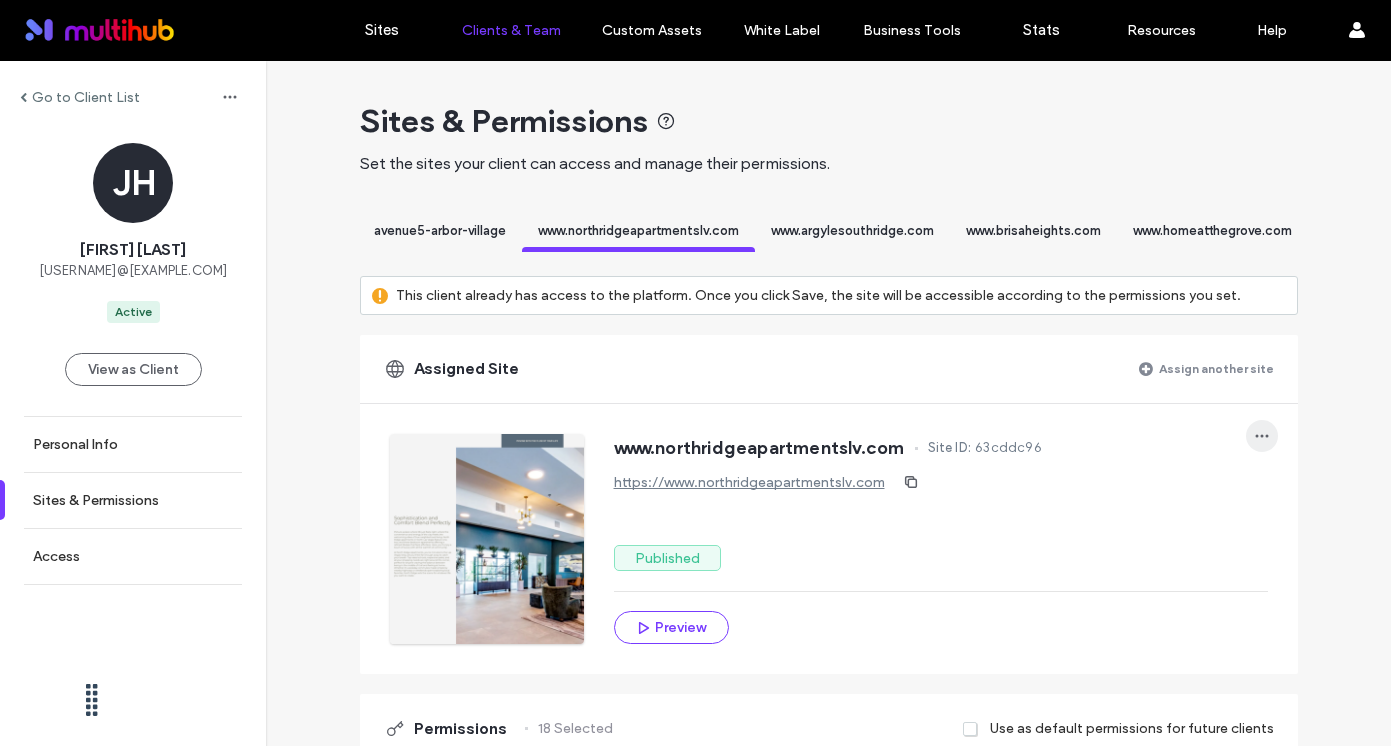 click 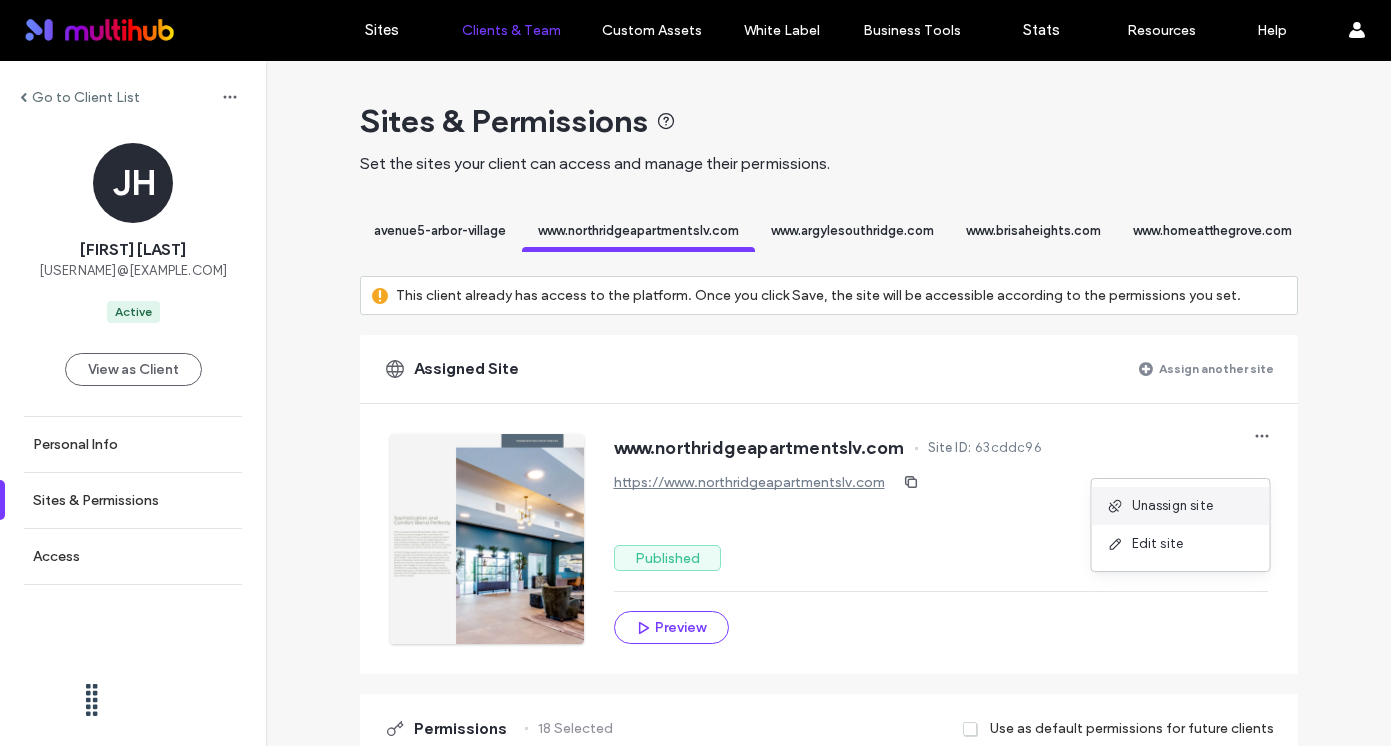 click on "Unassign site" at bounding box center (1173, 506) 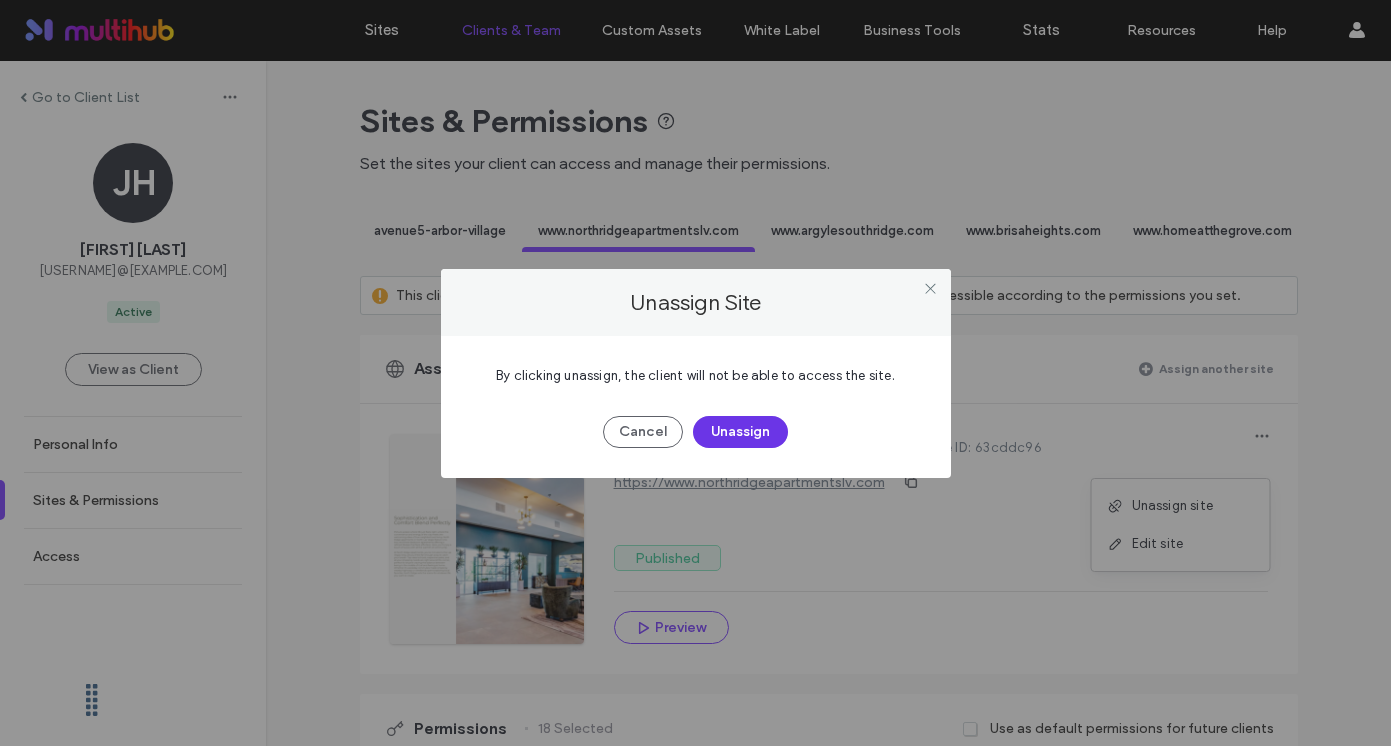 click on "Unassign" at bounding box center (740, 432) 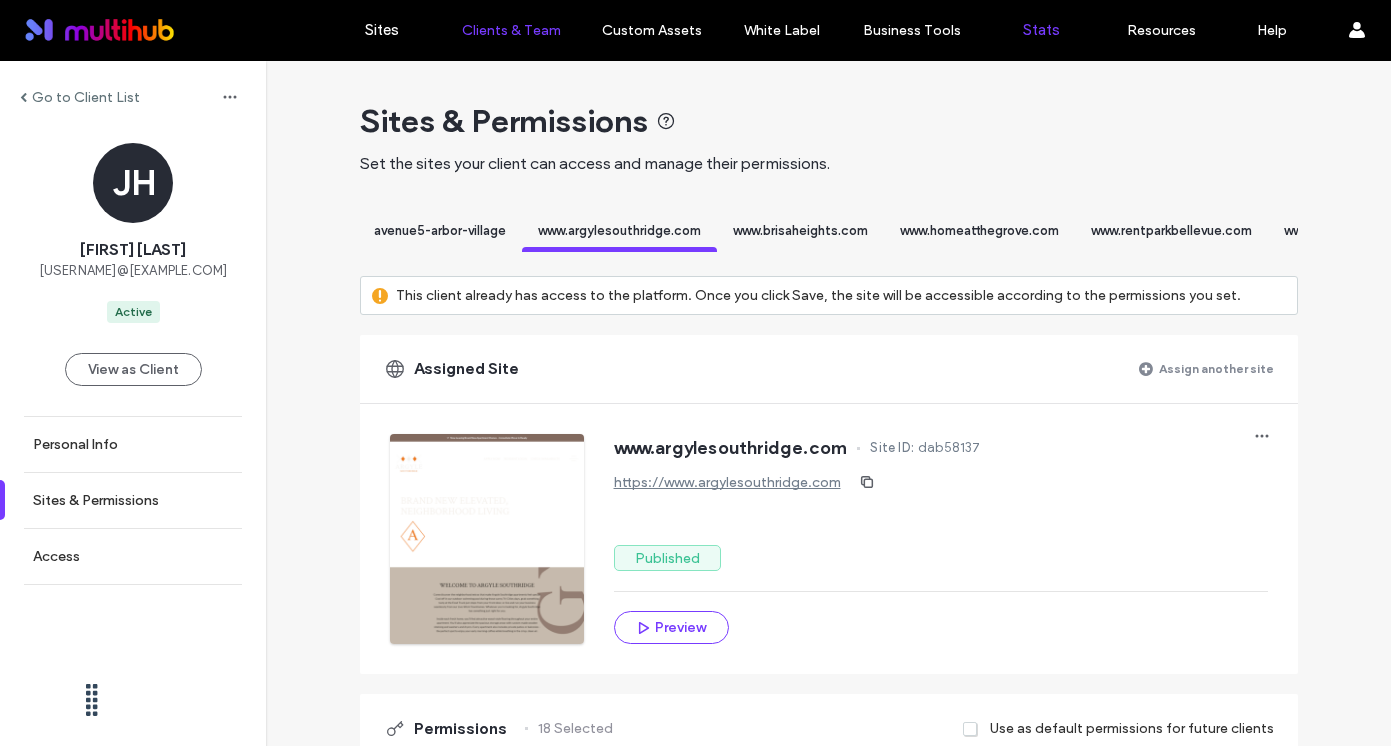 scroll, scrollTop: 0, scrollLeft: 12030, axis: horizontal 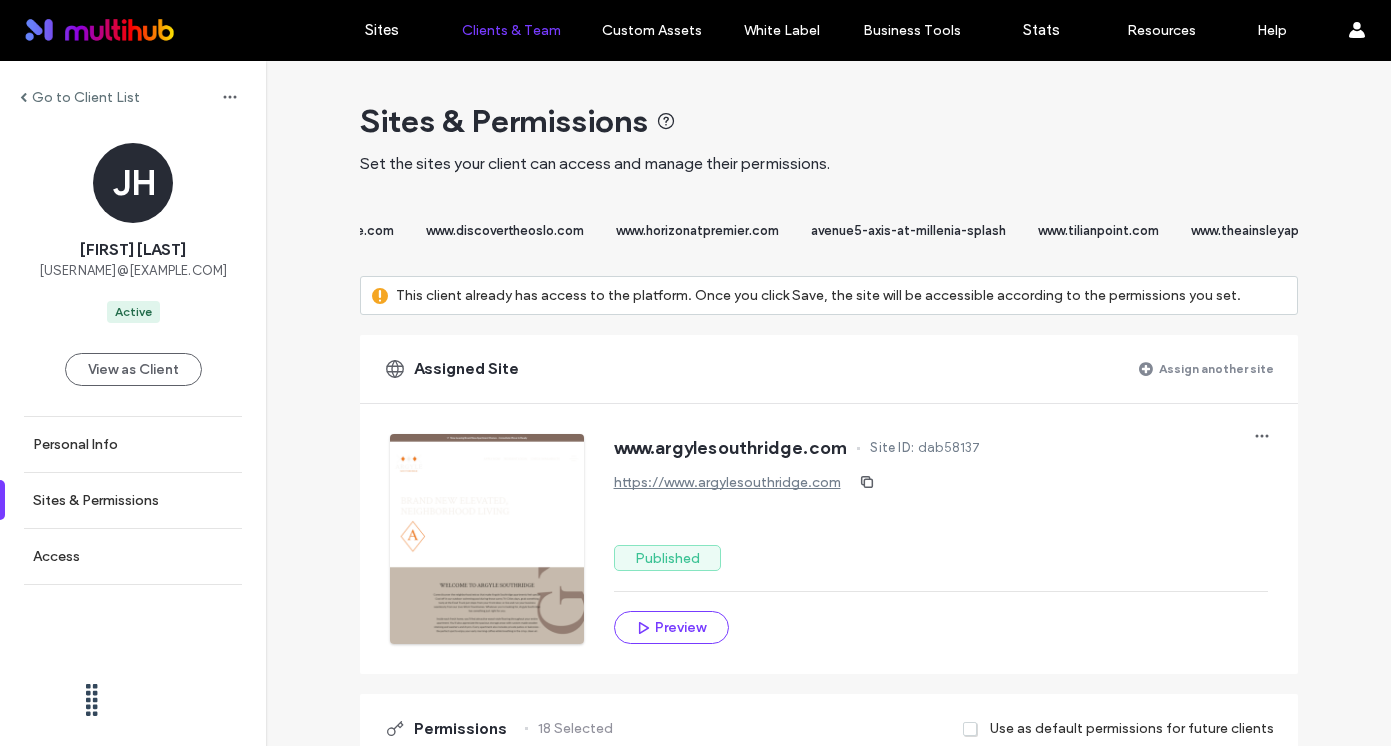 click on "www.discovertheoslo.com" at bounding box center (505, 230) 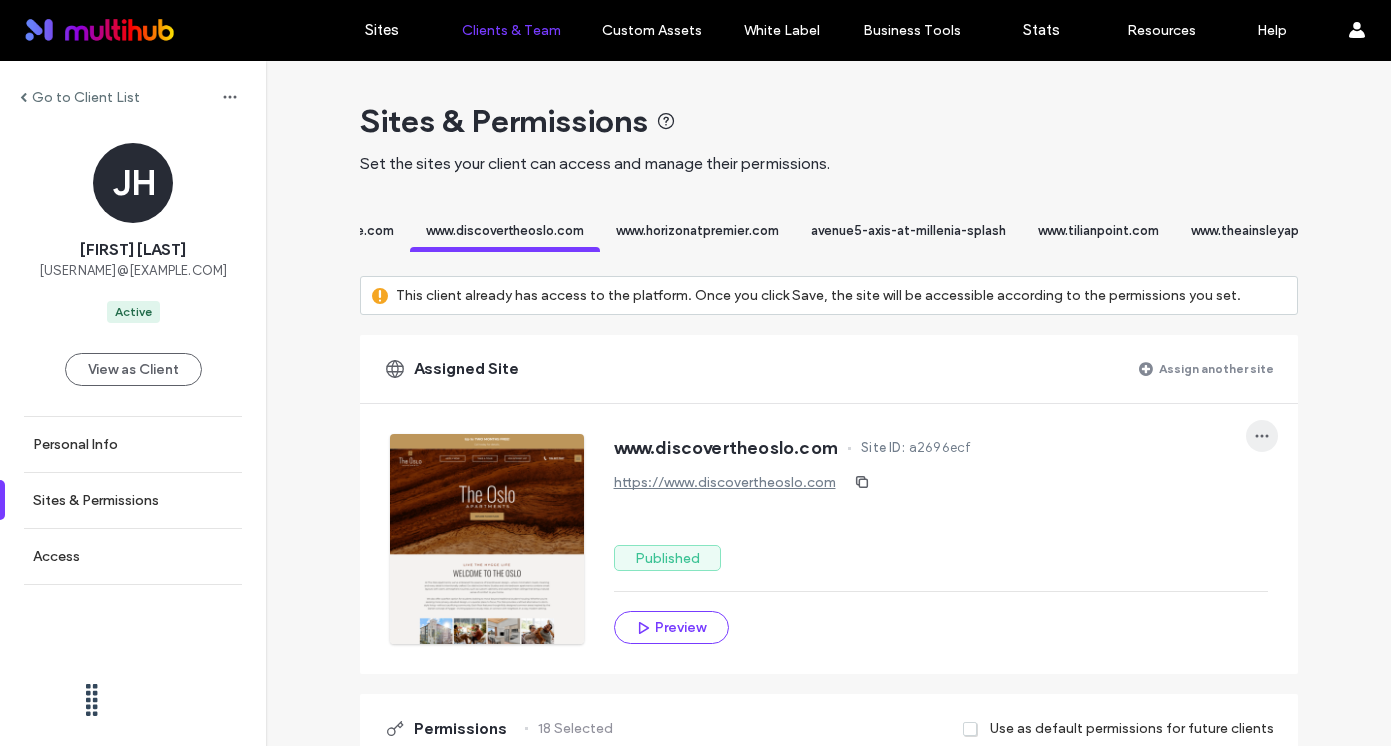 click 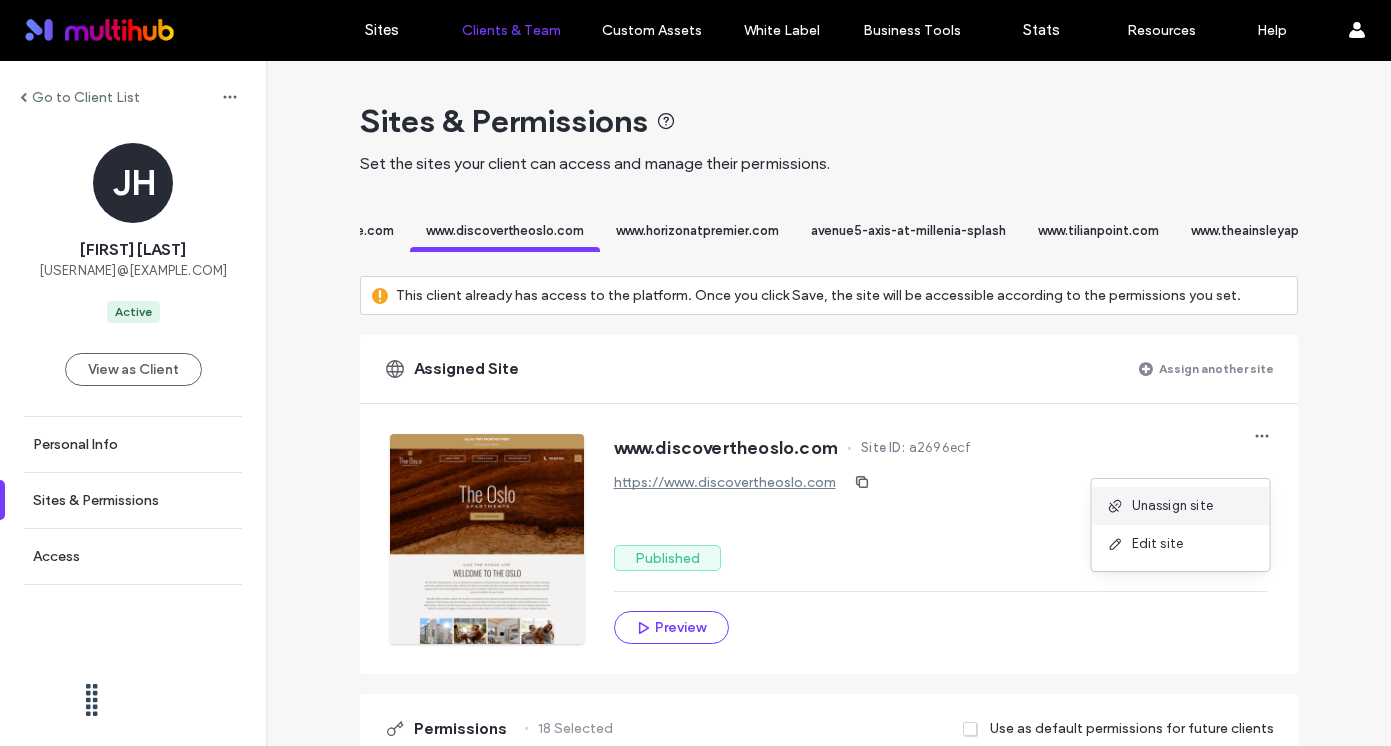 click on "Unassign site" at bounding box center (1173, 506) 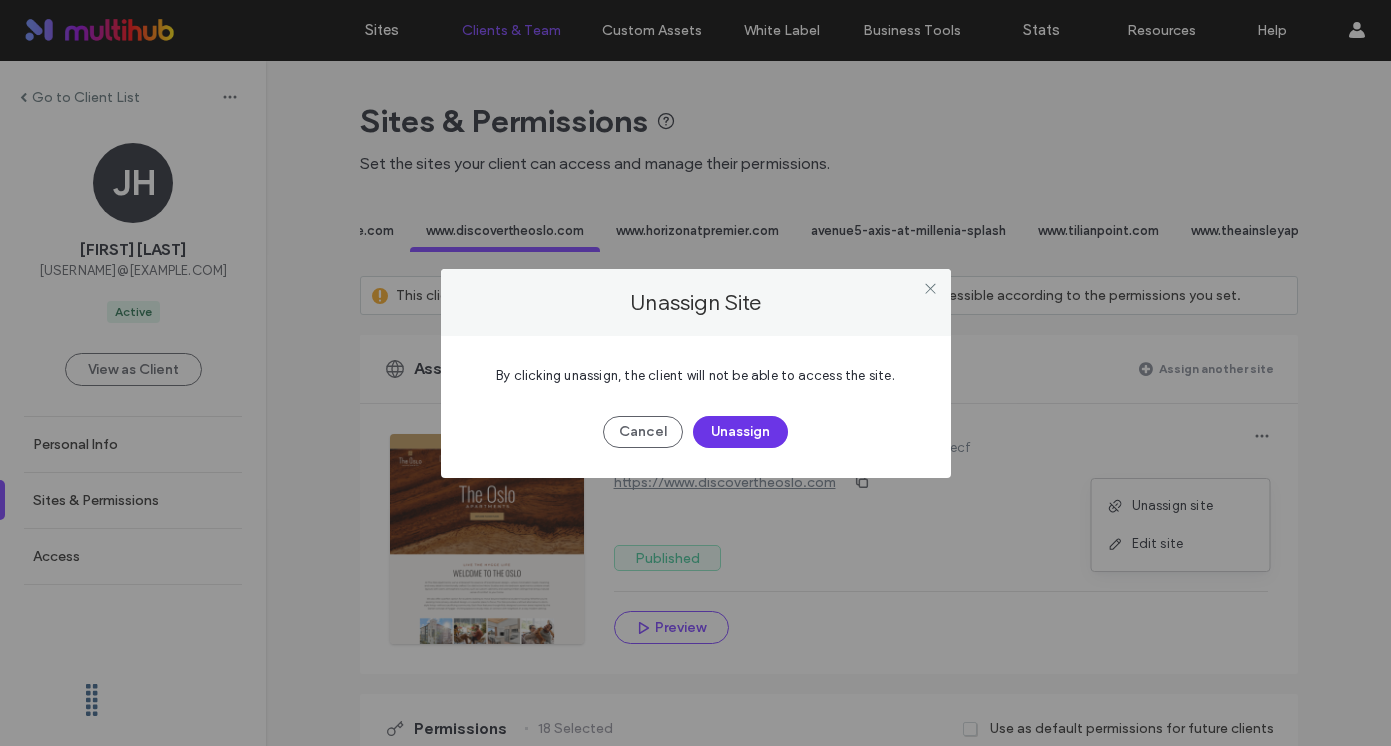click on "Unassign" at bounding box center (740, 432) 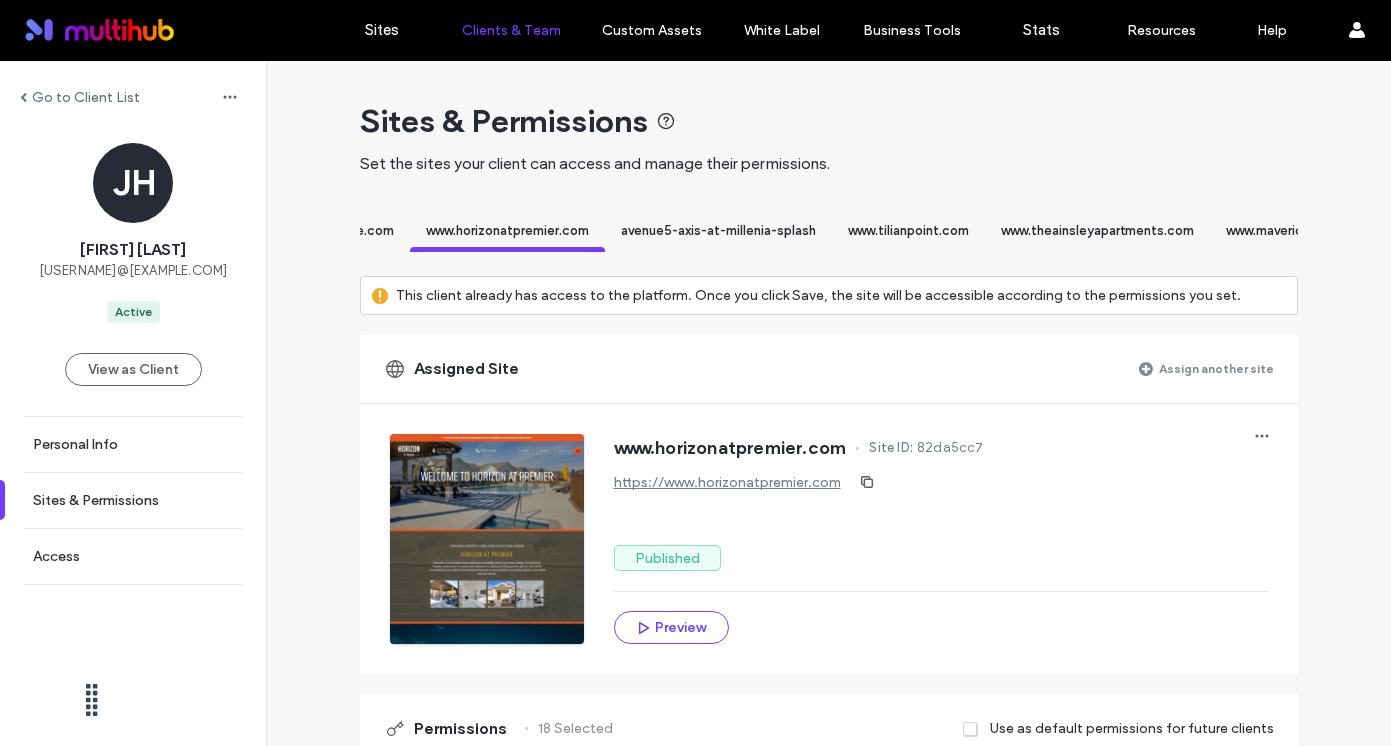 click on "Go to Client List" at bounding box center (86, 97) 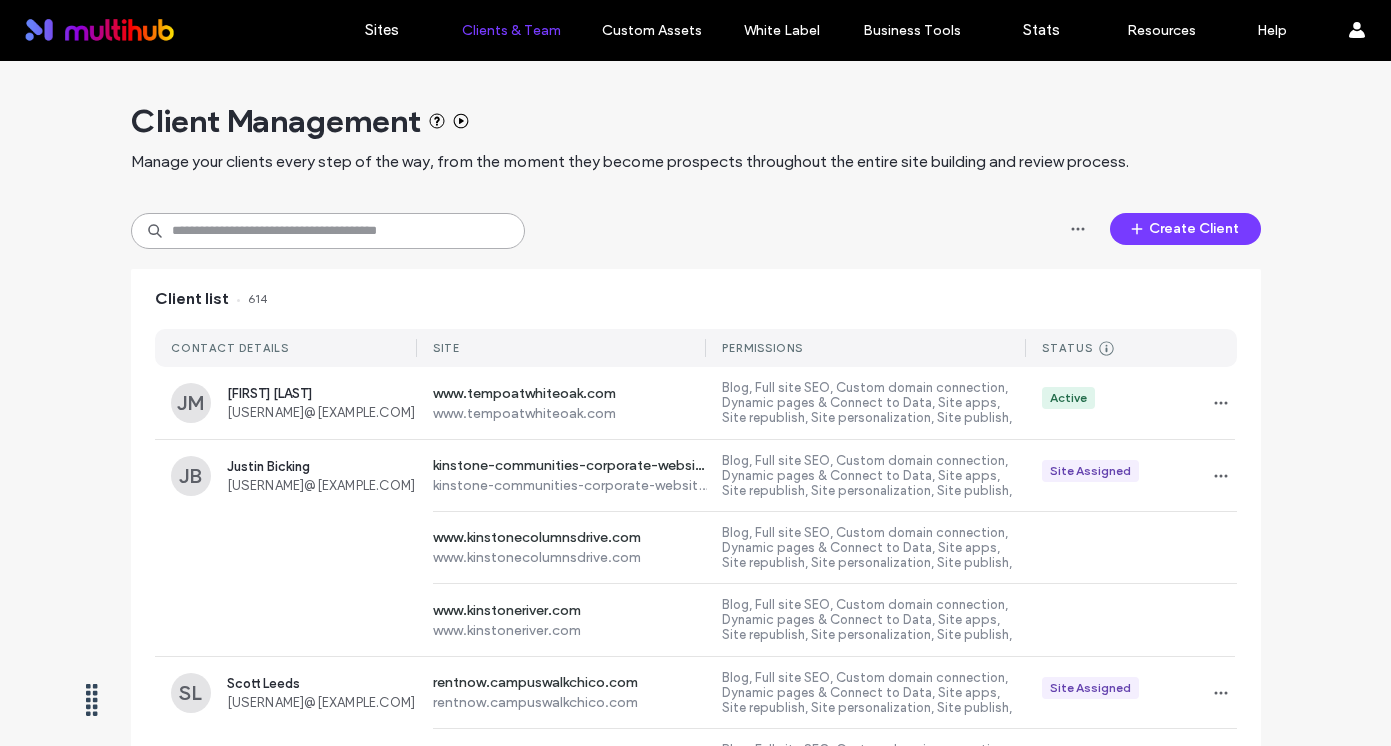 click at bounding box center (328, 231) 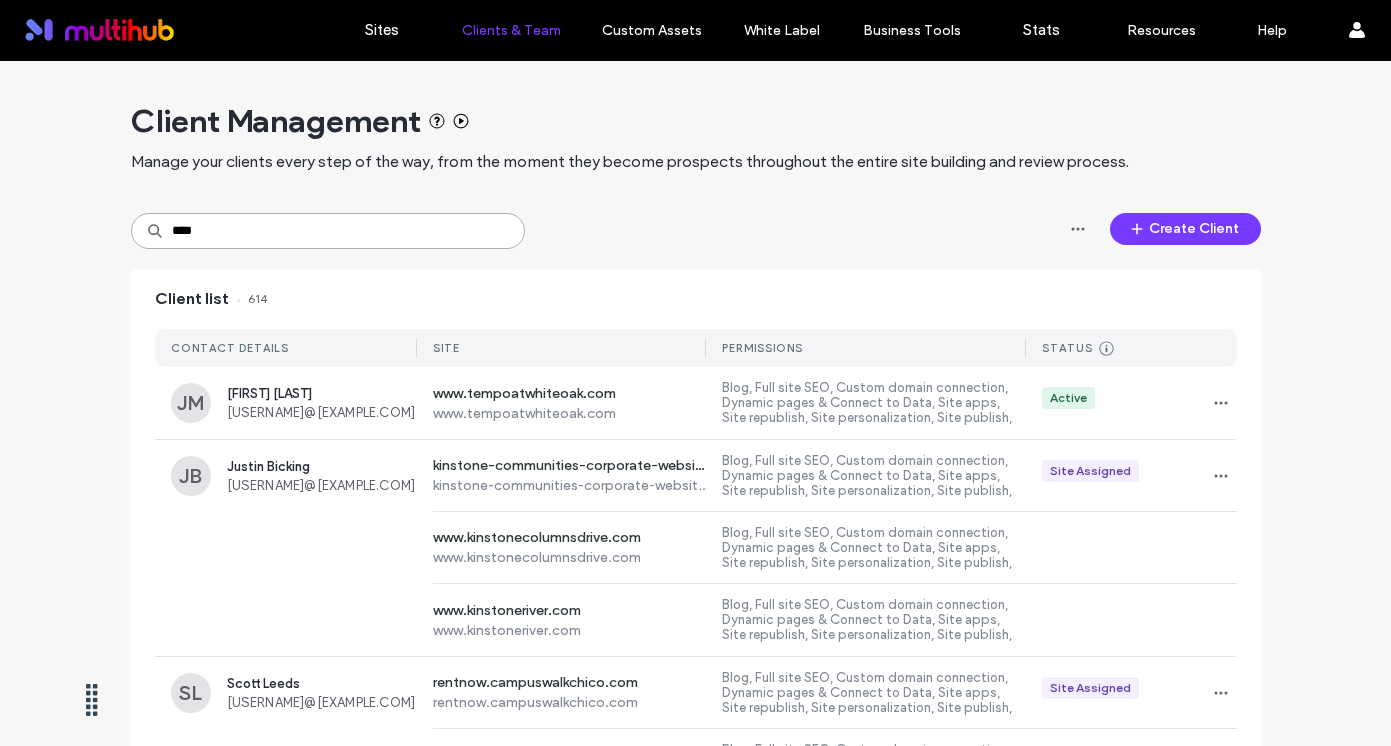 type on "*****" 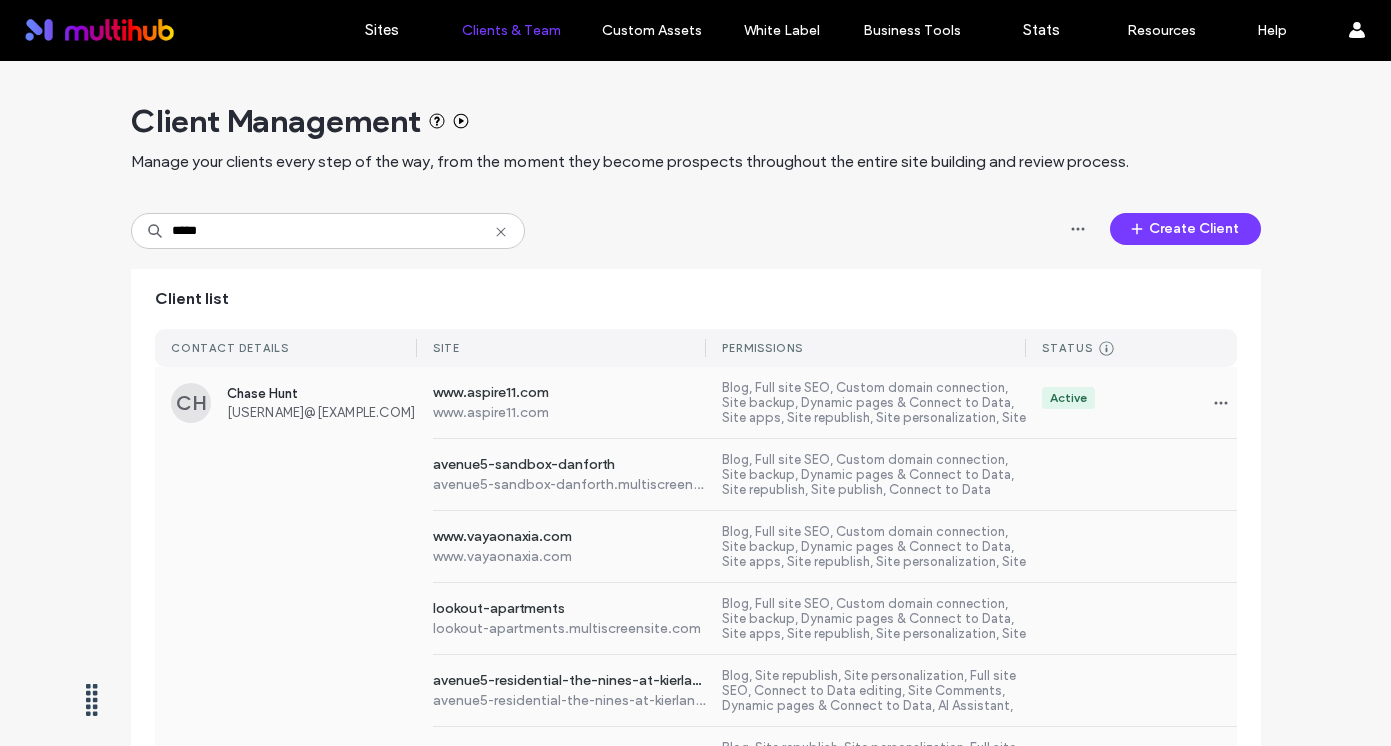 click on "avenue5-sandbox-danforth avenue5-sandbox-danforth.multiscreensite.com Blog, Full site SEO, Custom domain connection, Site backup, Dynamic pages & Connect to Data, Site republish, Site publish, Connect to Data editing, Site Comments, AI Assistant, Widget content, Content Library, Editor, Site stats" at bounding box center [696, 475] 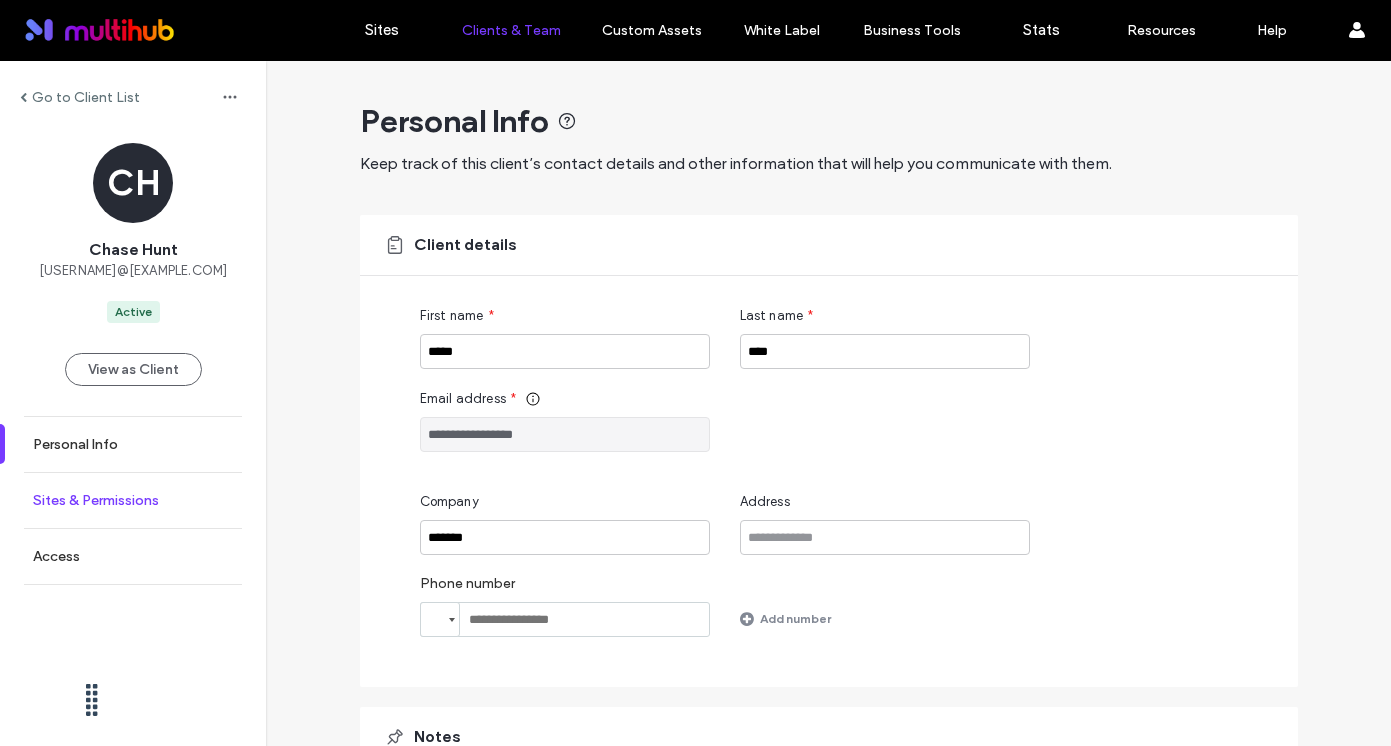 click on "Sites & Permissions" at bounding box center [133, 500] 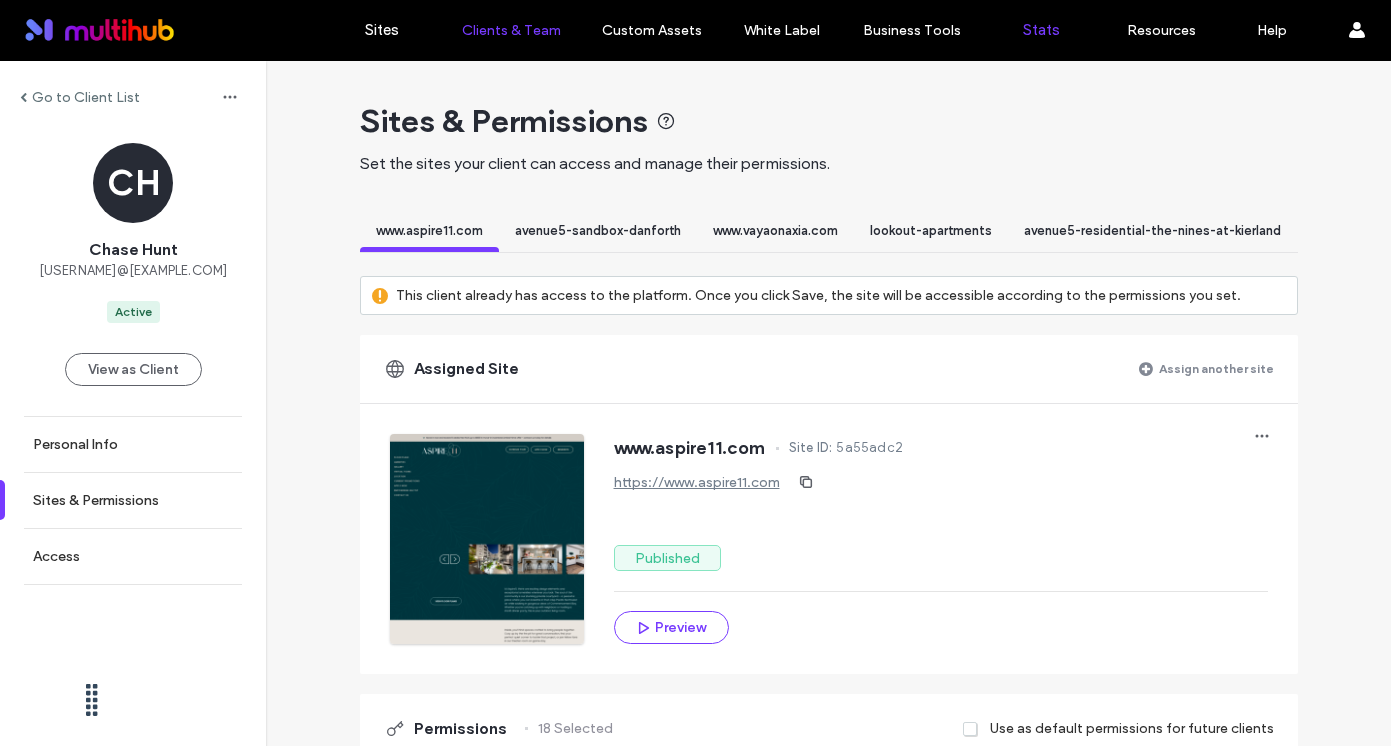 scroll, scrollTop: 0, scrollLeft: 6229, axis: horizontal 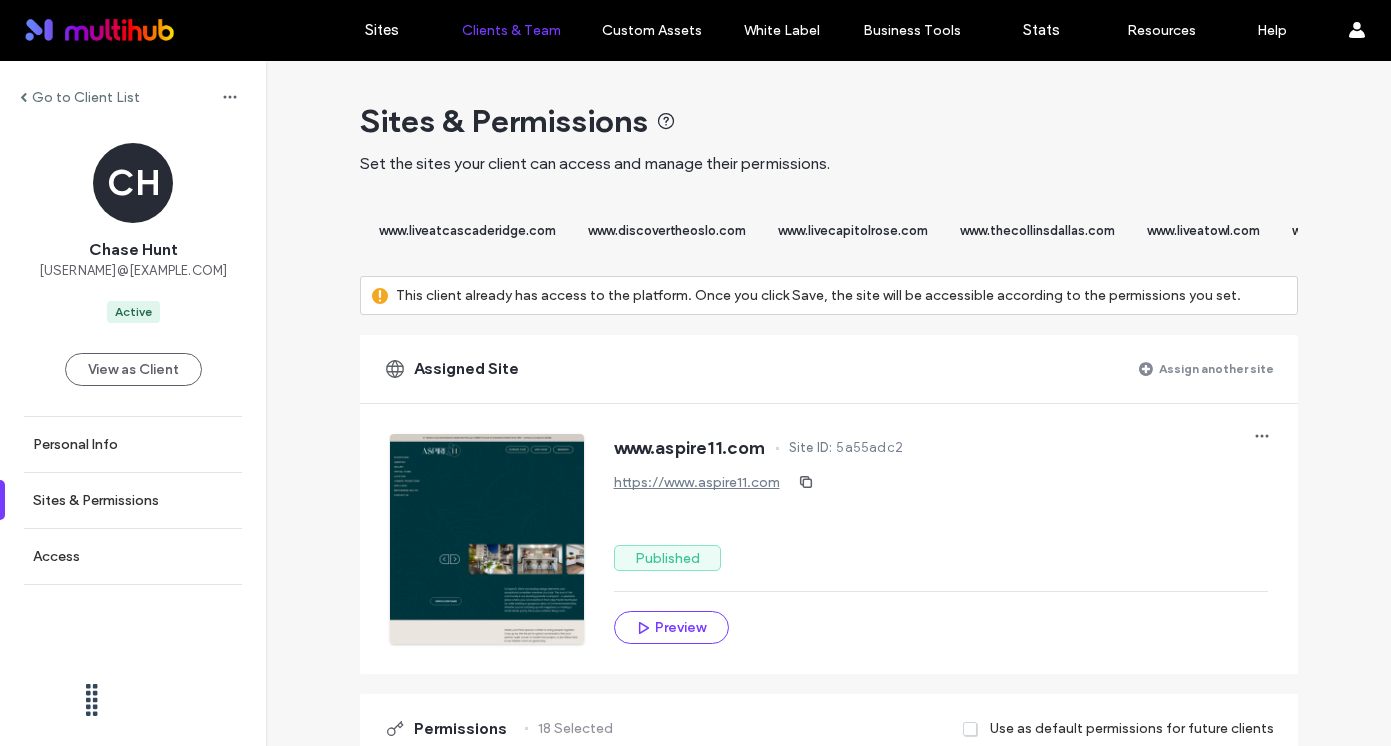 click on "www.discovertheoslo.com" at bounding box center (667, 230) 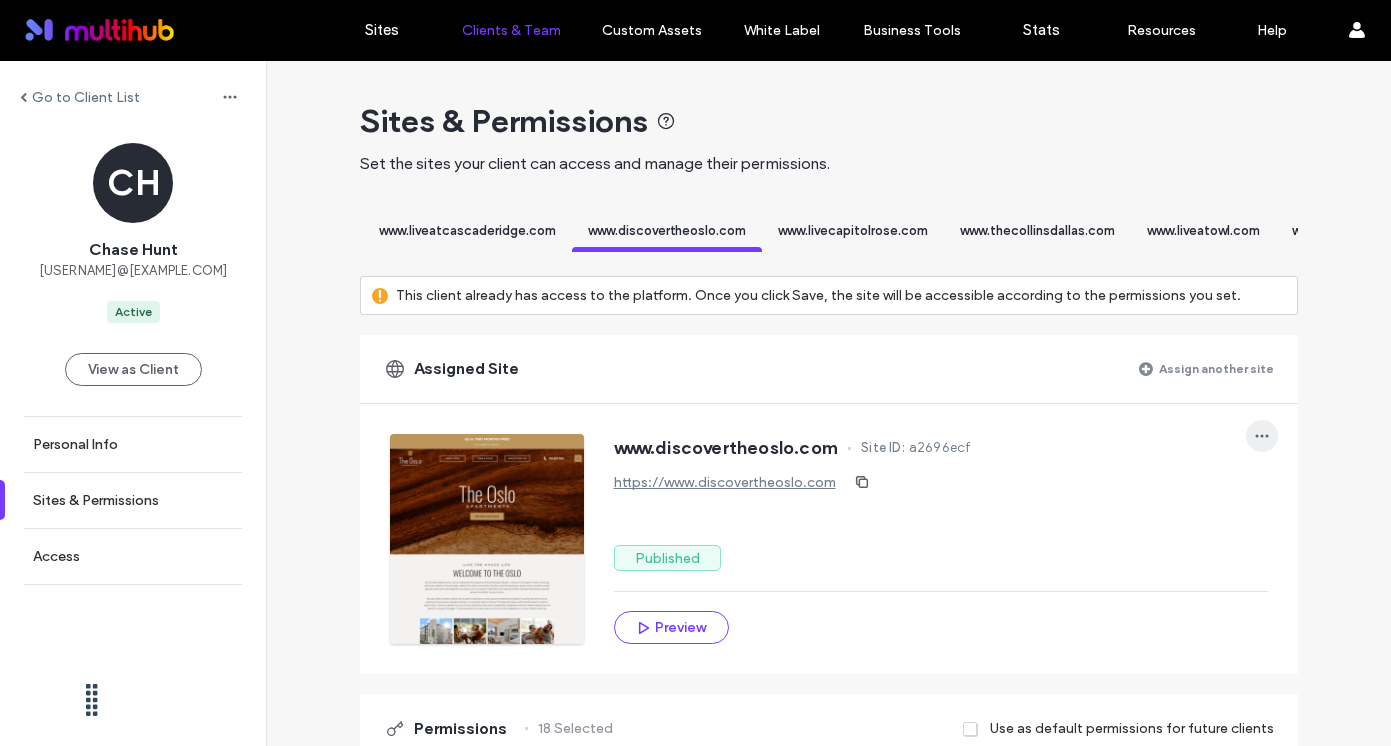 click at bounding box center [1262, 436] 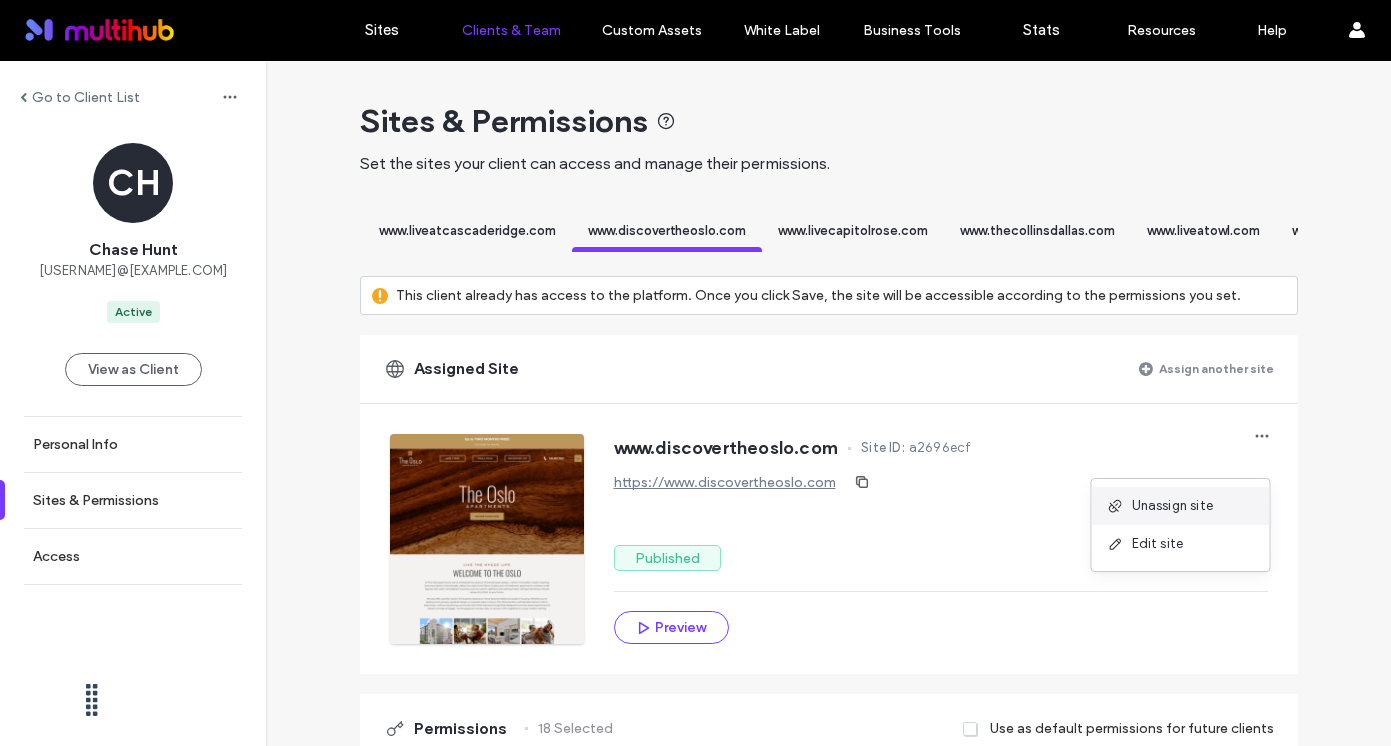 click on "Unassign site" at bounding box center (1173, 506) 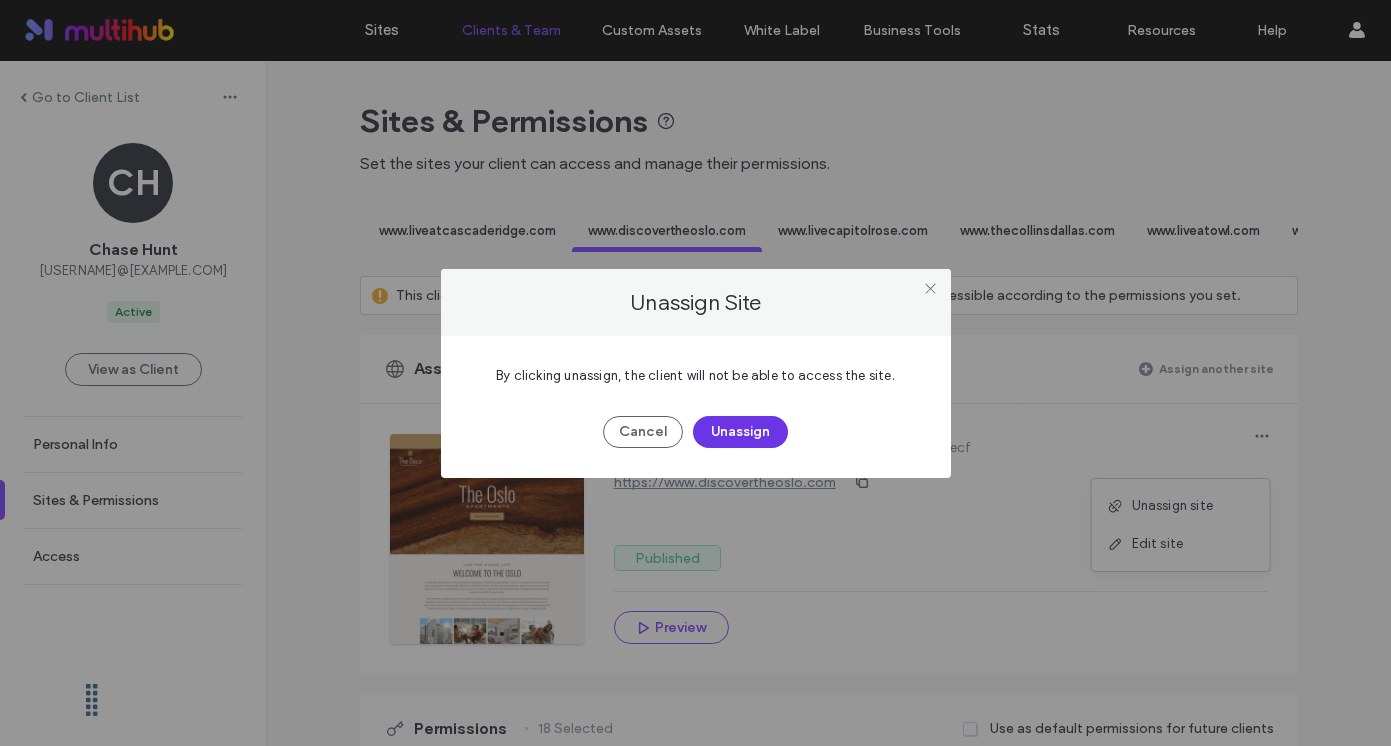 click on "Unassign" at bounding box center (740, 432) 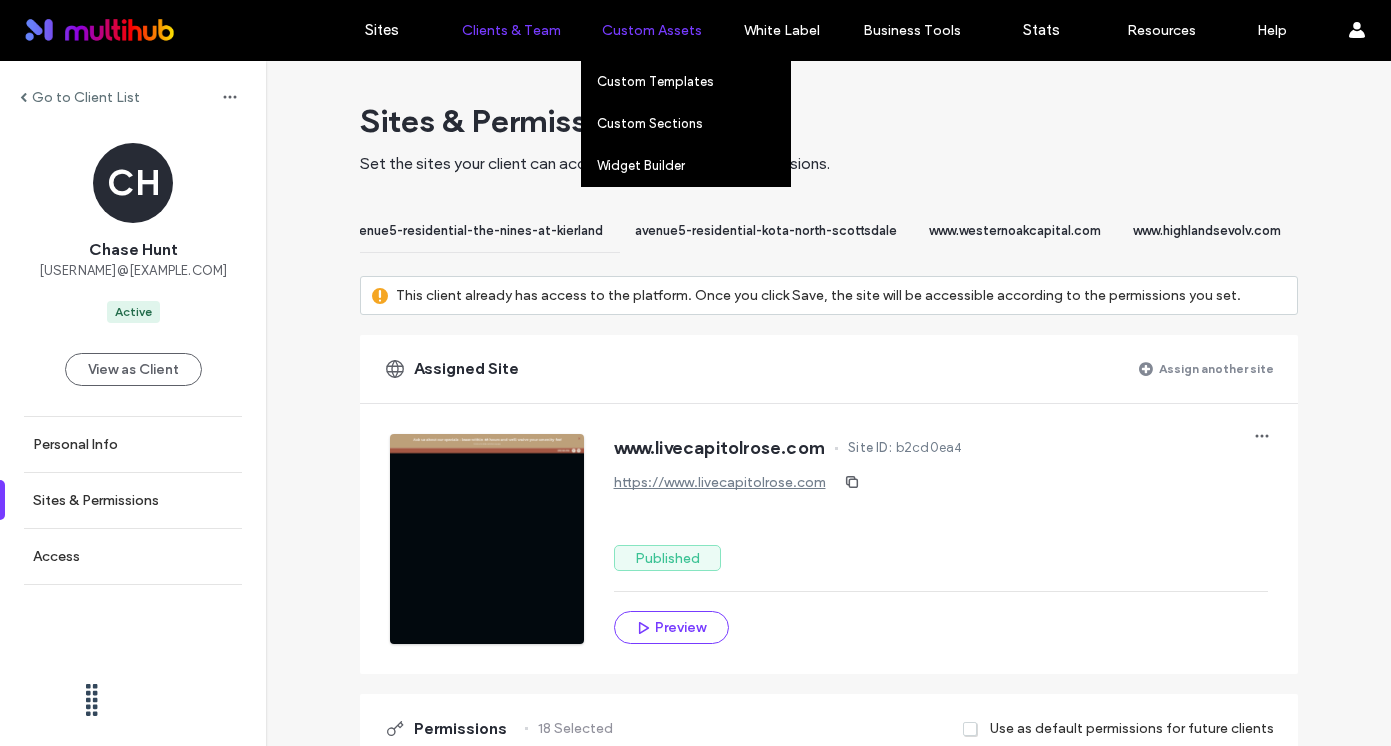 scroll, scrollTop: 0, scrollLeft: 10712, axis: horizontal 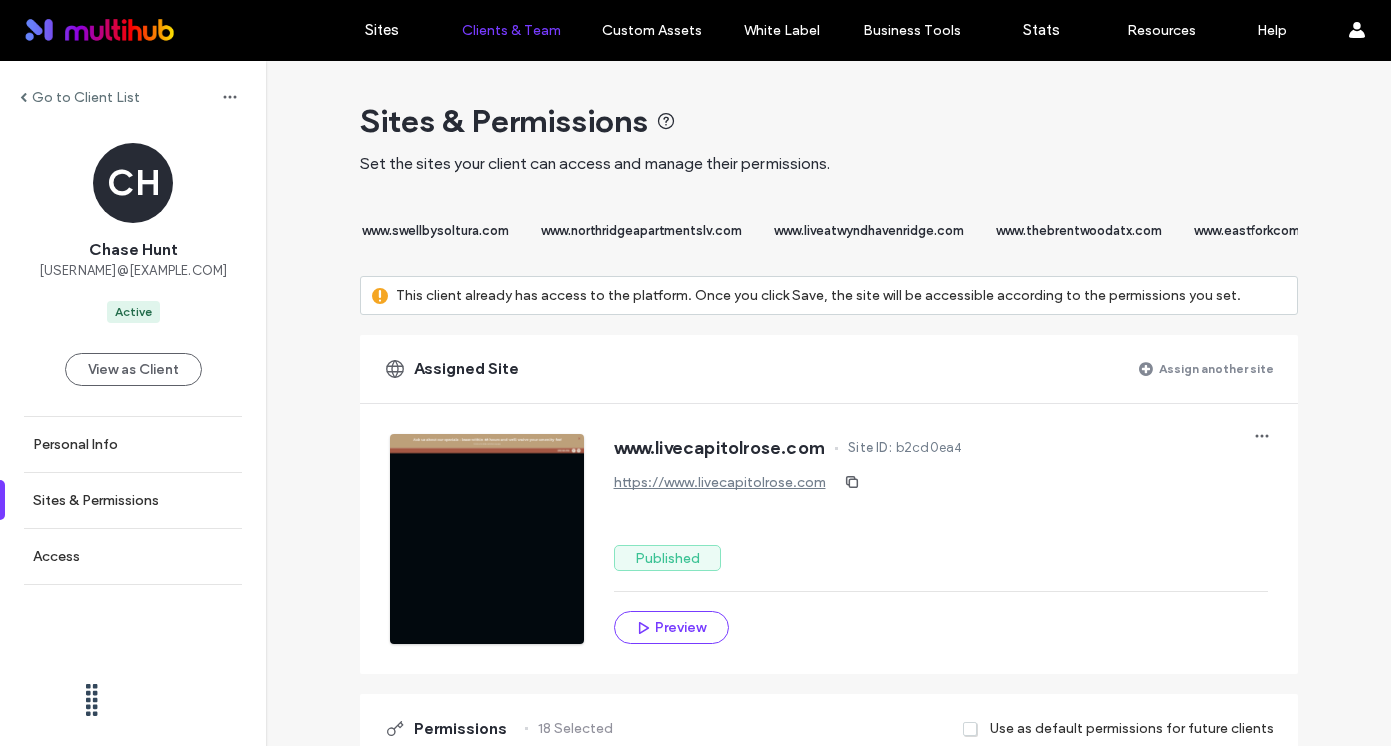 click on "www.northridgeapartmentslv.com" at bounding box center [641, 230] 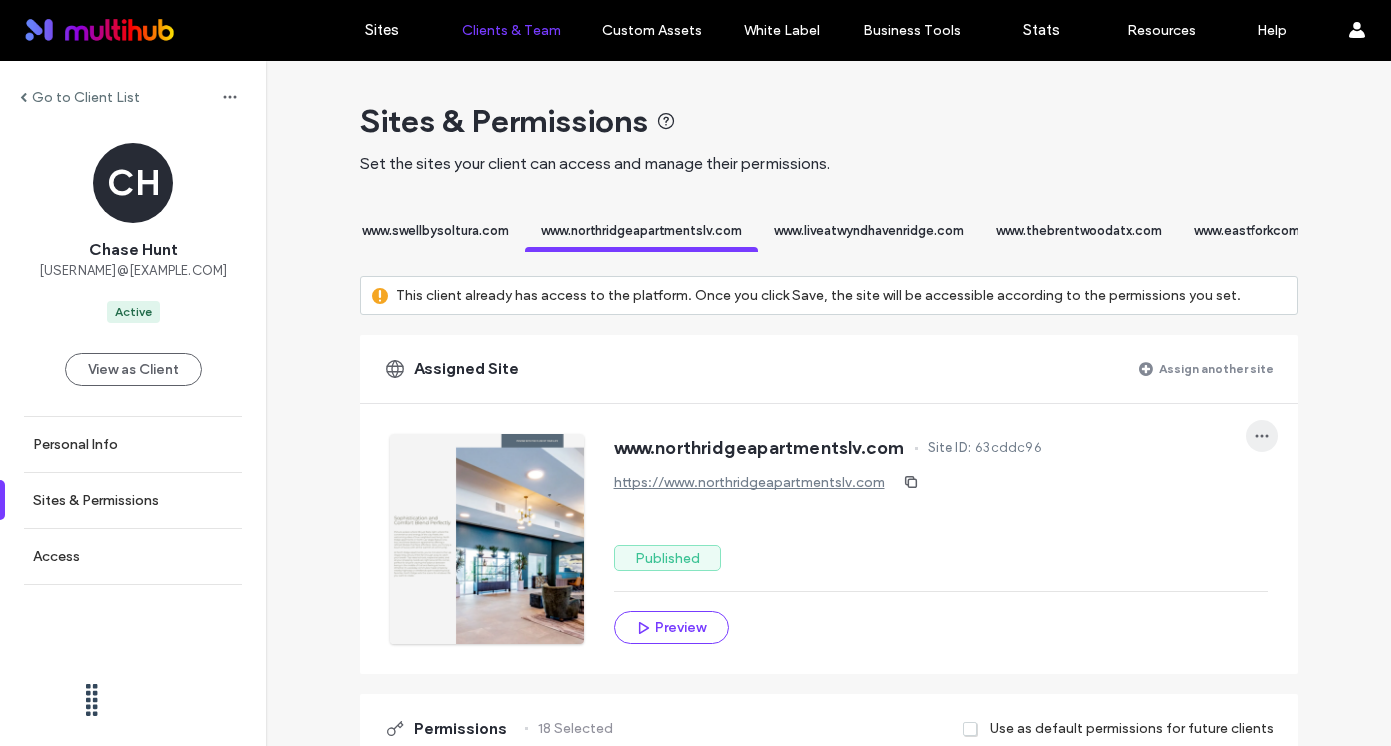 click 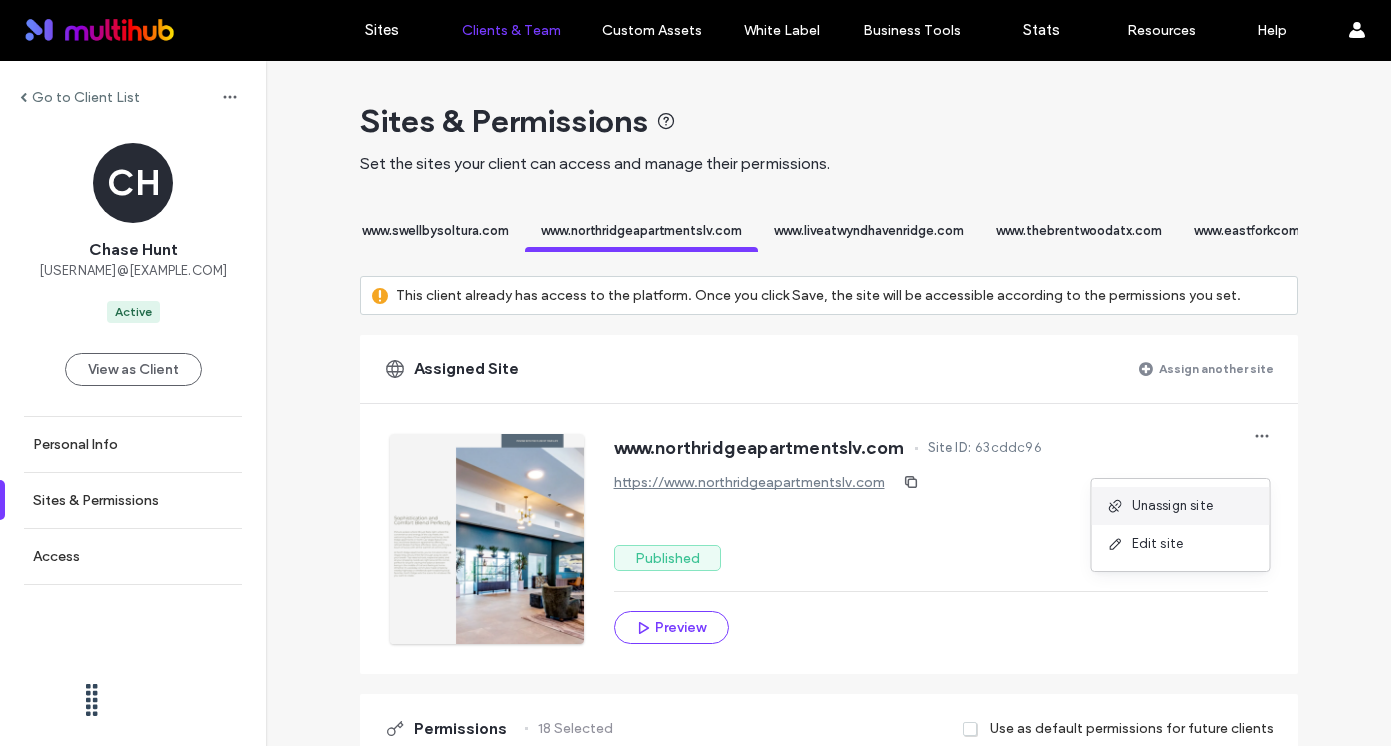 click on "Unassign site" at bounding box center (1173, 506) 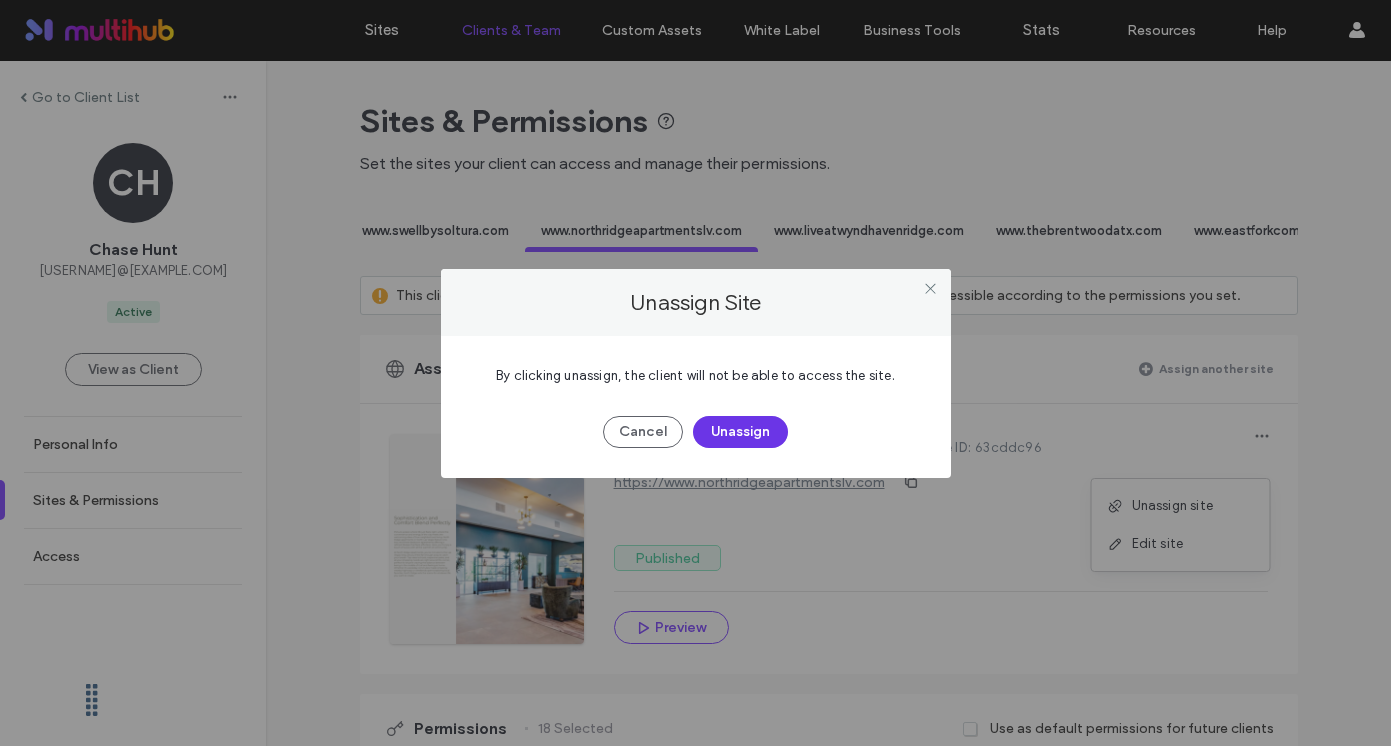 click on "Unassign" at bounding box center (740, 432) 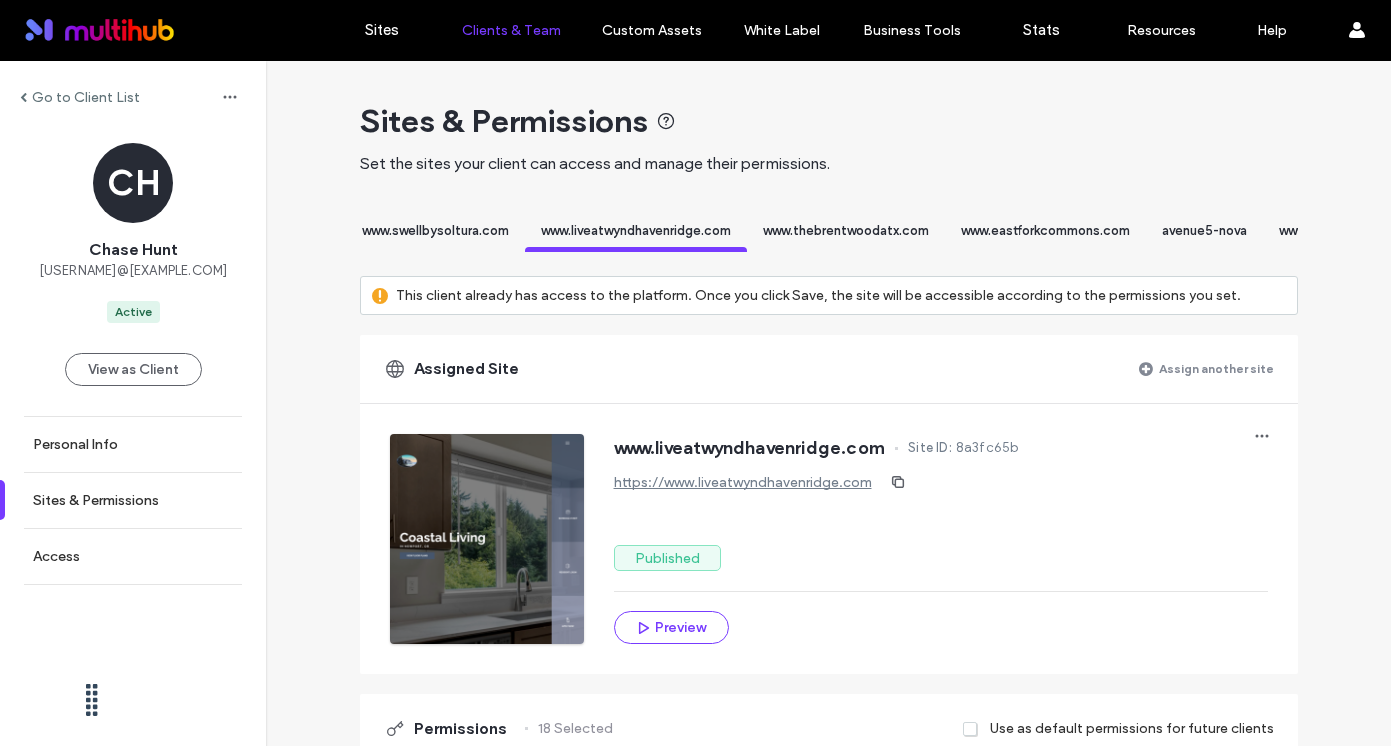 click on "Go to Client List" at bounding box center [86, 97] 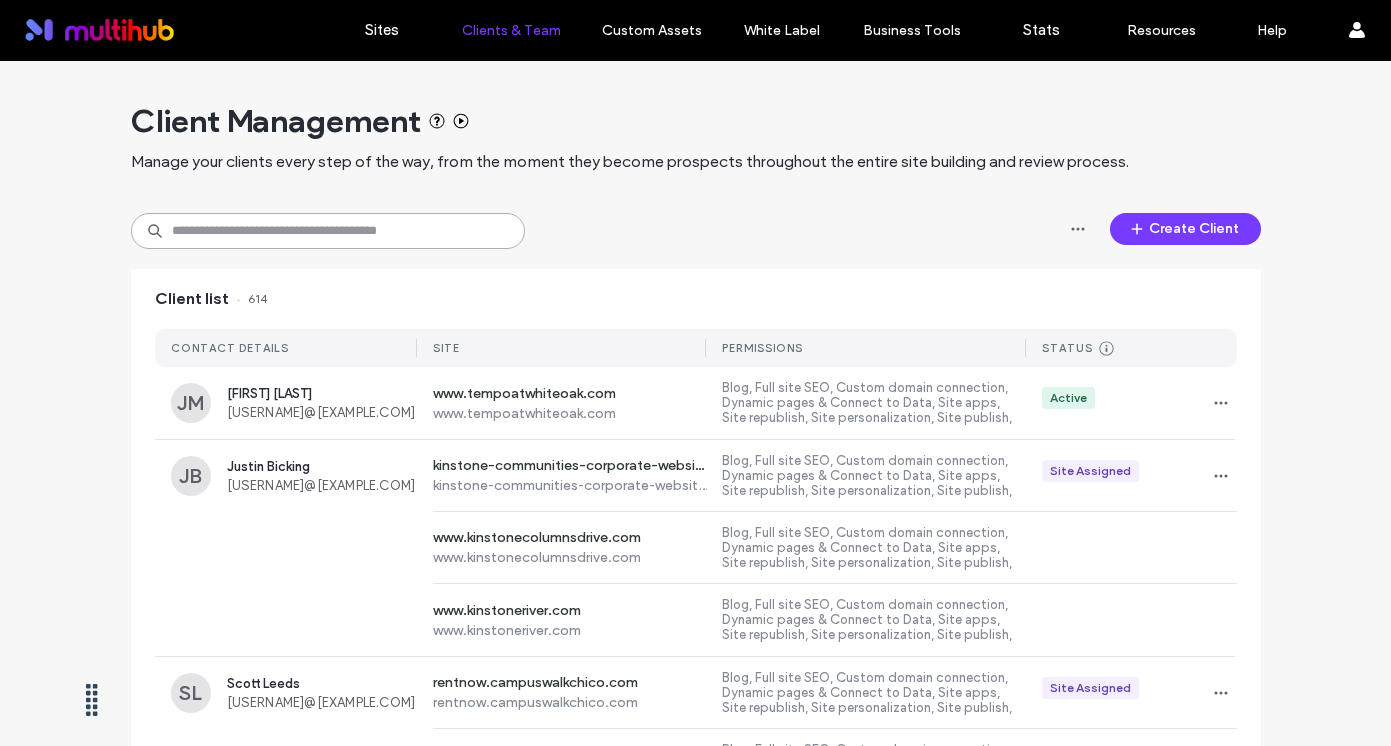 click at bounding box center (328, 231) 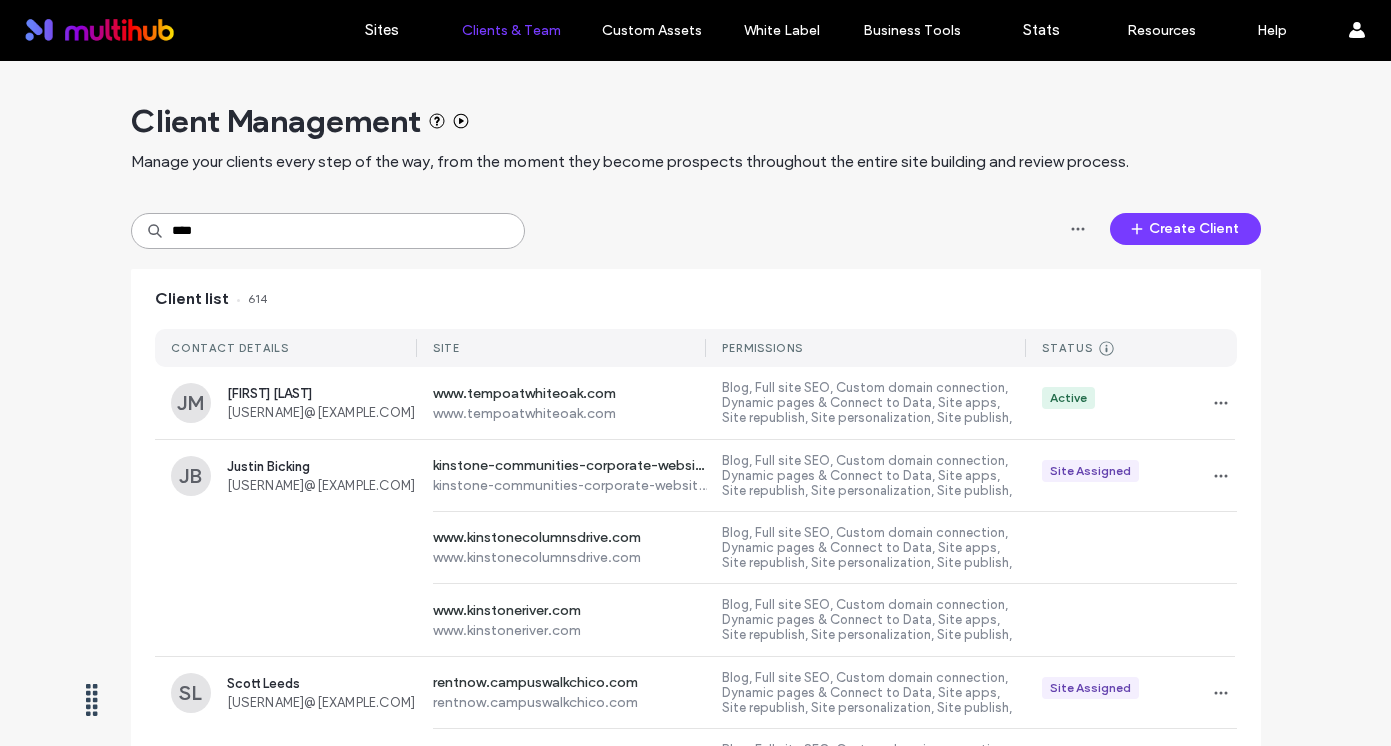 type on "*****" 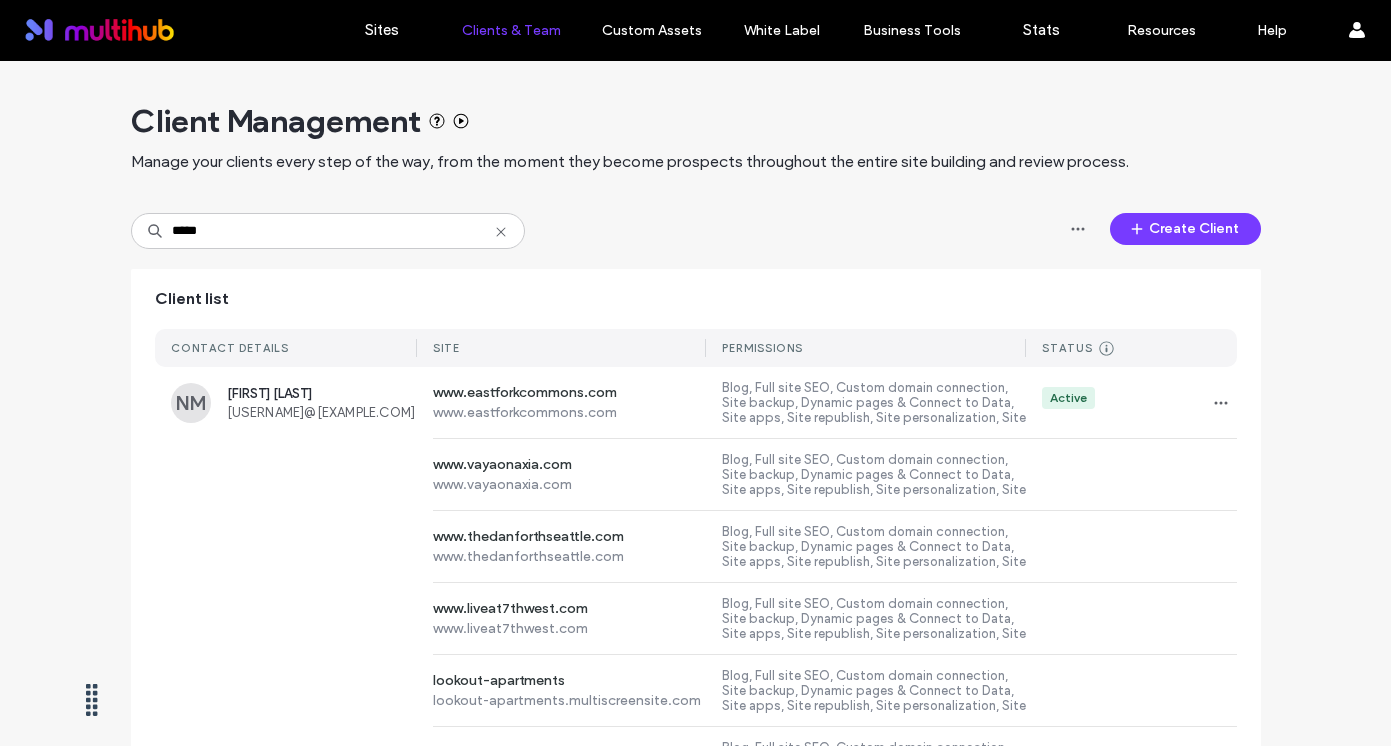 click on "www.vayaonaxia.com www.vayaonaxia.com Blog, Full site SEO, Custom domain connection, Site backup, Dynamic pages & Connect to Data, Site apps, Site republish, Site personalization, Site publish, Flex sections, Connect to Data editing, Site Comments, AI Assistant, Widget content, Content Library, Editor, Free apps management, Site stats" at bounding box center (696, 475) 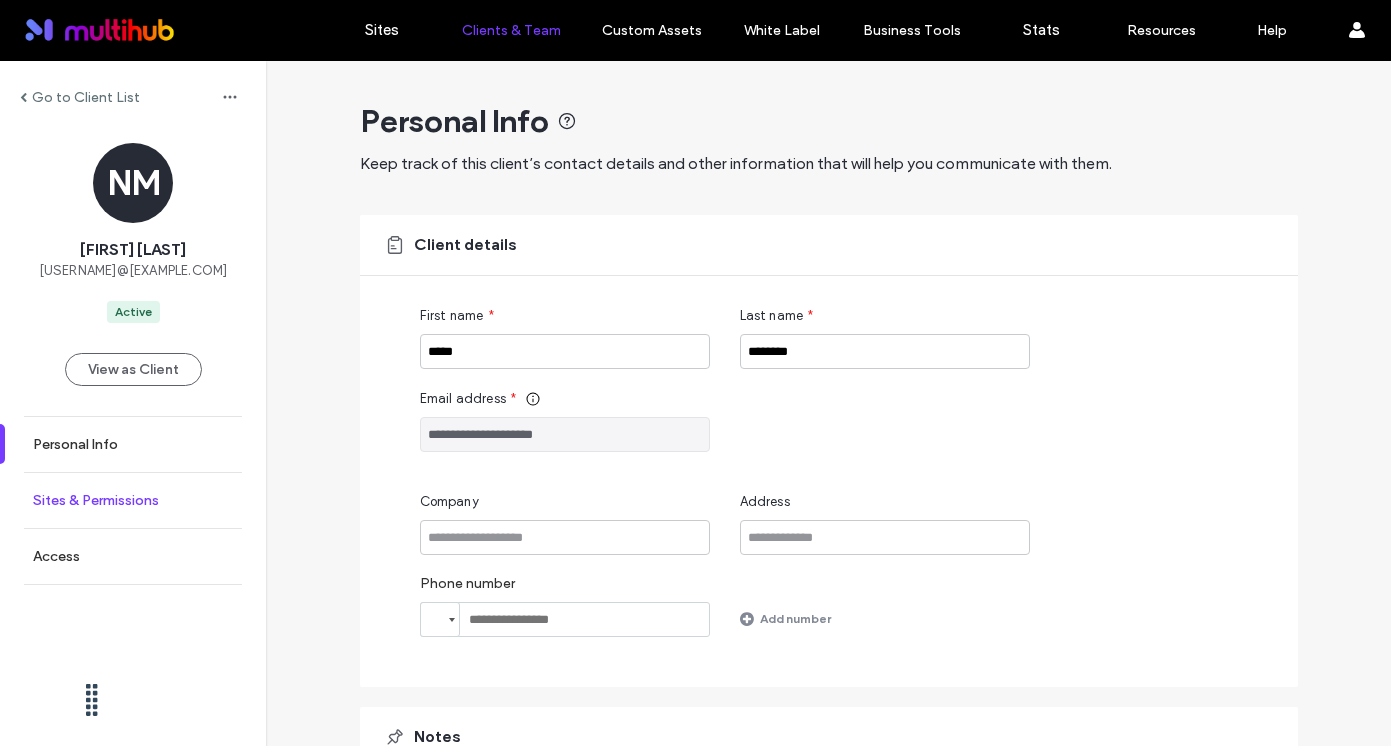 click on "Sites & Permissions" at bounding box center (96, 500) 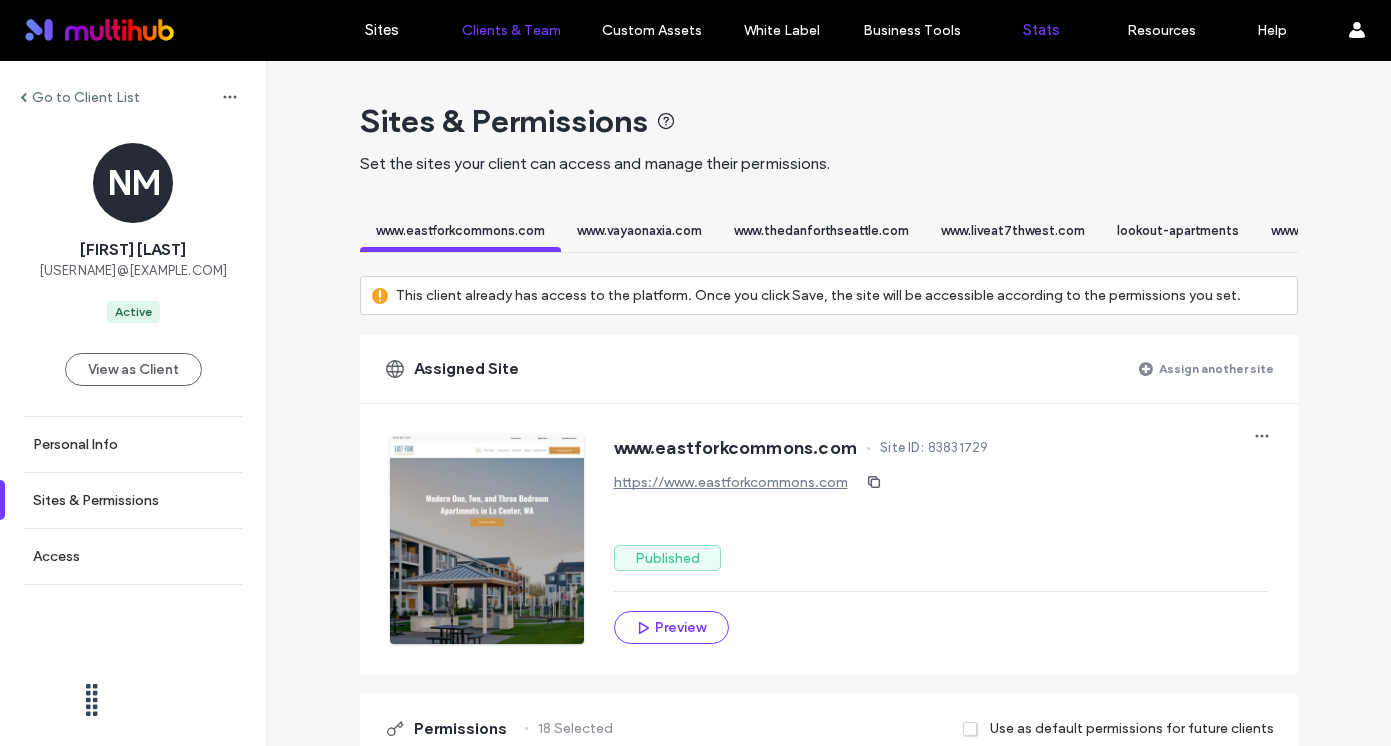 scroll, scrollTop: 0, scrollLeft: 5009, axis: horizontal 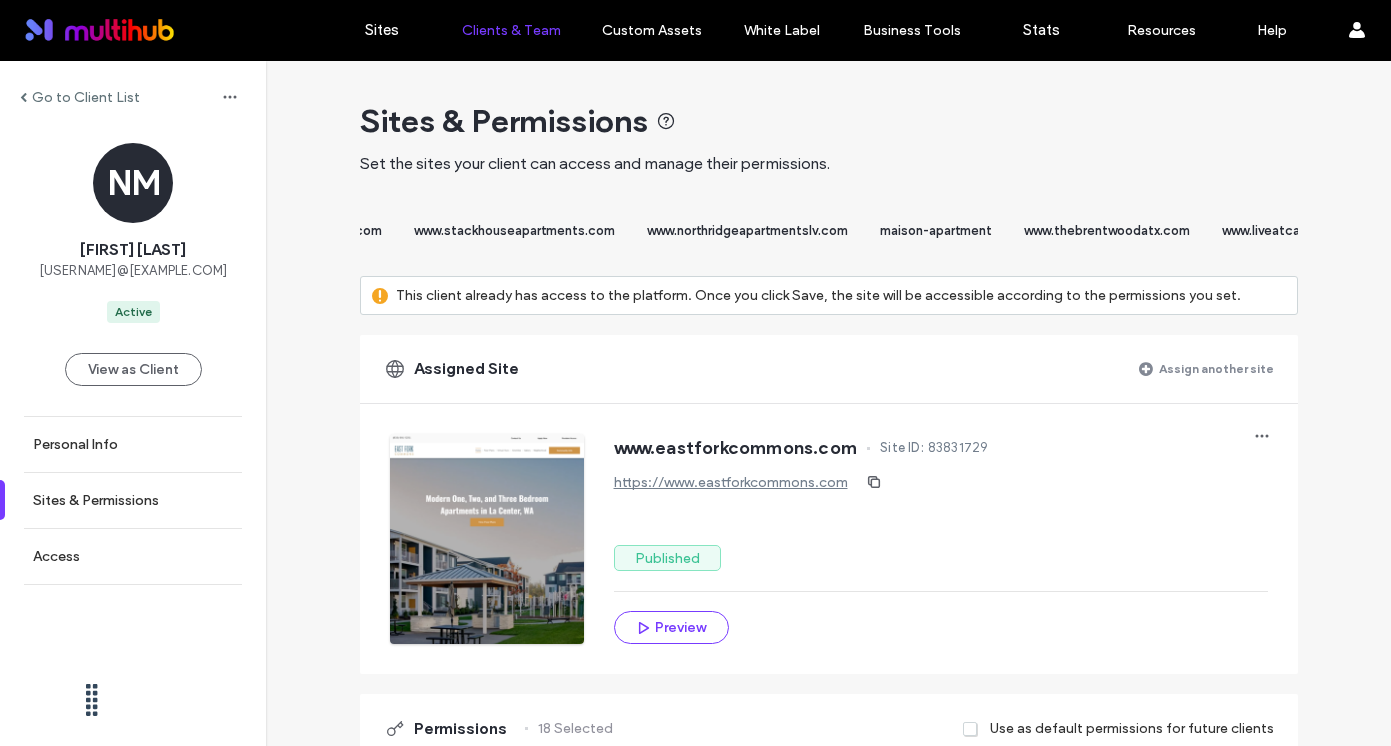 click on "www.northridgeapartmentslv.com" at bounding box center (747, 230) 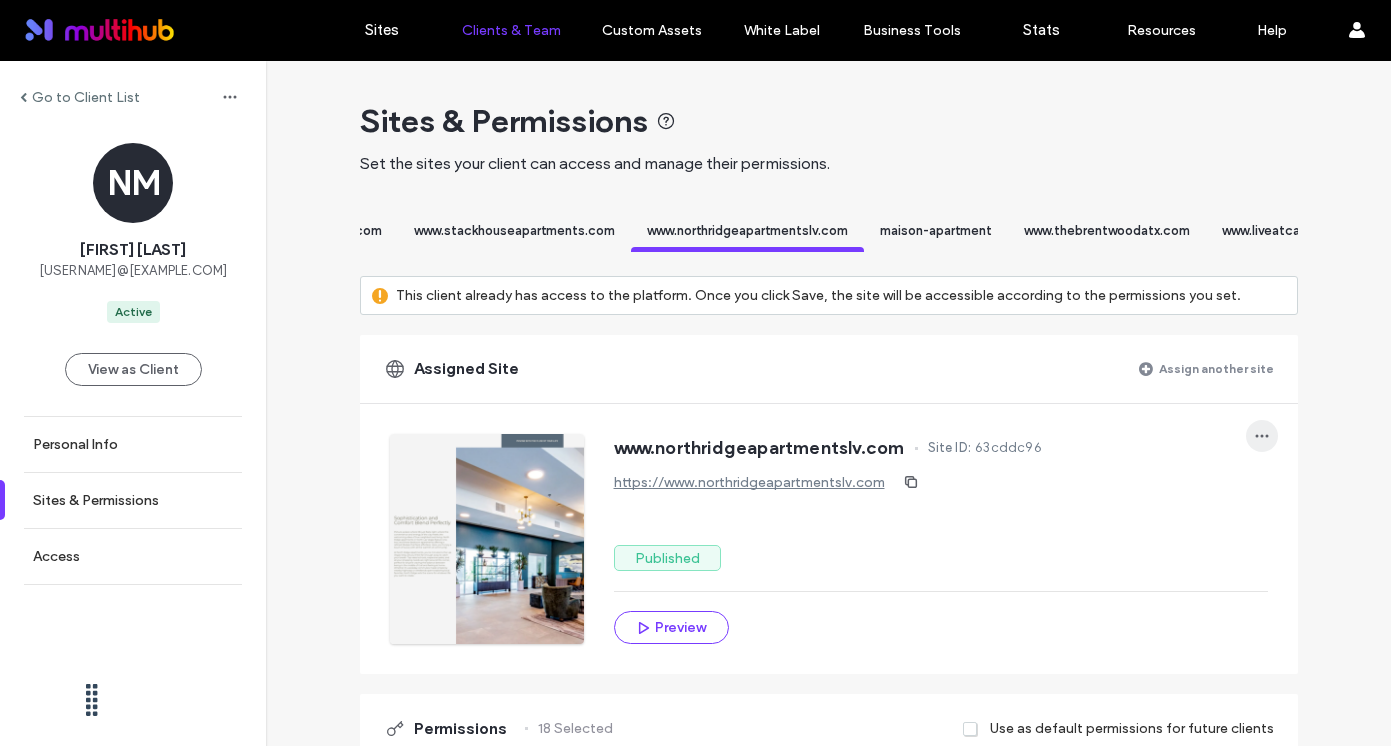click 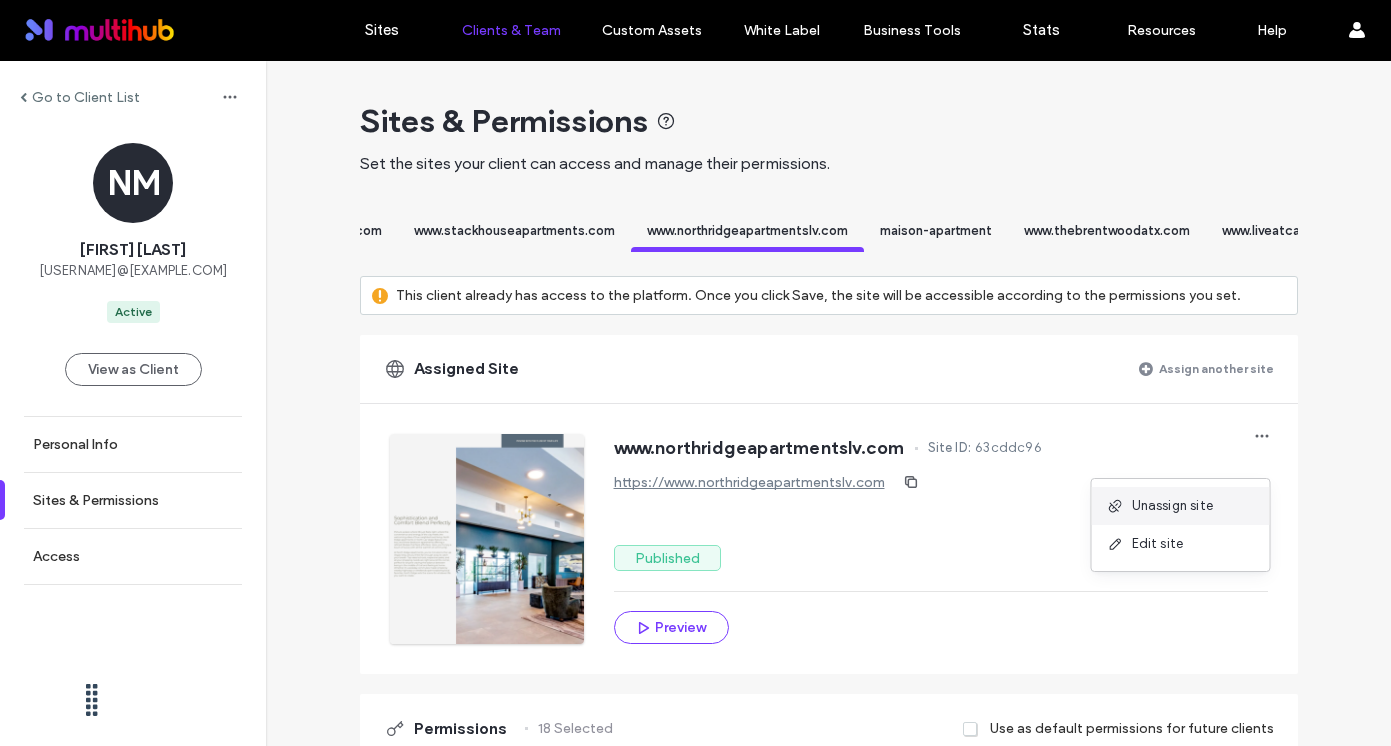 click on "Unassign site" at bounding box center [1173, 506] 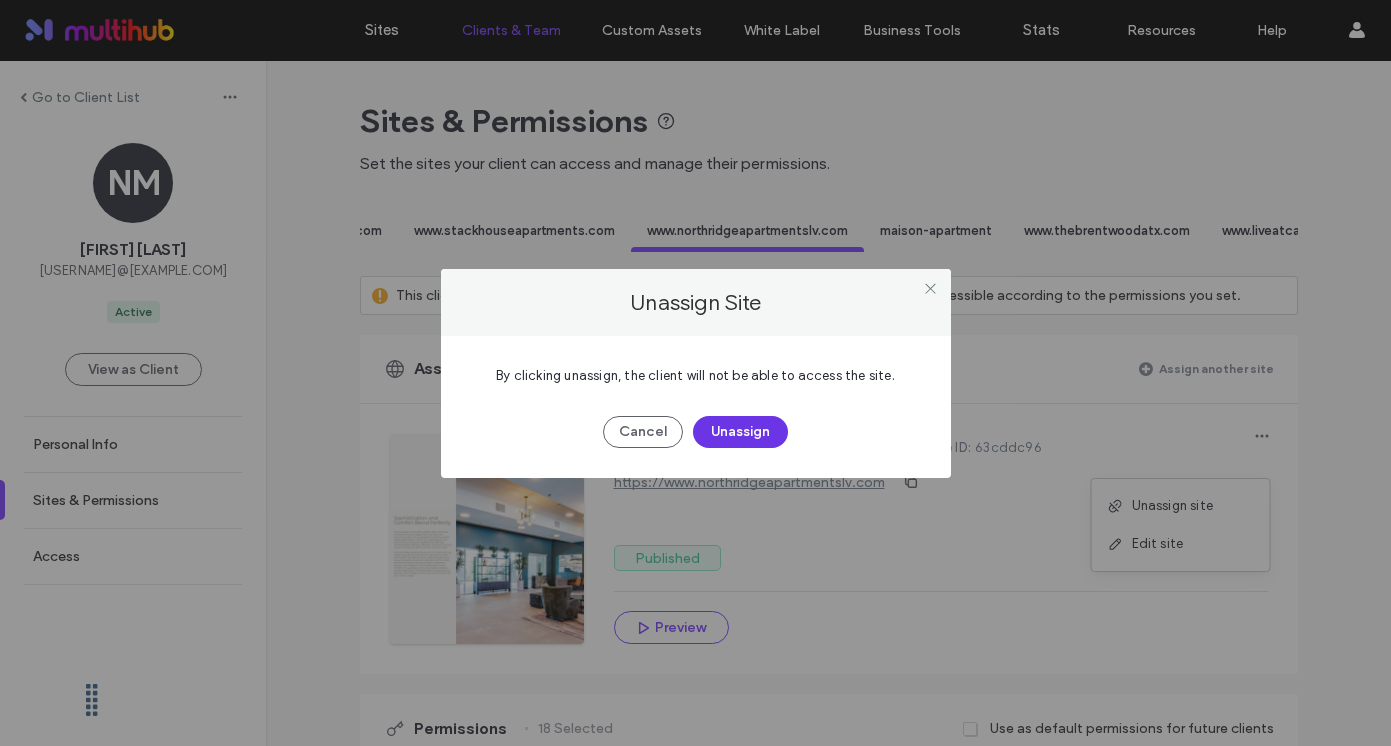 click on "Unassign" at bounding box center (740, 432) 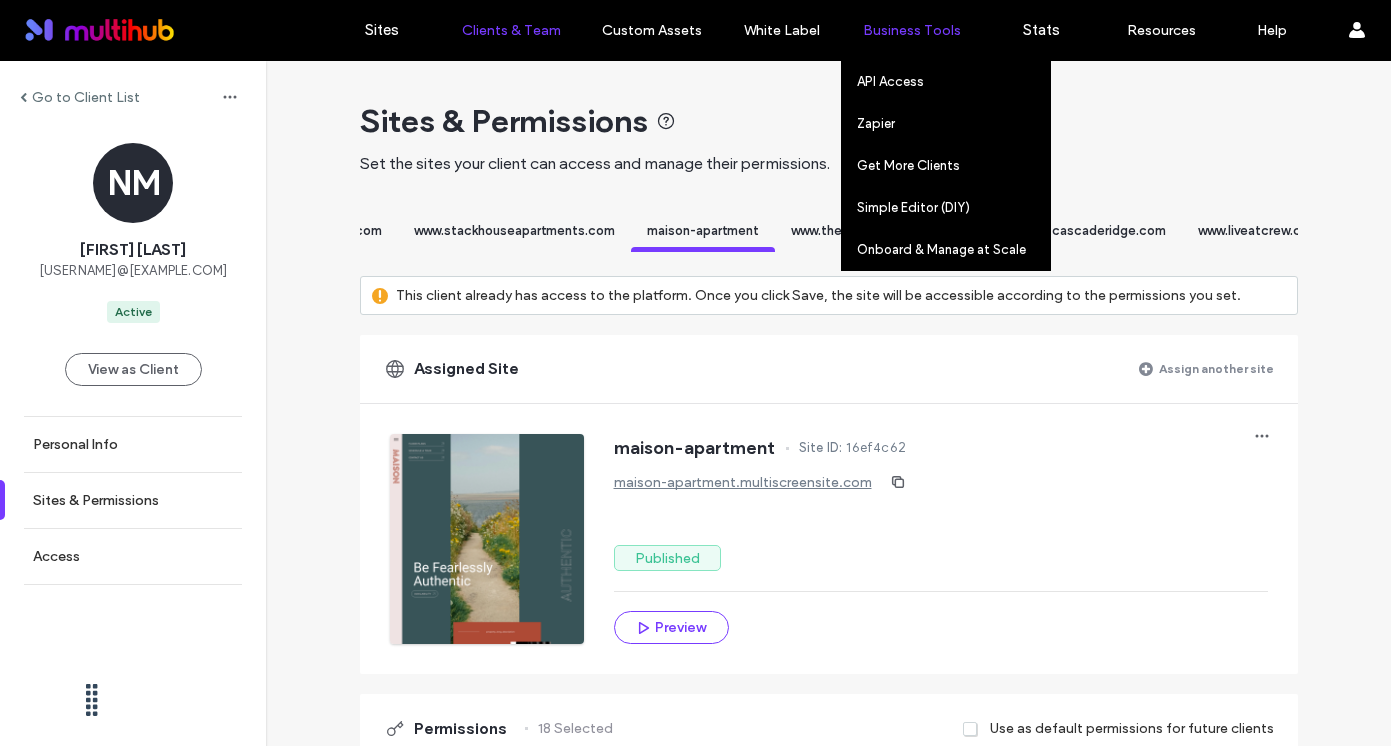 scroll, scrollTop: 0, scrollLeft: 9771, axis: horizontal 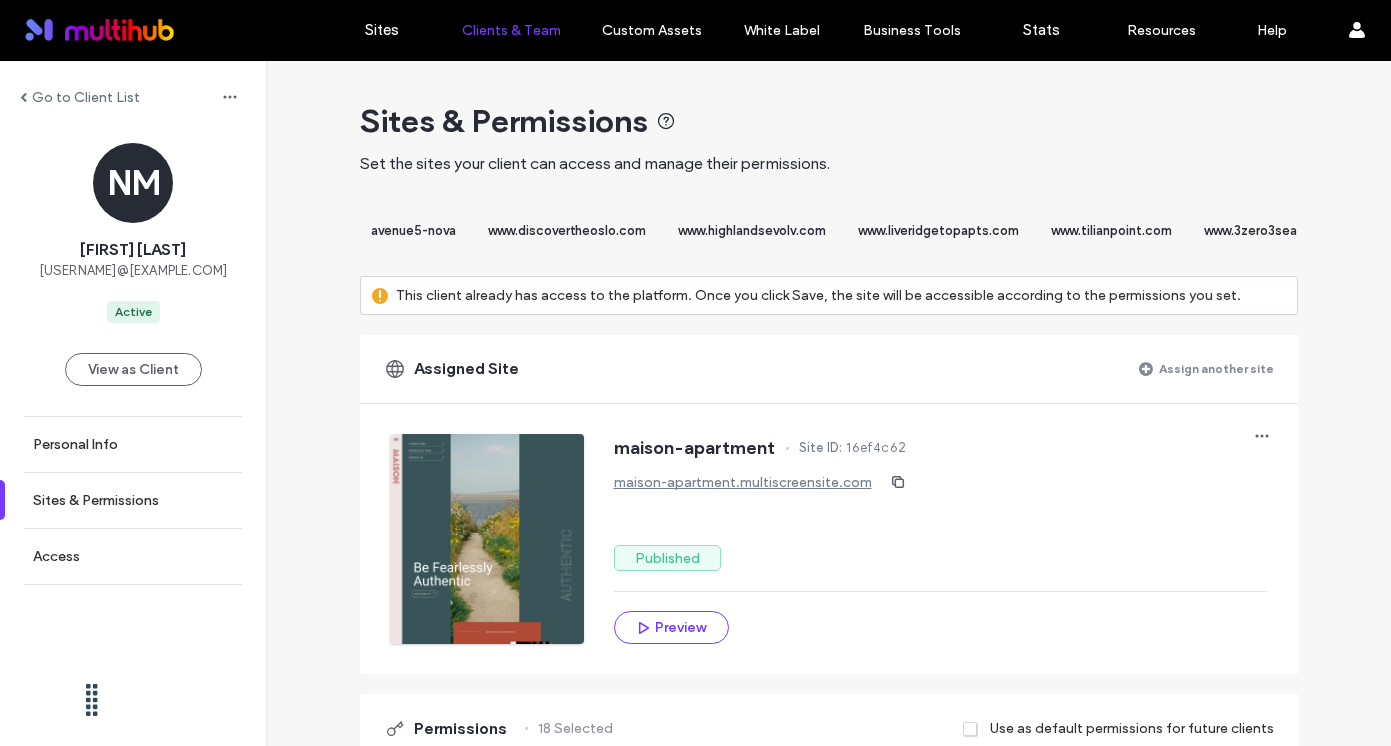 click on "www.discovertheoslo.com" at bounding box center [567, 230] 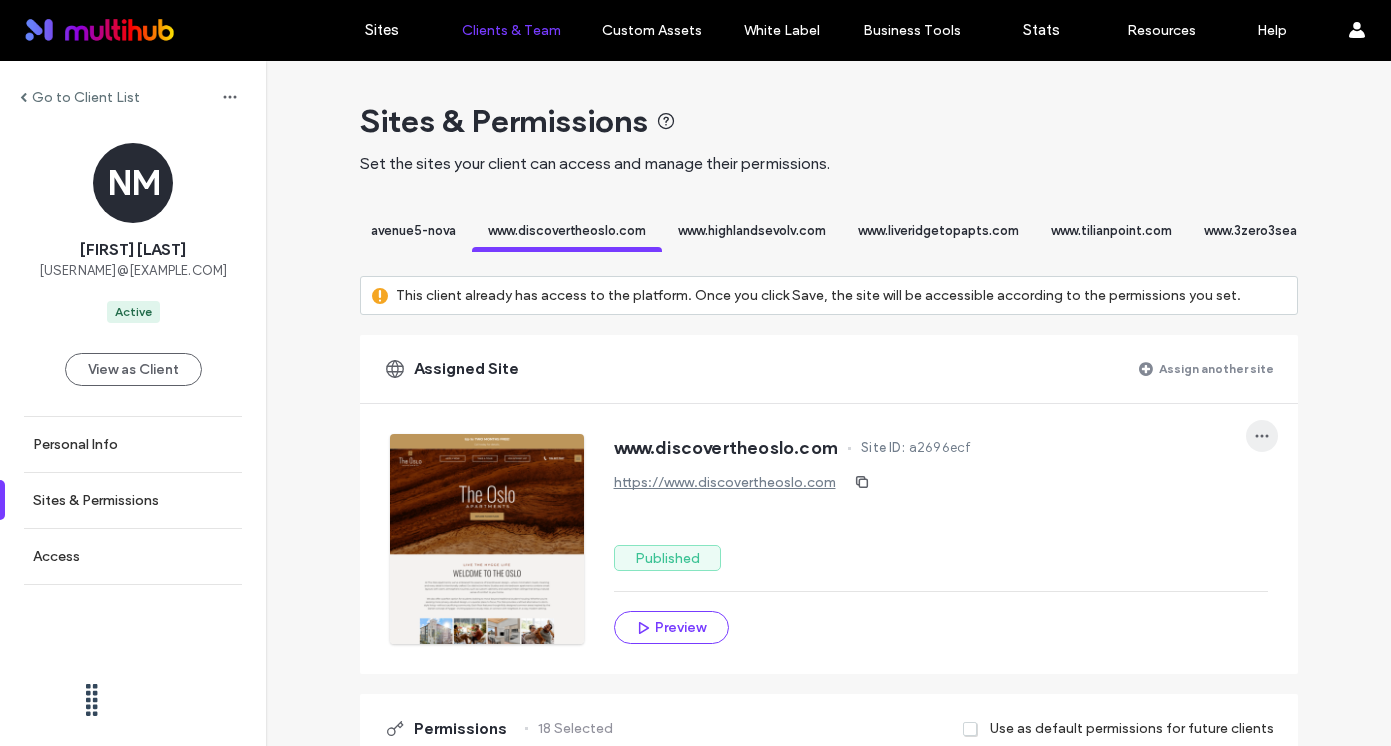 click at bounding box center (1262, 436) 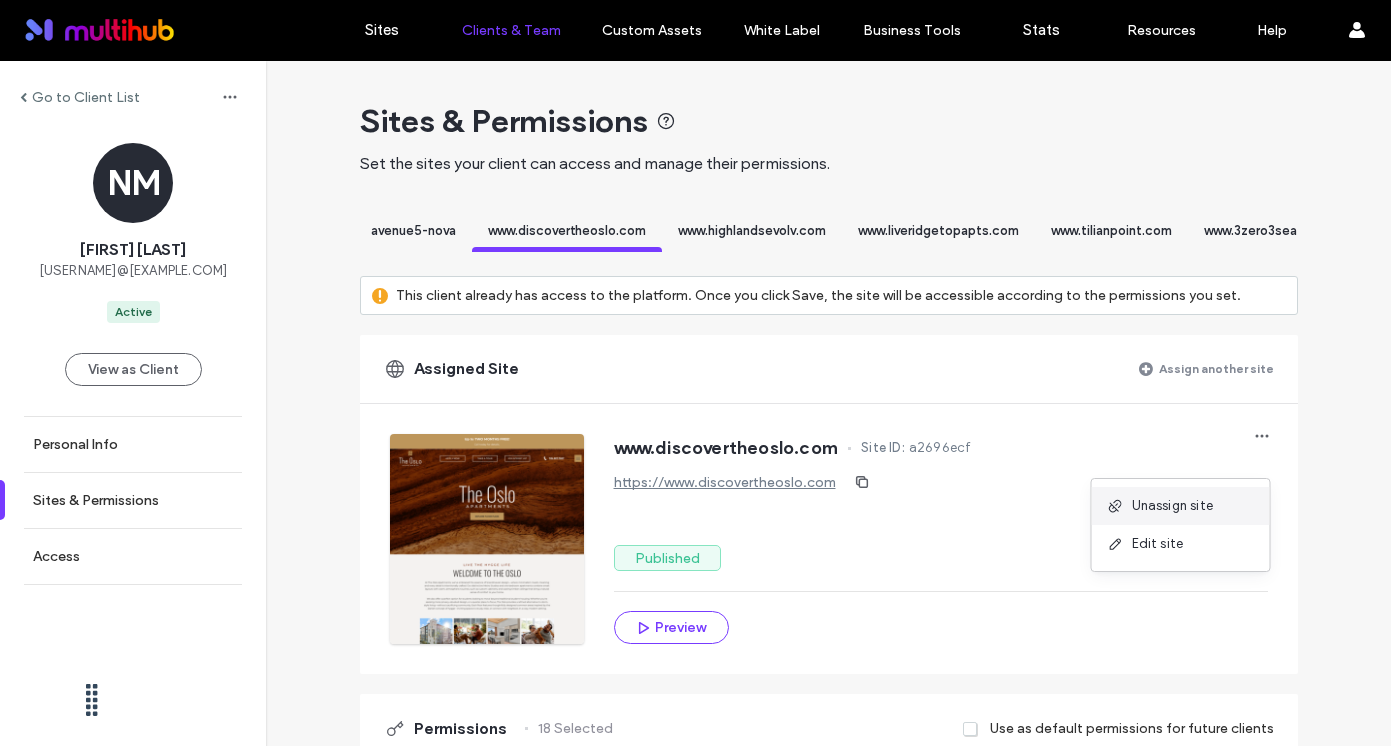click on "Unassign site" at bounding box center (1181, 506) 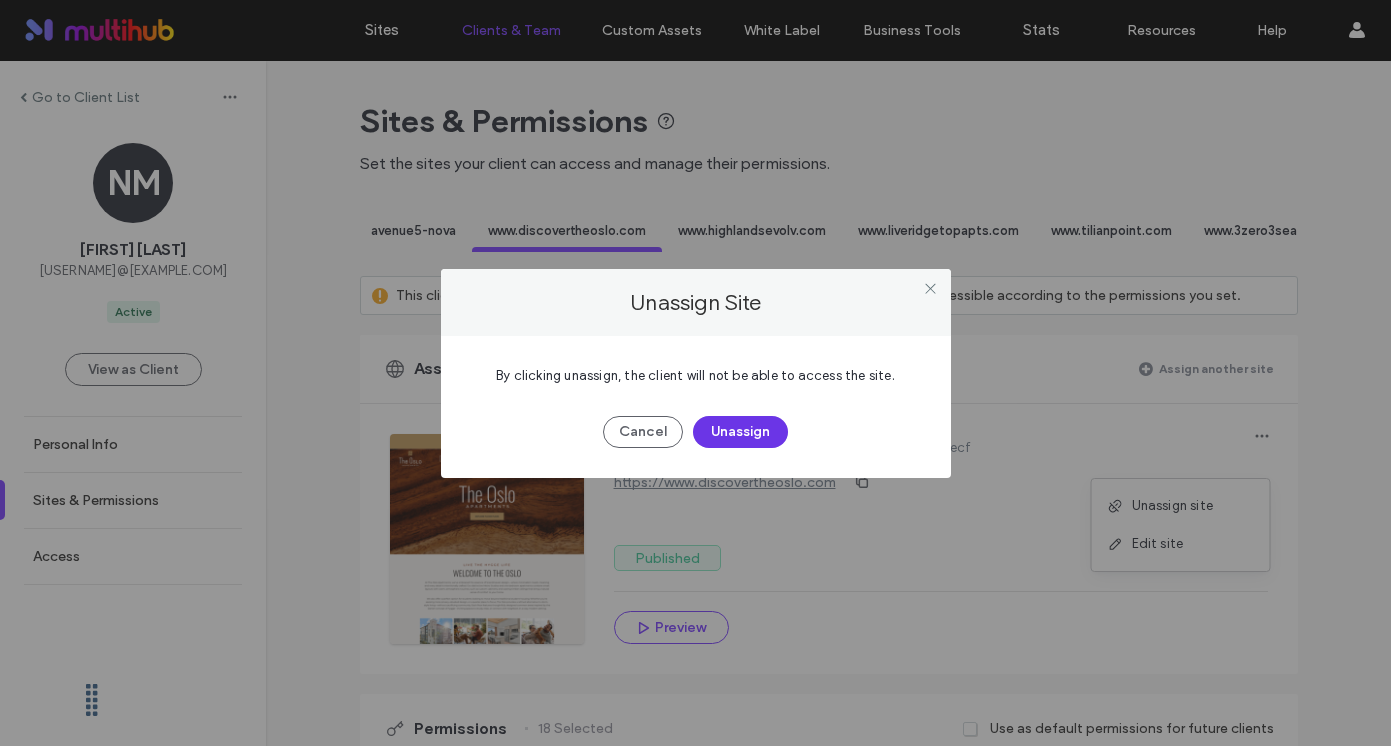click on "Unassign" at bounding box center (740, 432) 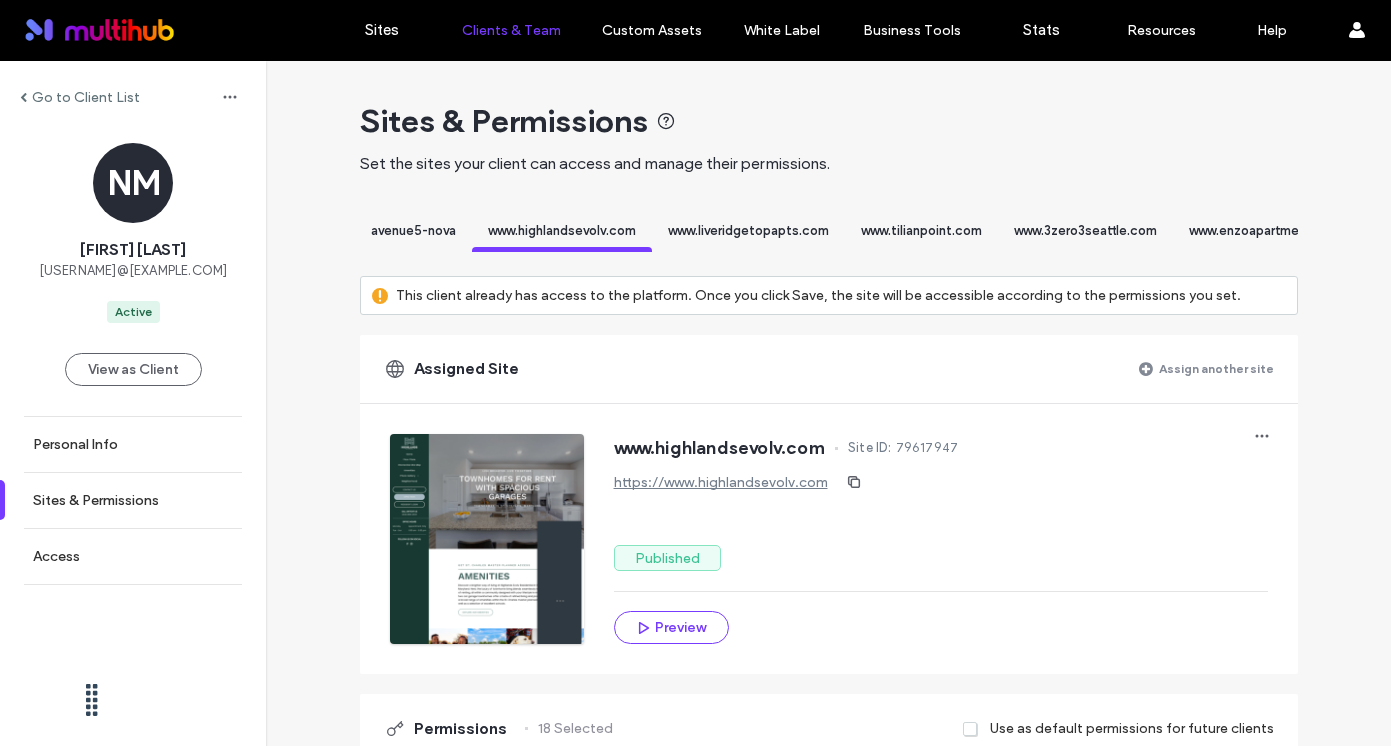 click on "Go to Client List" at bounding box center (133, 97) 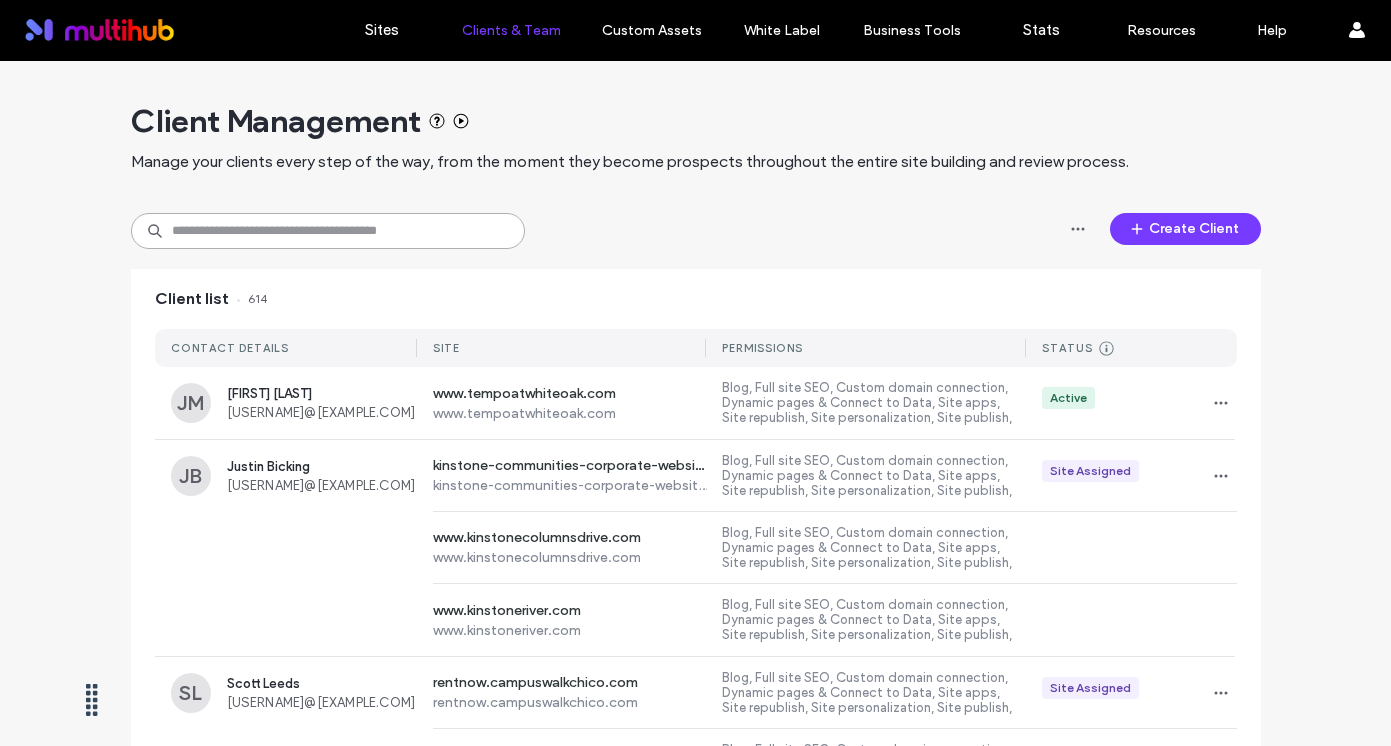 click at bounding box center [328, 231] 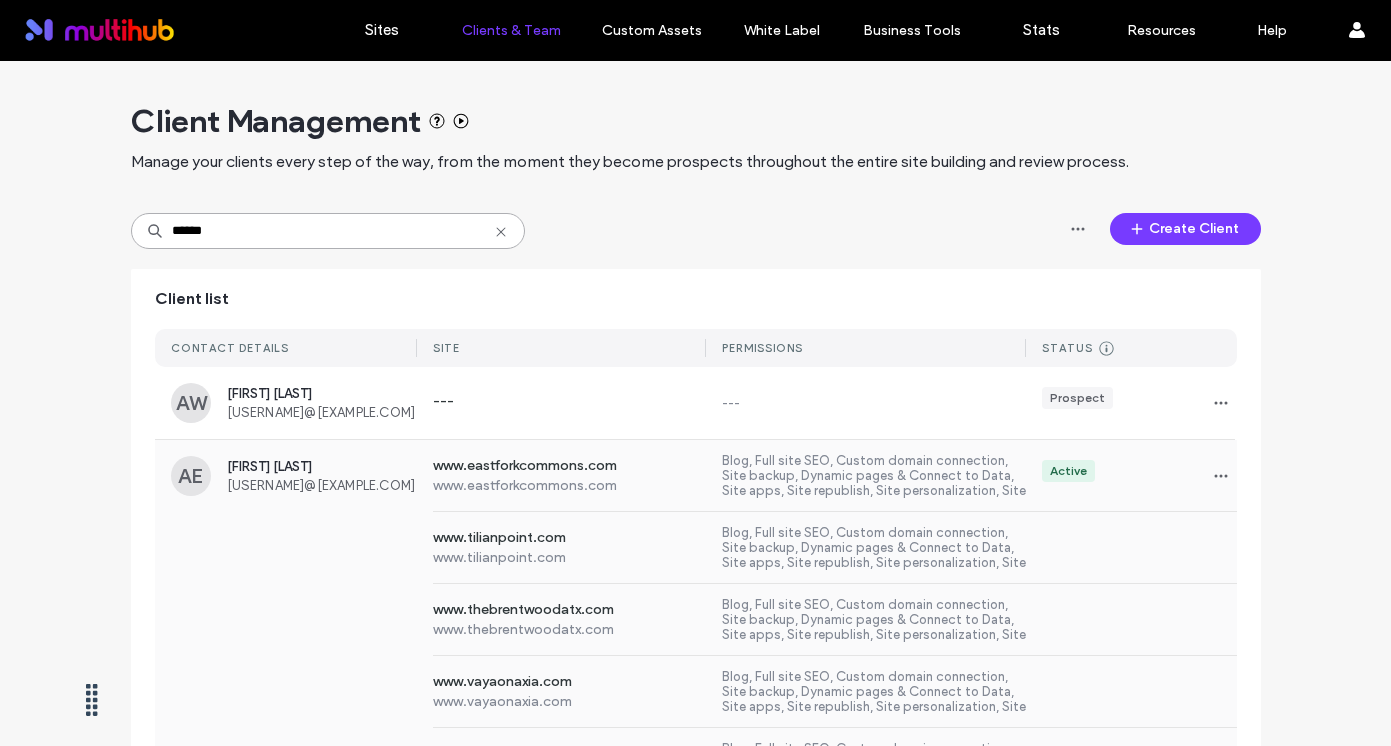 type on "******" 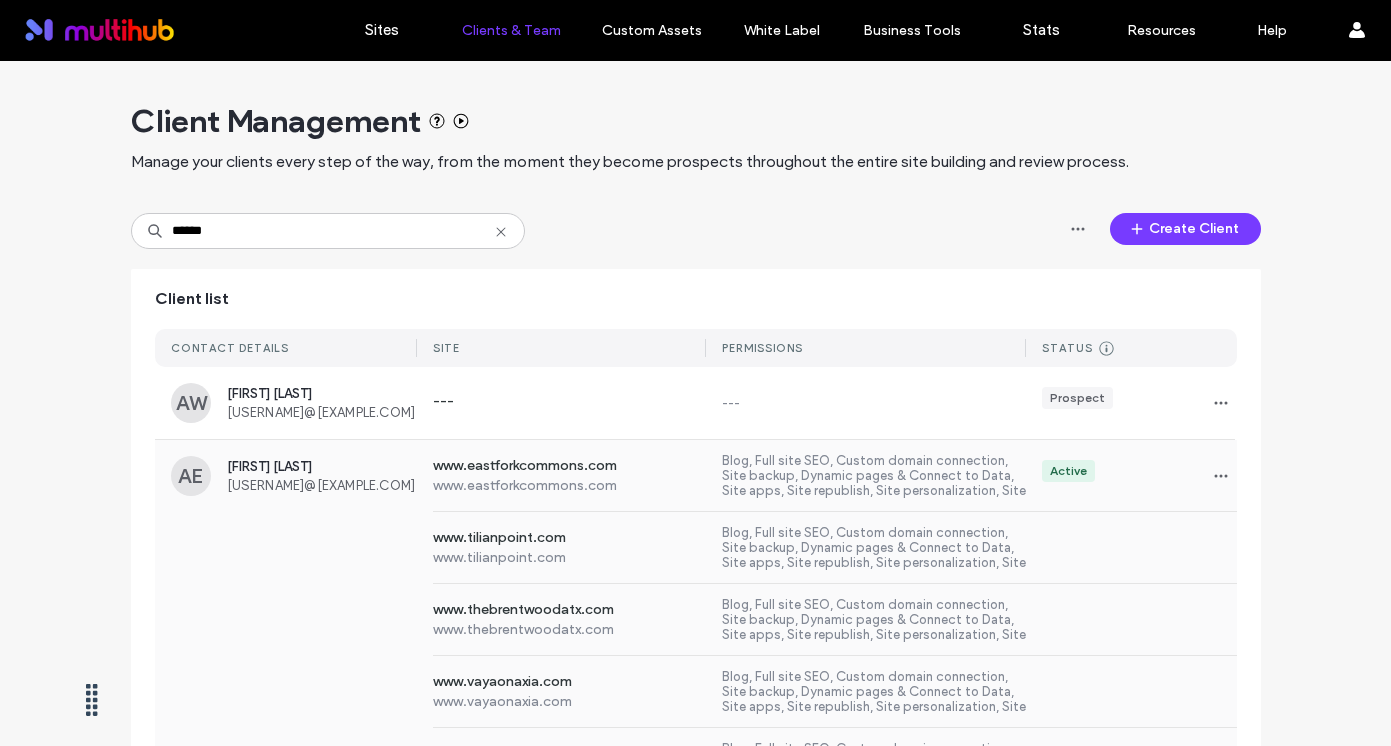 click on "www.tilianpoint.com www.tilianpoint.com Blog, Full site SEO, Custom domain connection, Site backup, Dynamic pages & Connect to Data, Site apps, Site republish, Site personalization, Site publish, Flex sections, Connect to Data editing, Site Comments, AI Assistant, Widget content, Content Library, Editor, Free apps management, Site stats" at bounding box center (696, 548) 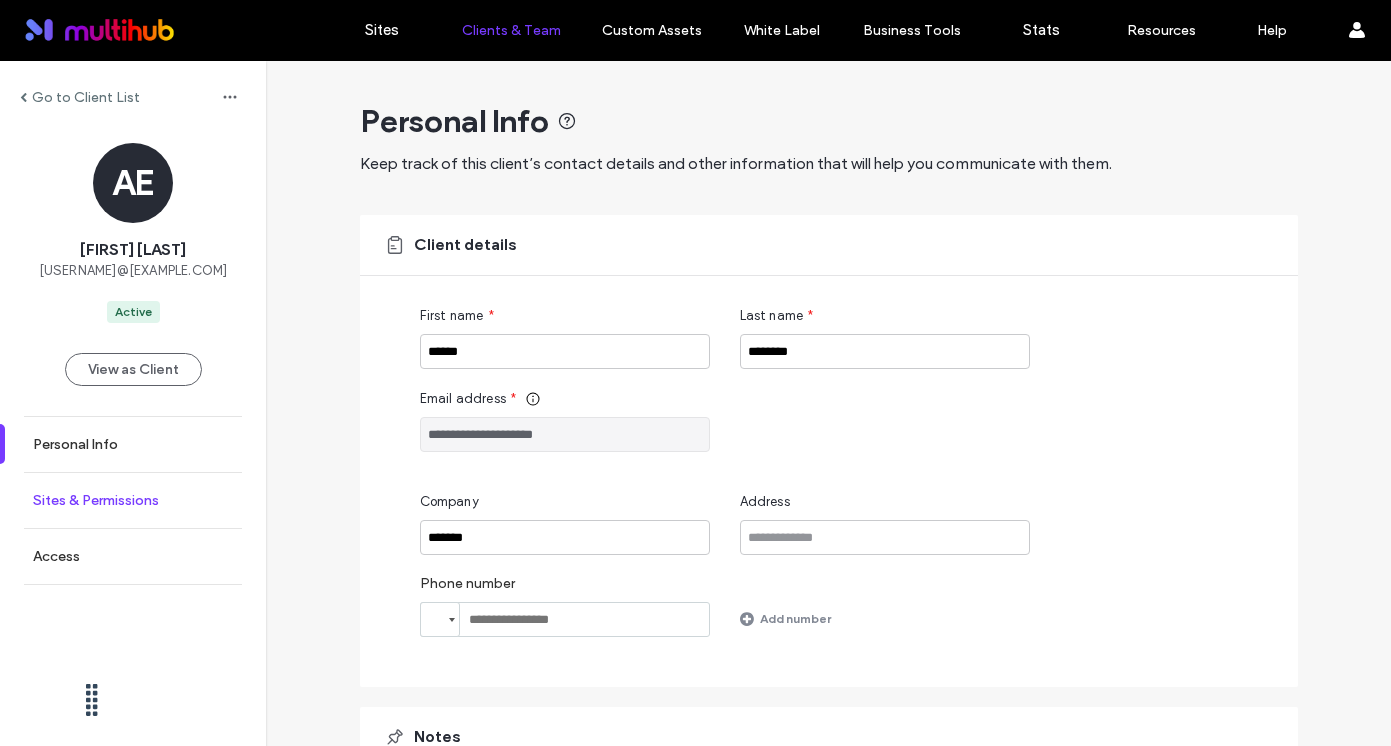 click on "Sites & Permissions" at bounding box center (133, 500) 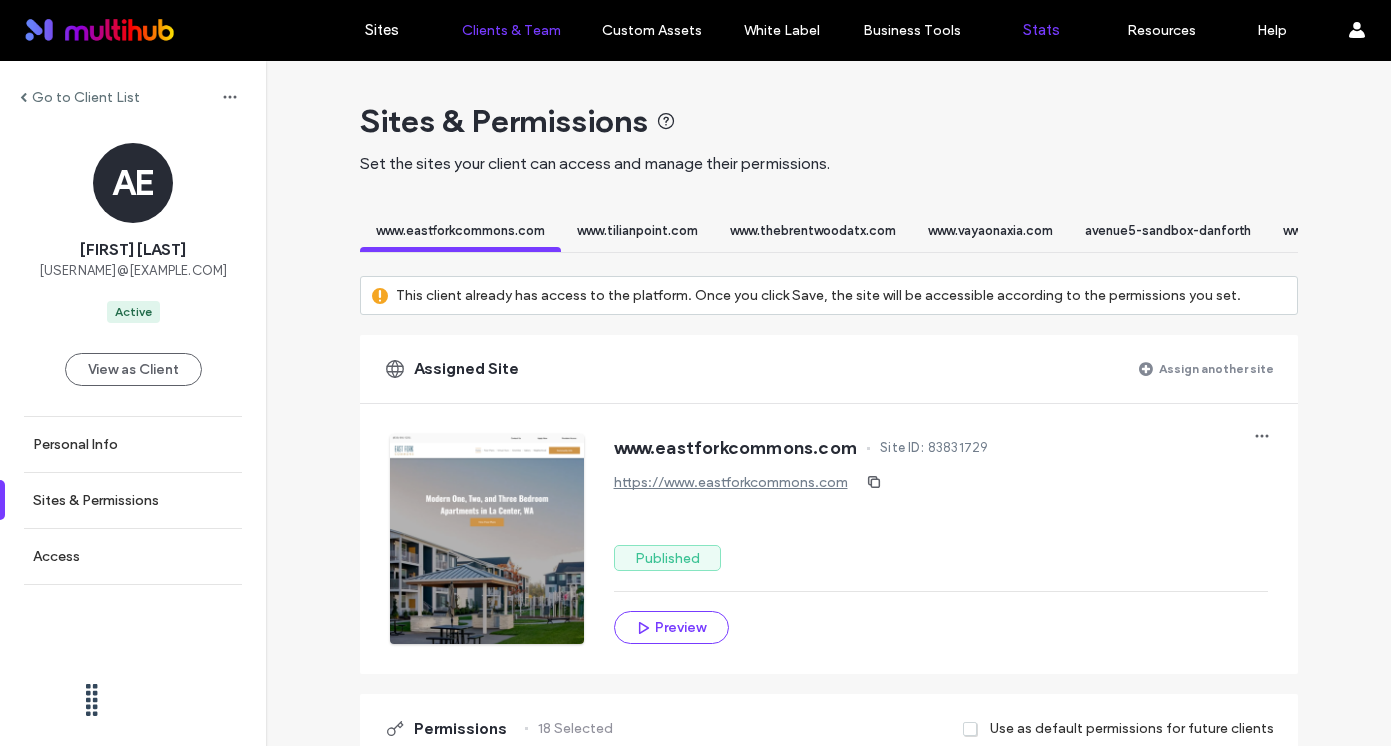 scroll, scrollTop: 0, scrollLeft: 8700, axis: horizontal 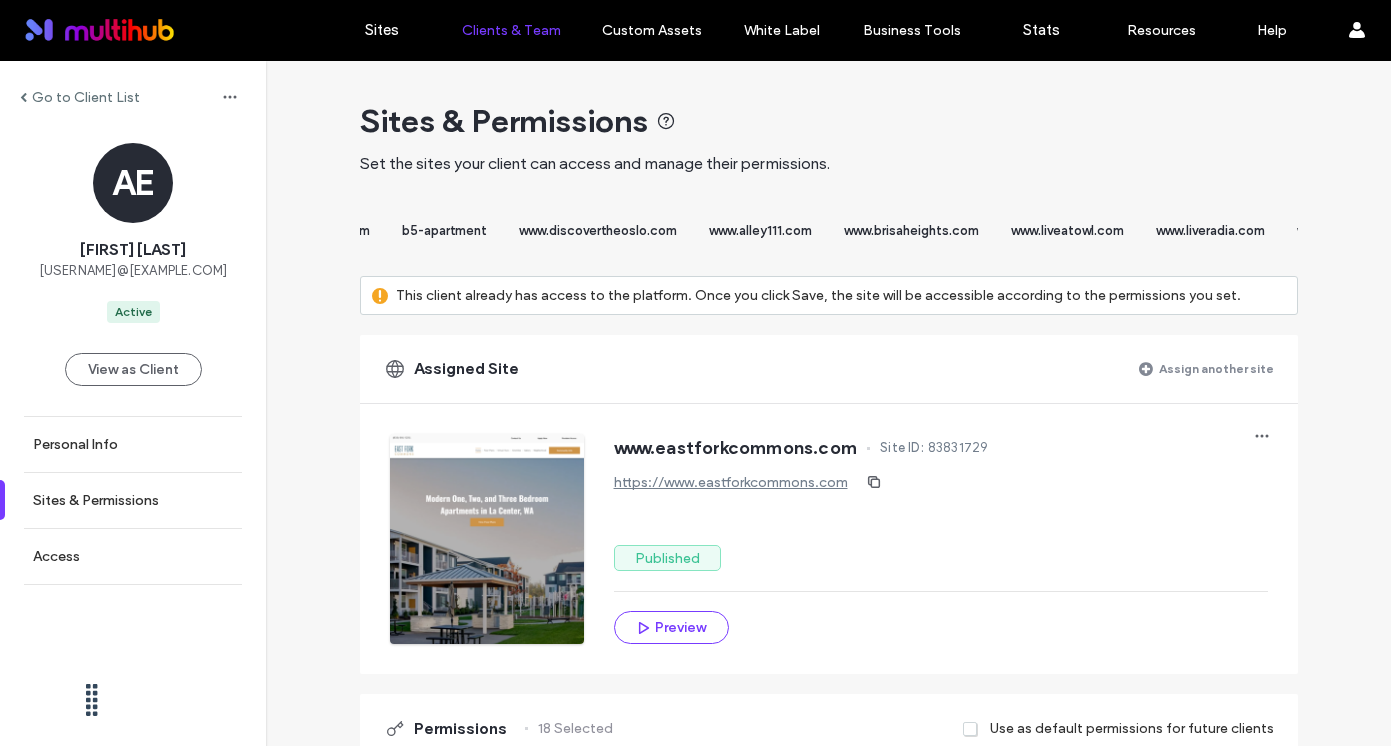 click on "www.discovertheoslo.com" at bounding box center [598, 230] 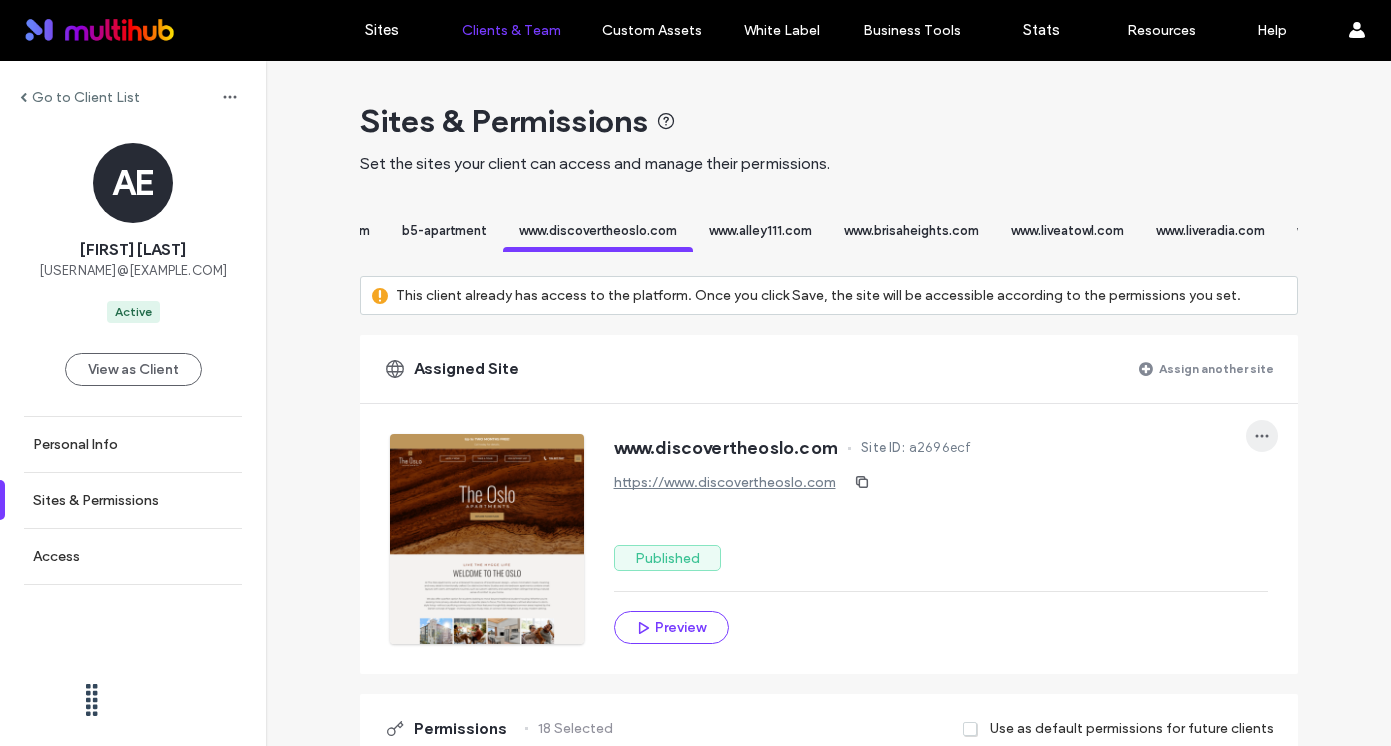 click 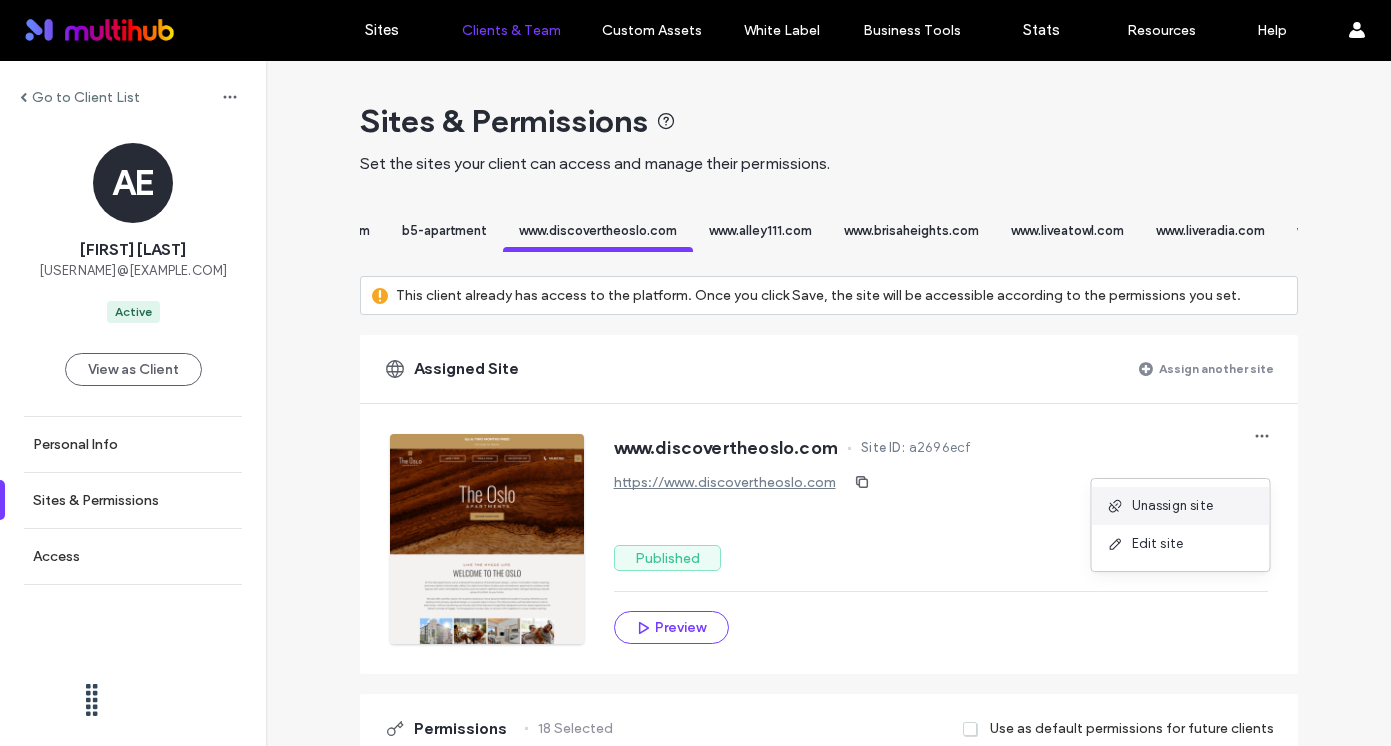 click on "Unassign site" at bounding box center [1173, 506] 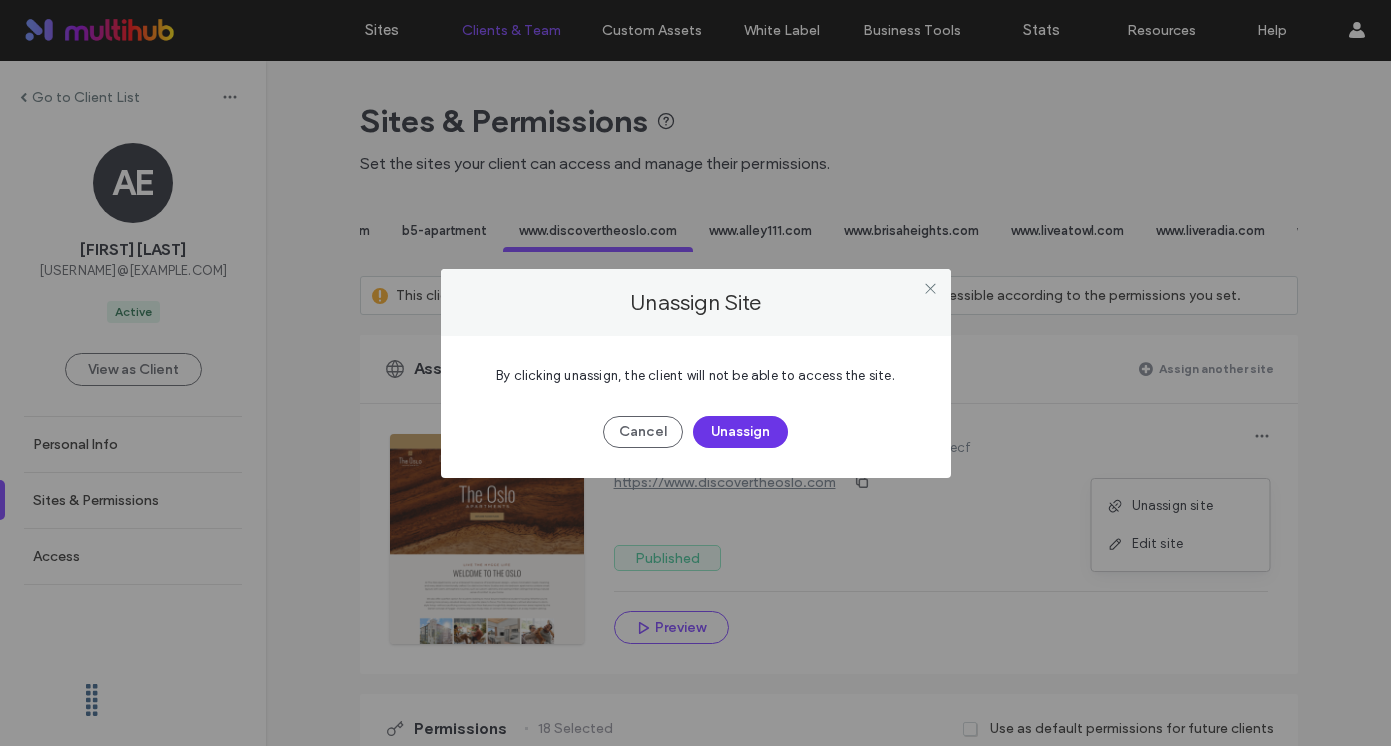 click on "Unassign" at bounding box center [740, 432] 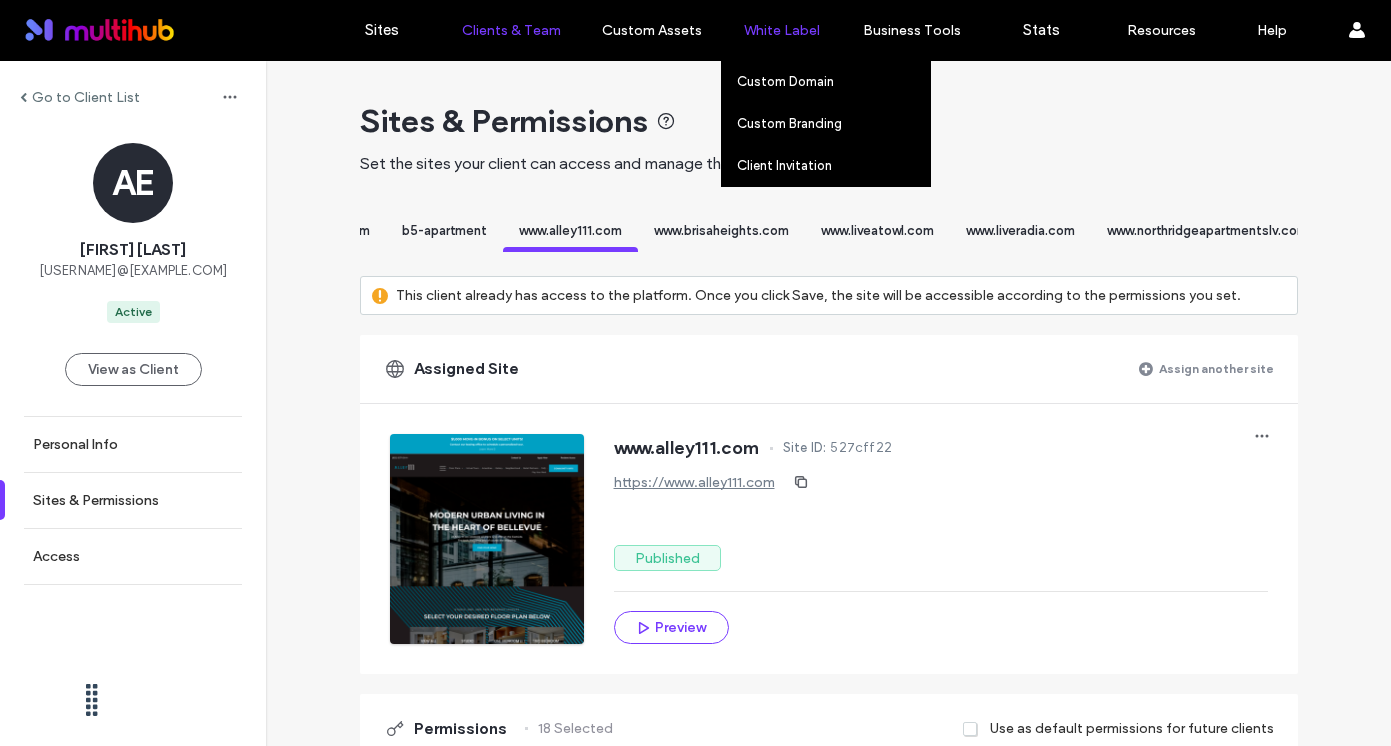 scroll, scrollTop: 0, scrollLeft: 9242, axis: horizontal 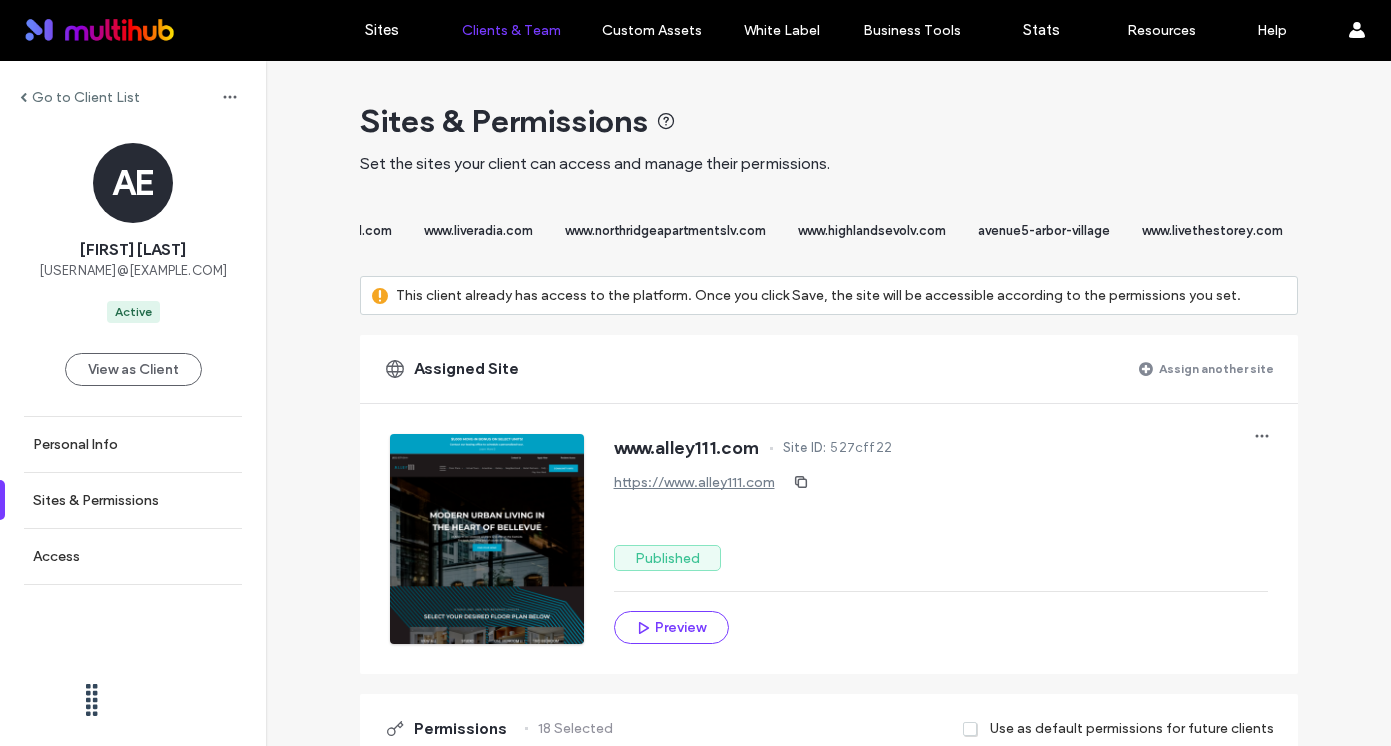 click on "www.northridgeapartmentslv.com" at bounding box center [665, 230] 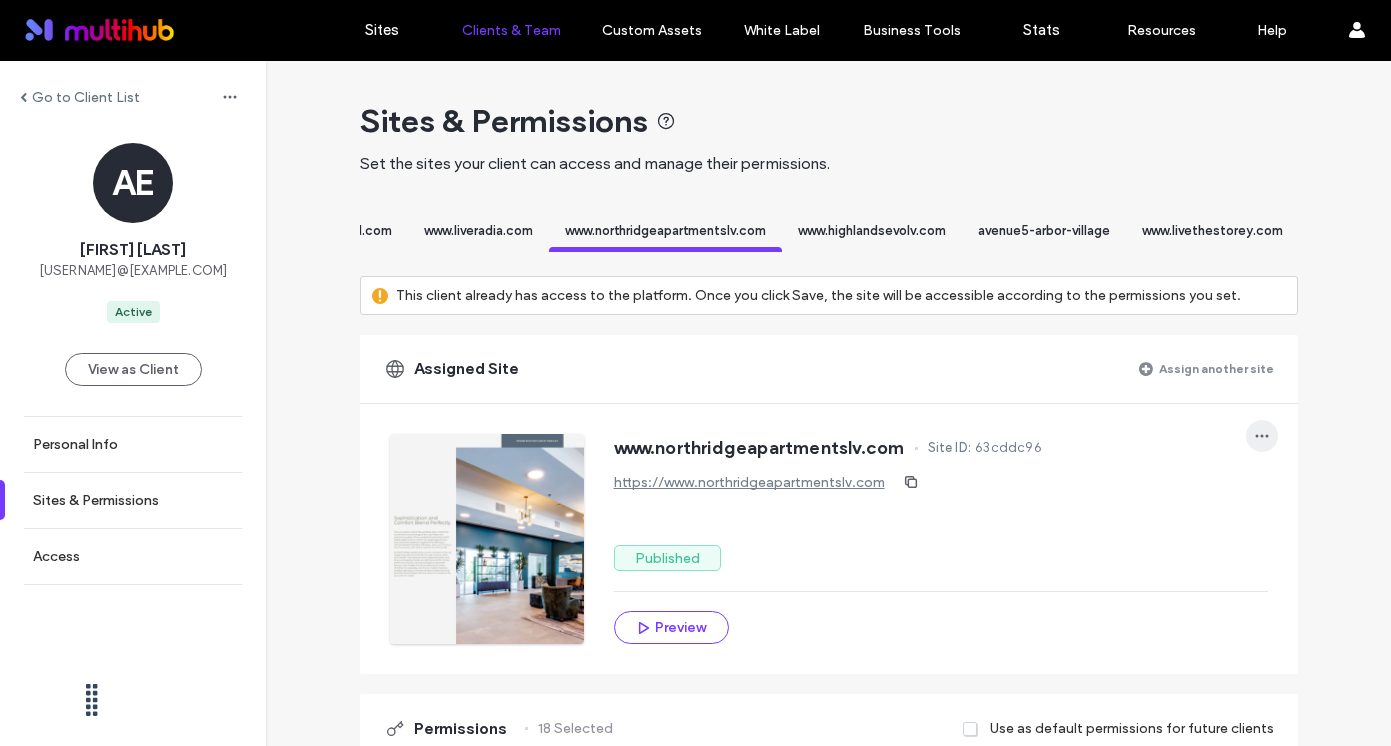 click at bounding box center [1262, 436] 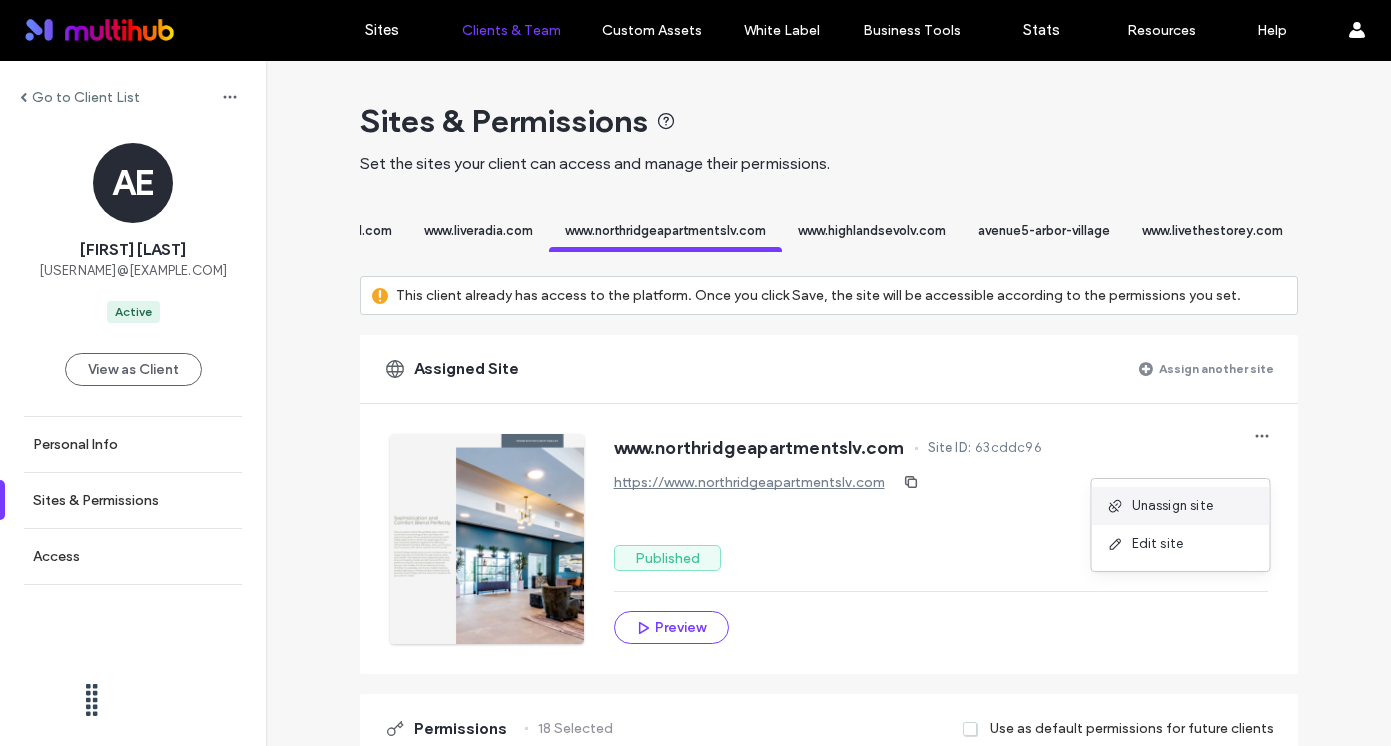click on "Unassign site" at bounding box center [1181, 506] 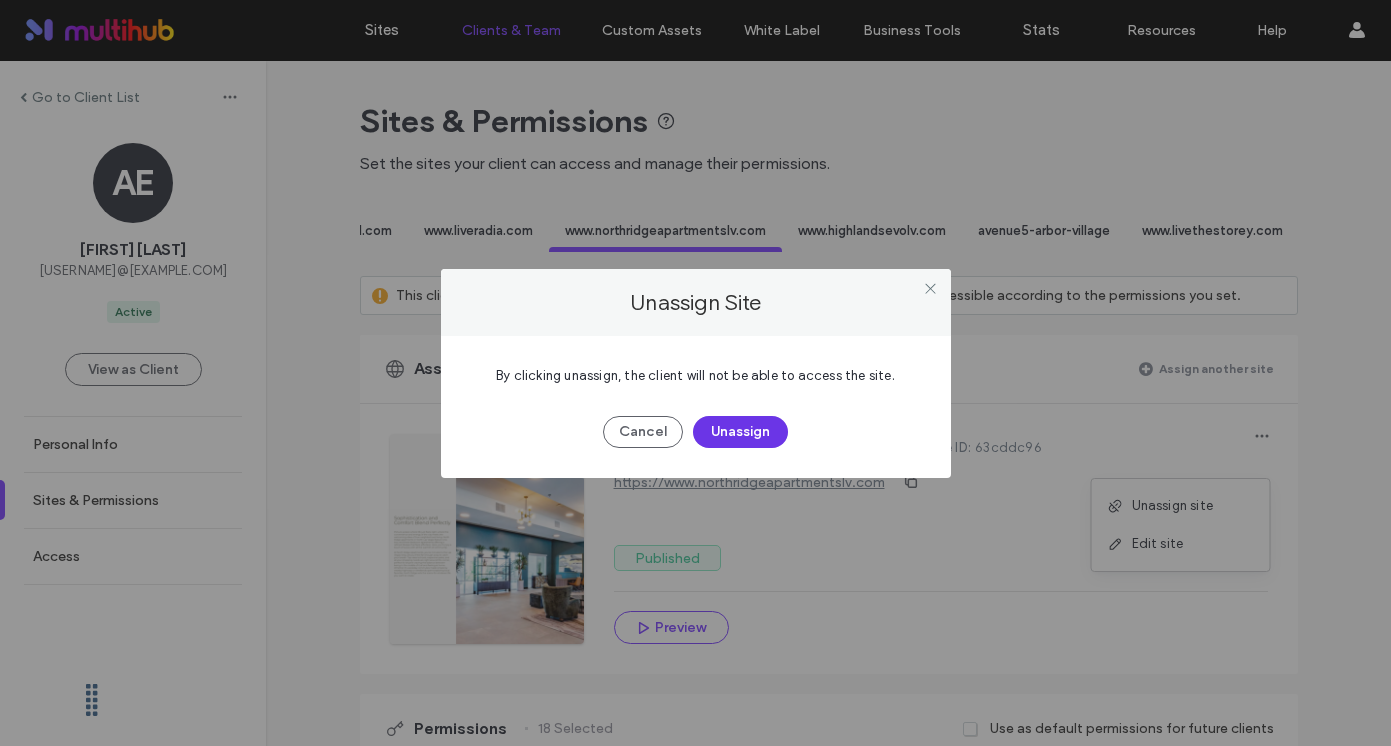 click on "Unassign" at bounding box center (740, 432) 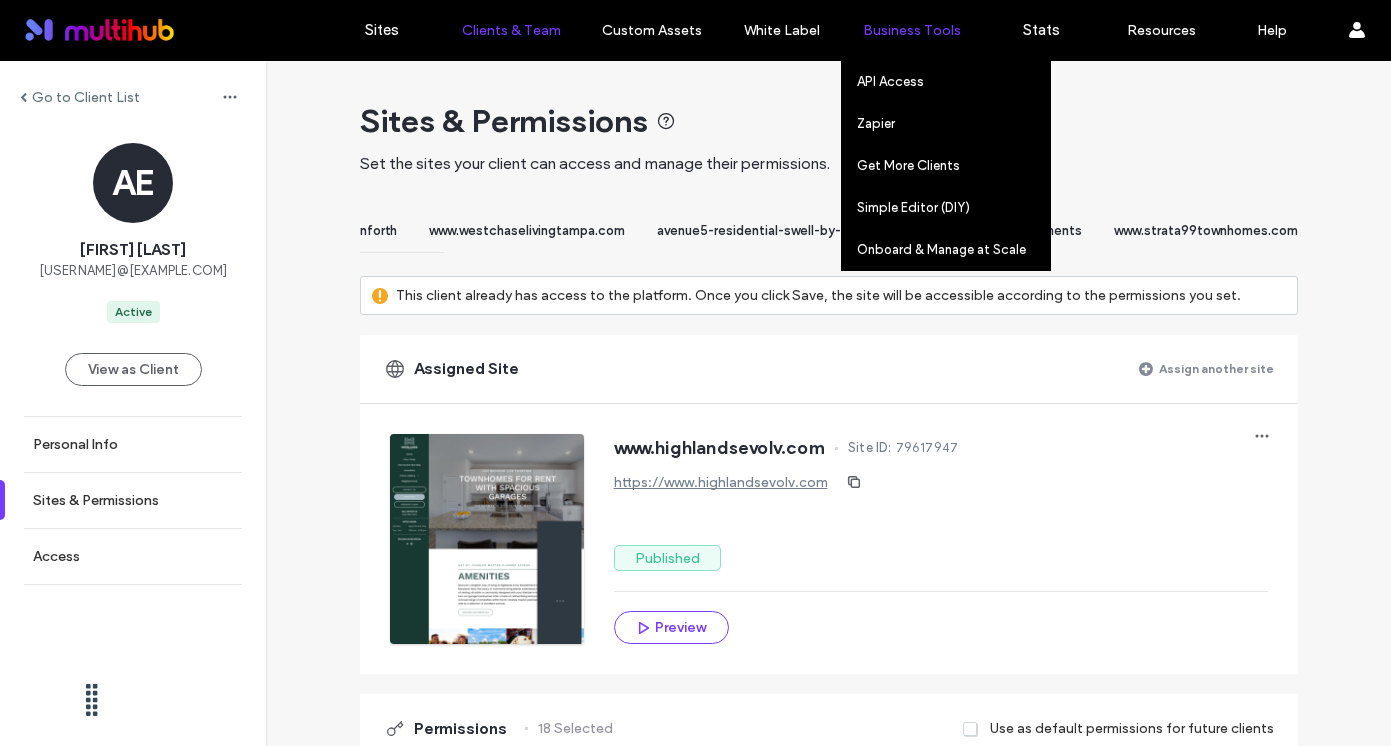 scroll, scrollTop: 0, scrollLeft: 8329, axis: horizontal 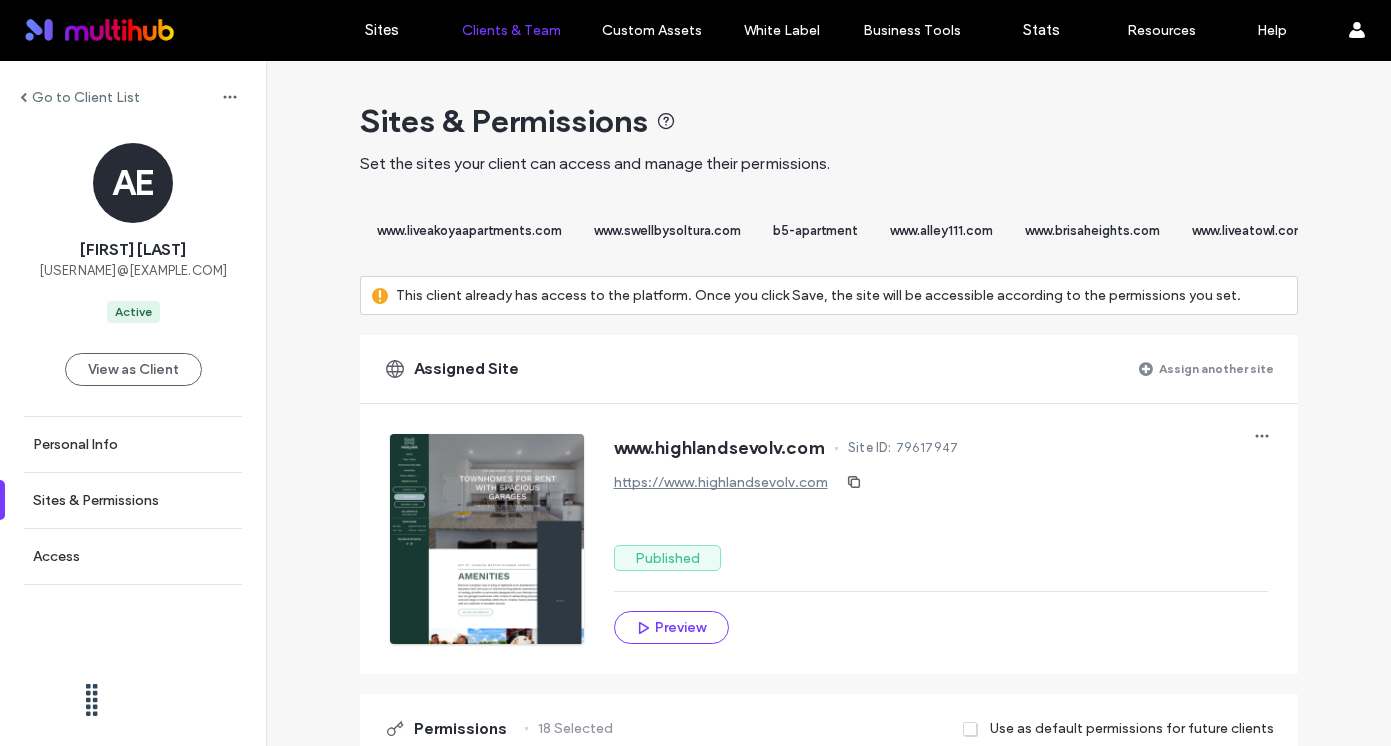 click on "Sites & Permissions Set the sites your client can access and manage their permissions. www.eastforkcommons.com www.tilianpoint.com www.thebrentwoodatx.com www.vayaonaxia.com avenue5-sandbox-danforth www.westchaselivingtampa.com avenue5-residential-swell-by-soltura-splash lookout-apartments www.strata99townhomes.com www.themerclife.com www.thedanforthseattle.com www.keywayapartments.com www.ascentonsteamboat.com www.liveeverbloom.com www.liveat7thwest.com www.metspires.com www.parkatidlewild.com www.guardian.live www.liveridgetopapts.com www.stackhouseapartments.com www.lifeatwalton.com www.liveatcrew.com www.livetheanderson.com www.horizonatpremier.com maison-apartment www.thesixliving.com www.gatewayaptliving.com www.axisatmillenia.com www.corbandiscoveryapts.com www.casalagoeastlake.com www.110roy.com www.westernoakcapital.com www.selborneproperties.com www.thecrownofqueencity.com www.liveatwallstreetlofts.com www.livethedaltontx.com www.argylesouthridge.com avenue5-axis-at-millenia-splash www.semref.com" at bounding box center [829, 1277] 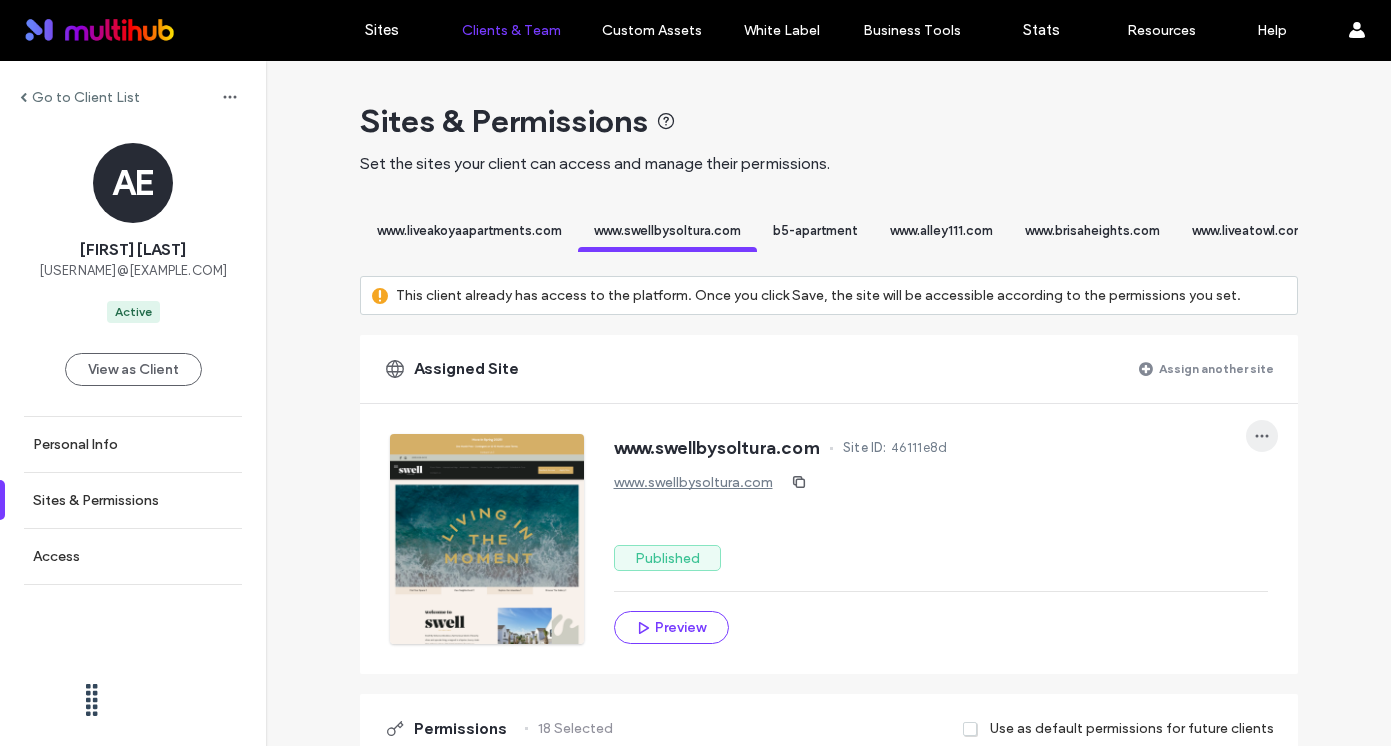 click 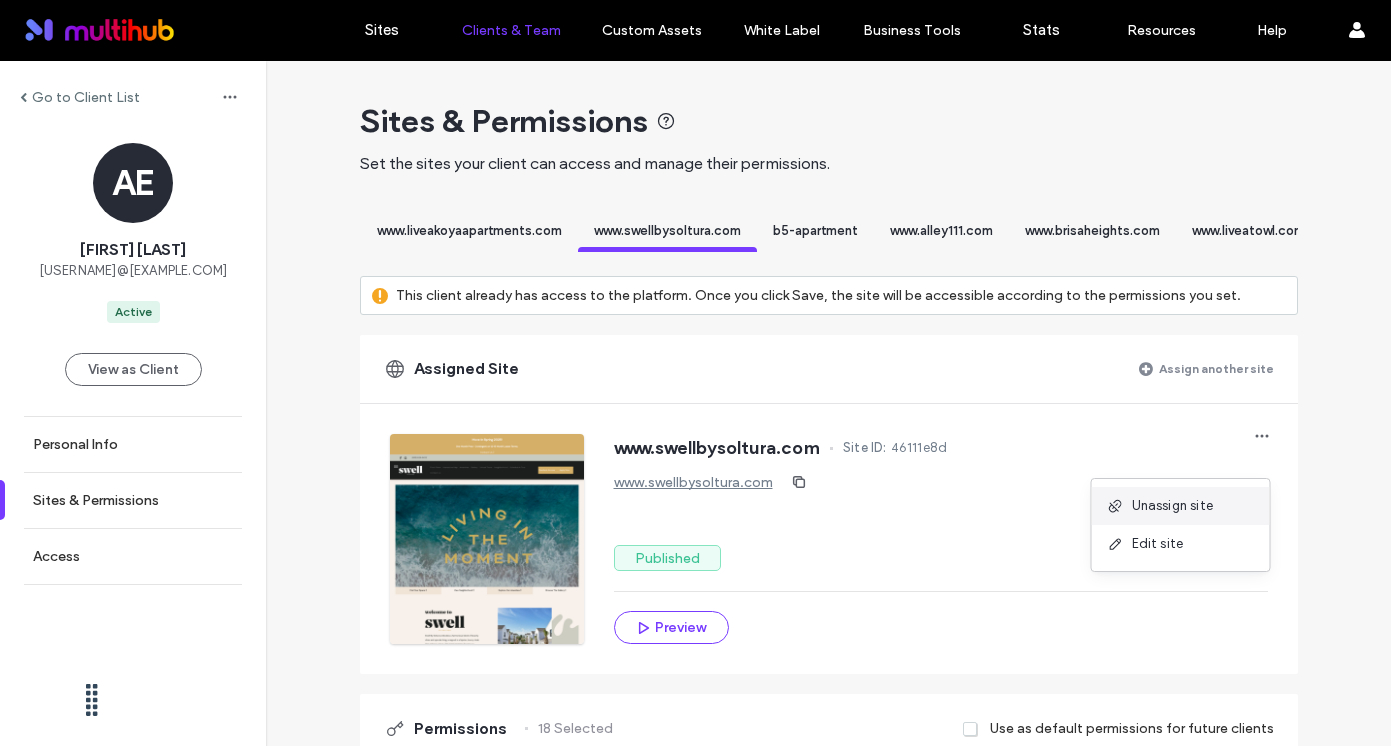 click on "Unassign site" at bounding box center (1173, 506) 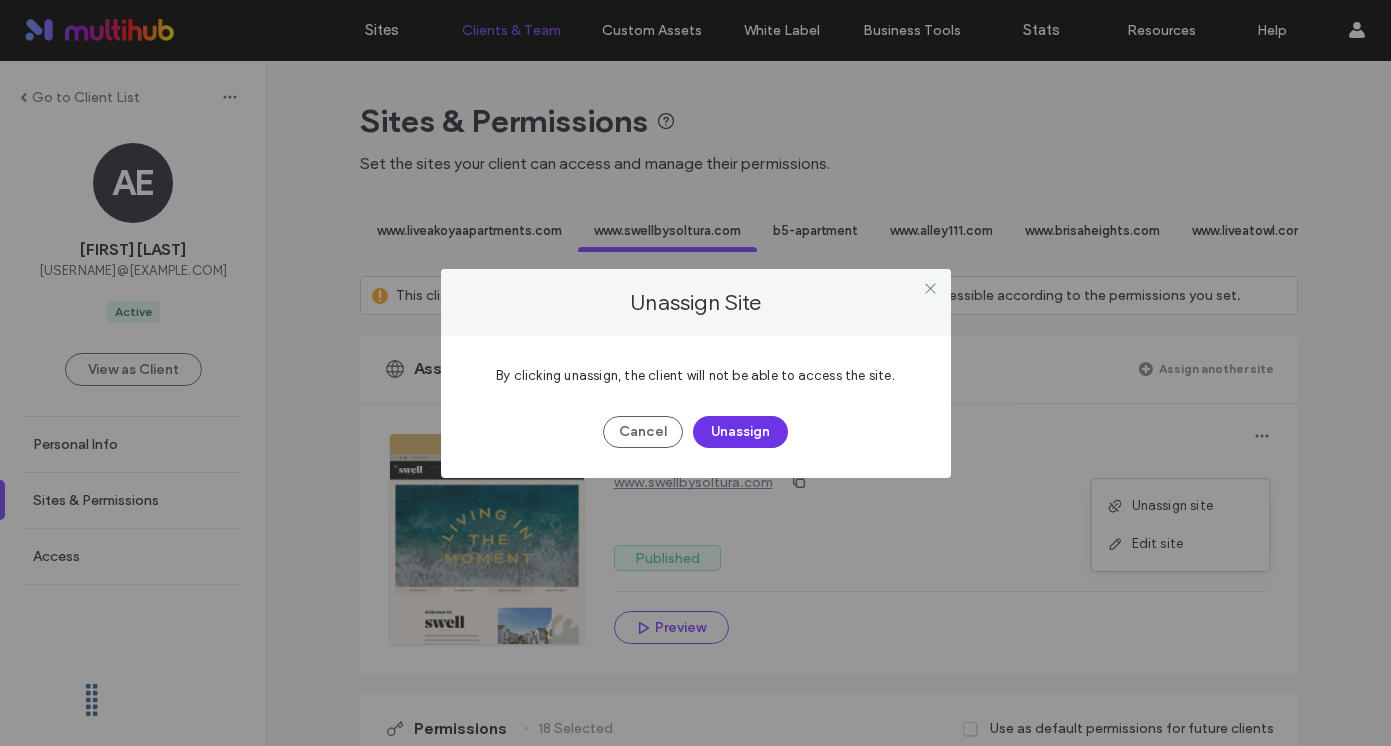 click on "Unassign" at bounding box center (740, 432) 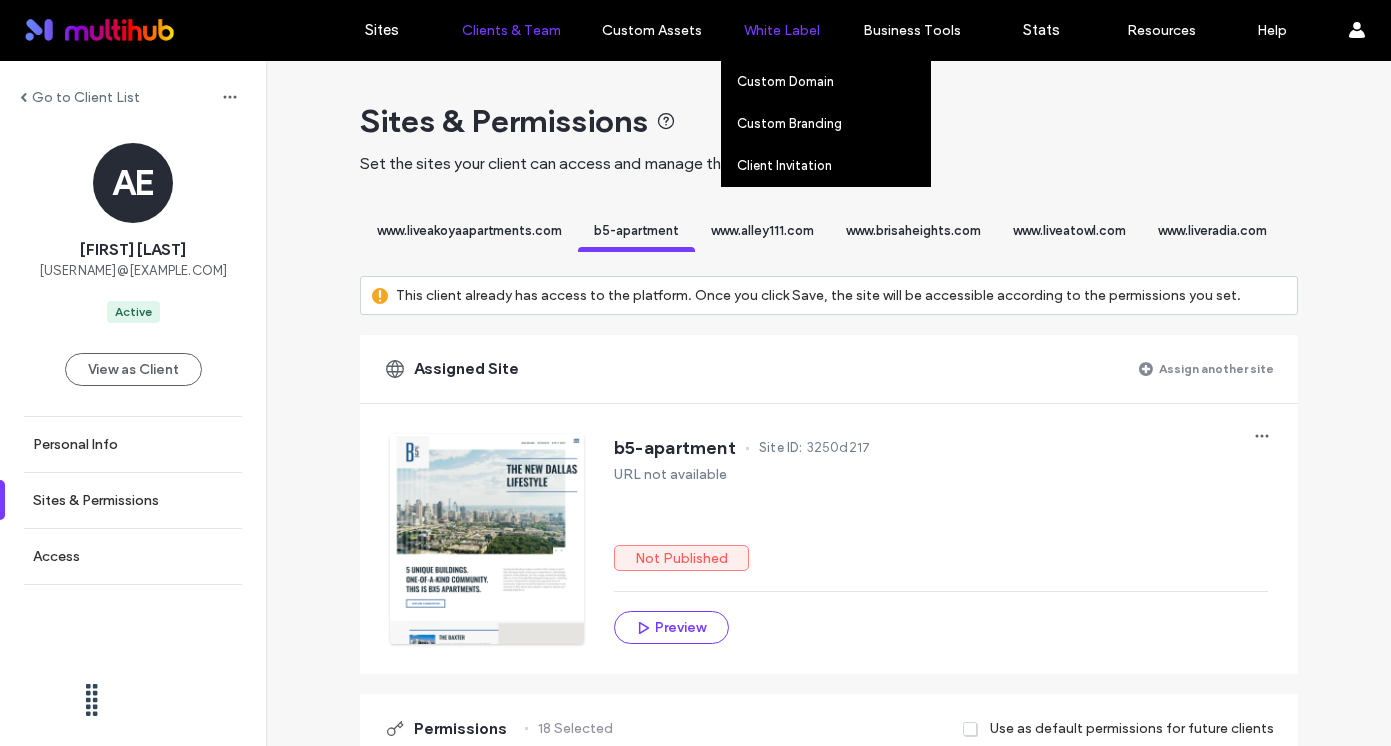 scroll, scrollTop: 0, scrollLeft: 854, axis: horizontal 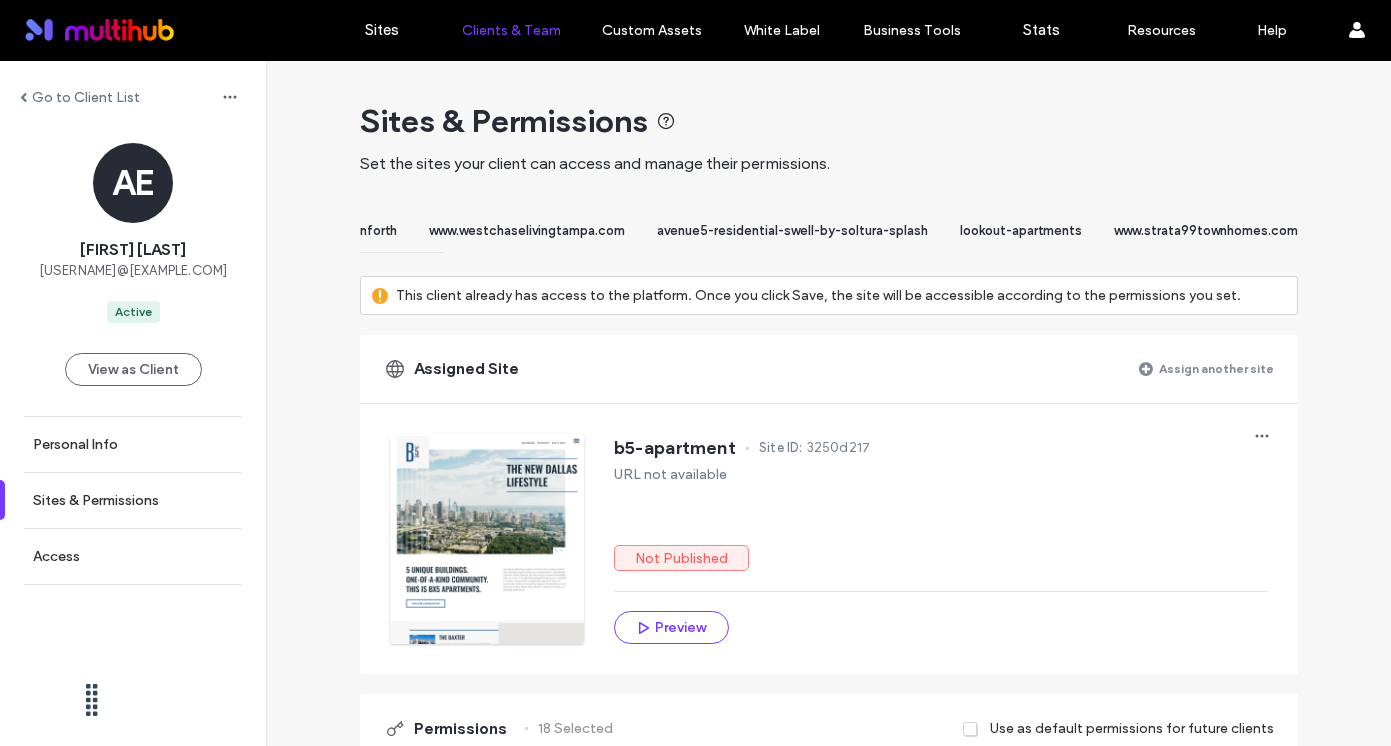 click on "avenue5-residential-swell-by-soltura-splash" at bounding box center (792, 230) 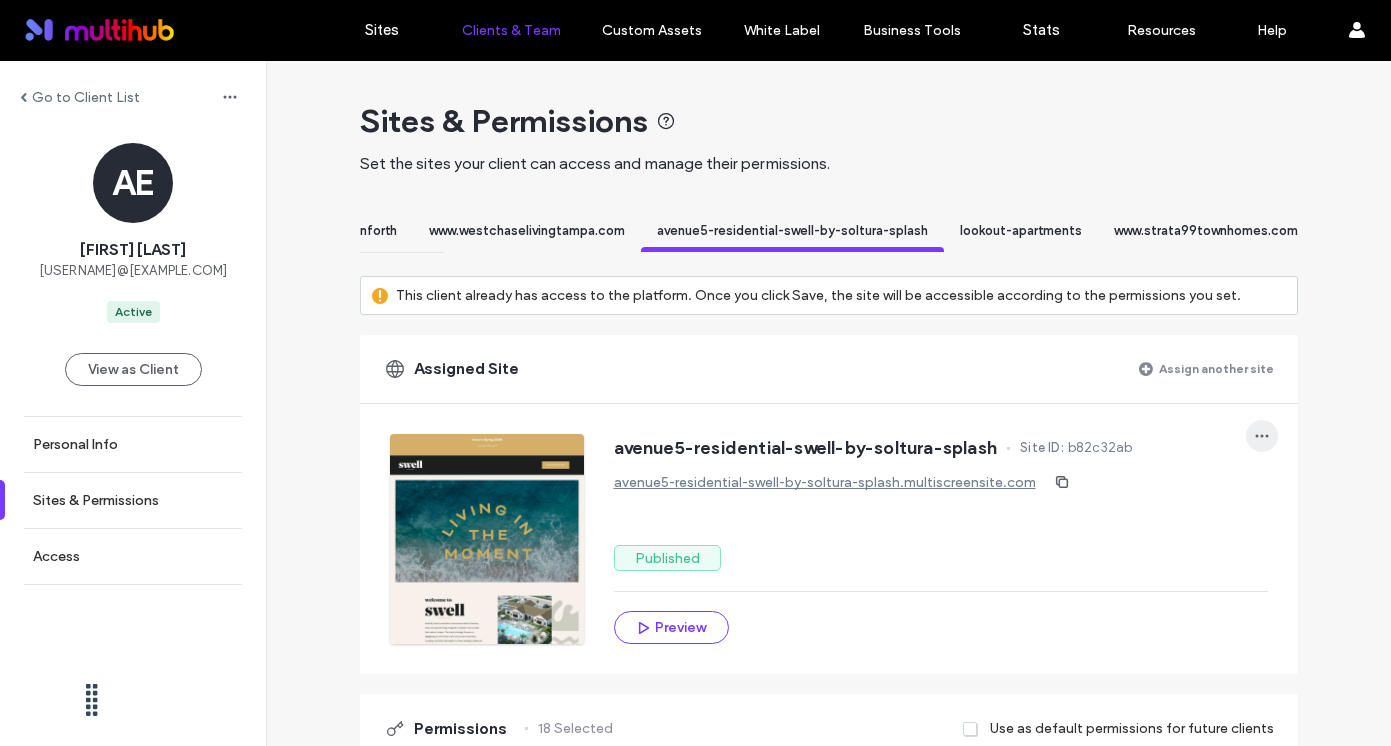 click 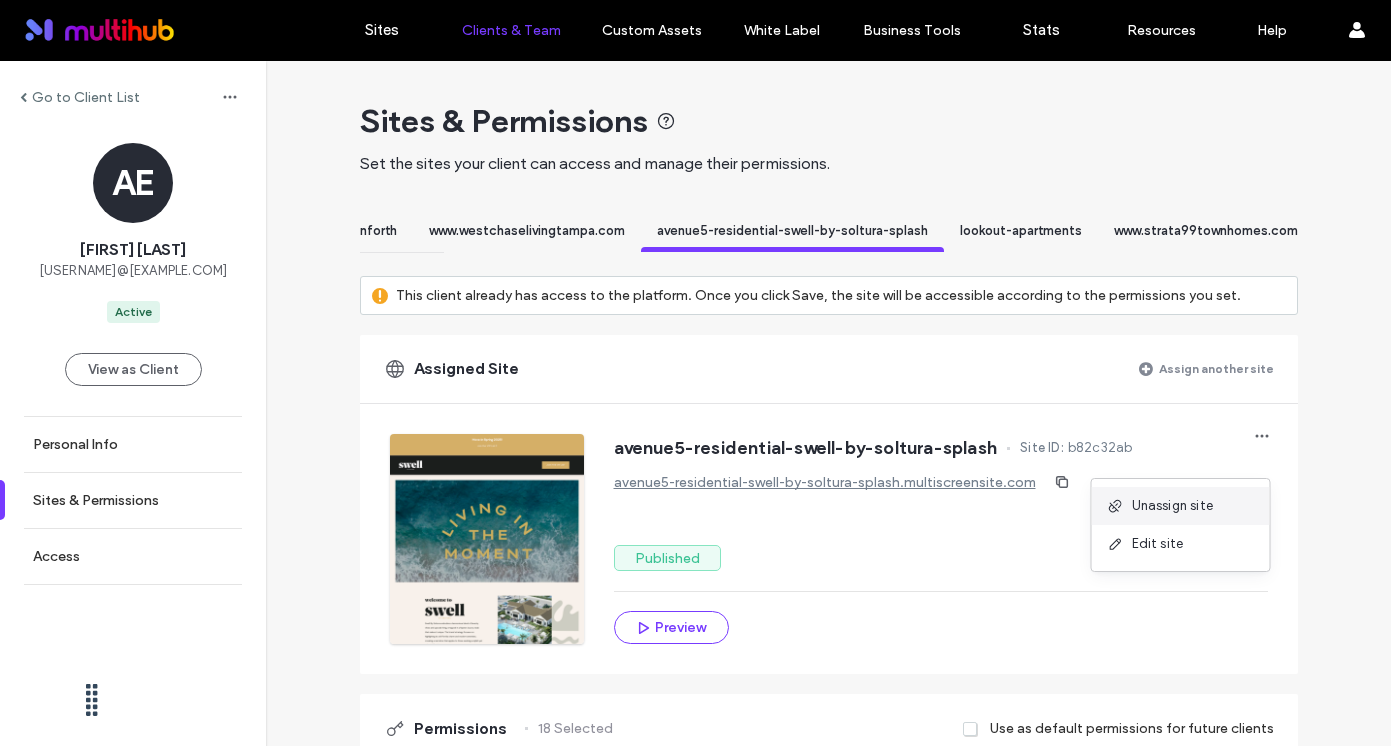 click on "Unassign site" at bounding box center (1173, 506) 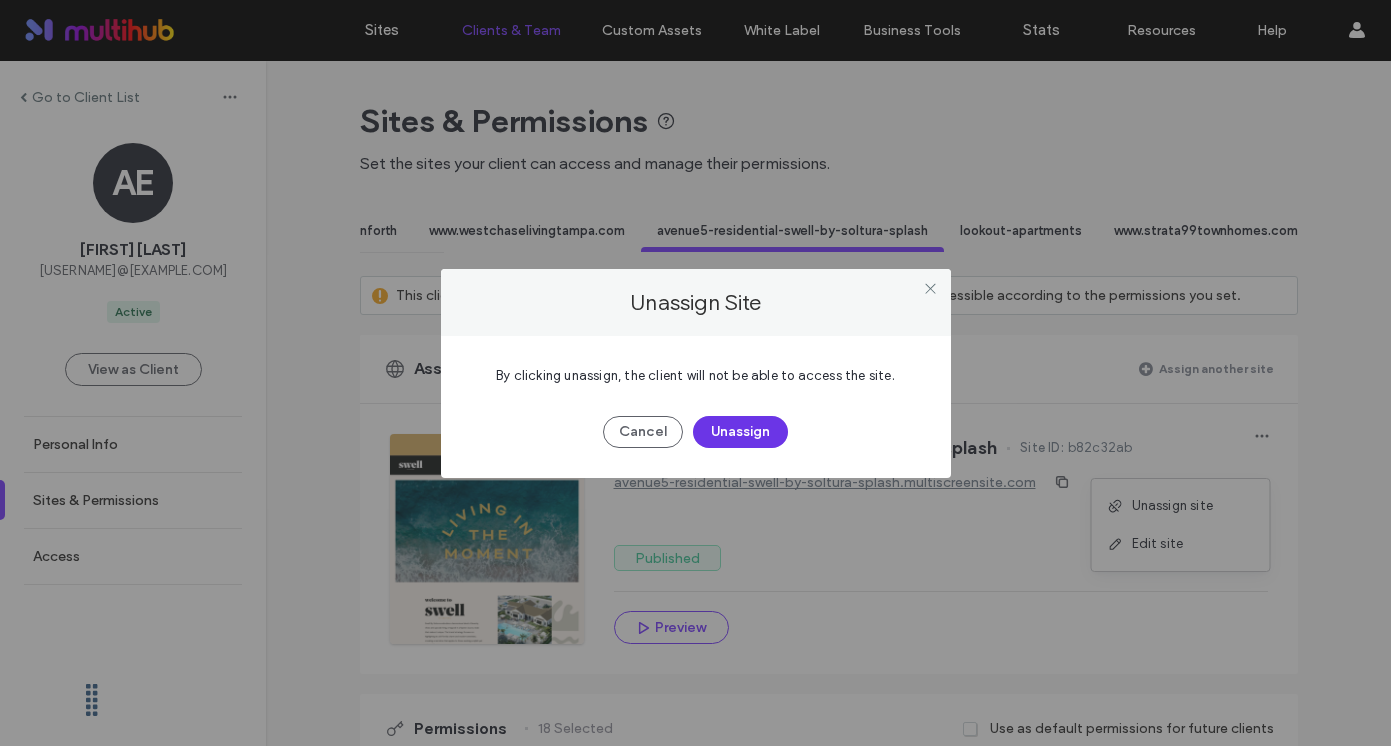 click on "Unassign" at bounding box center (740, 432) 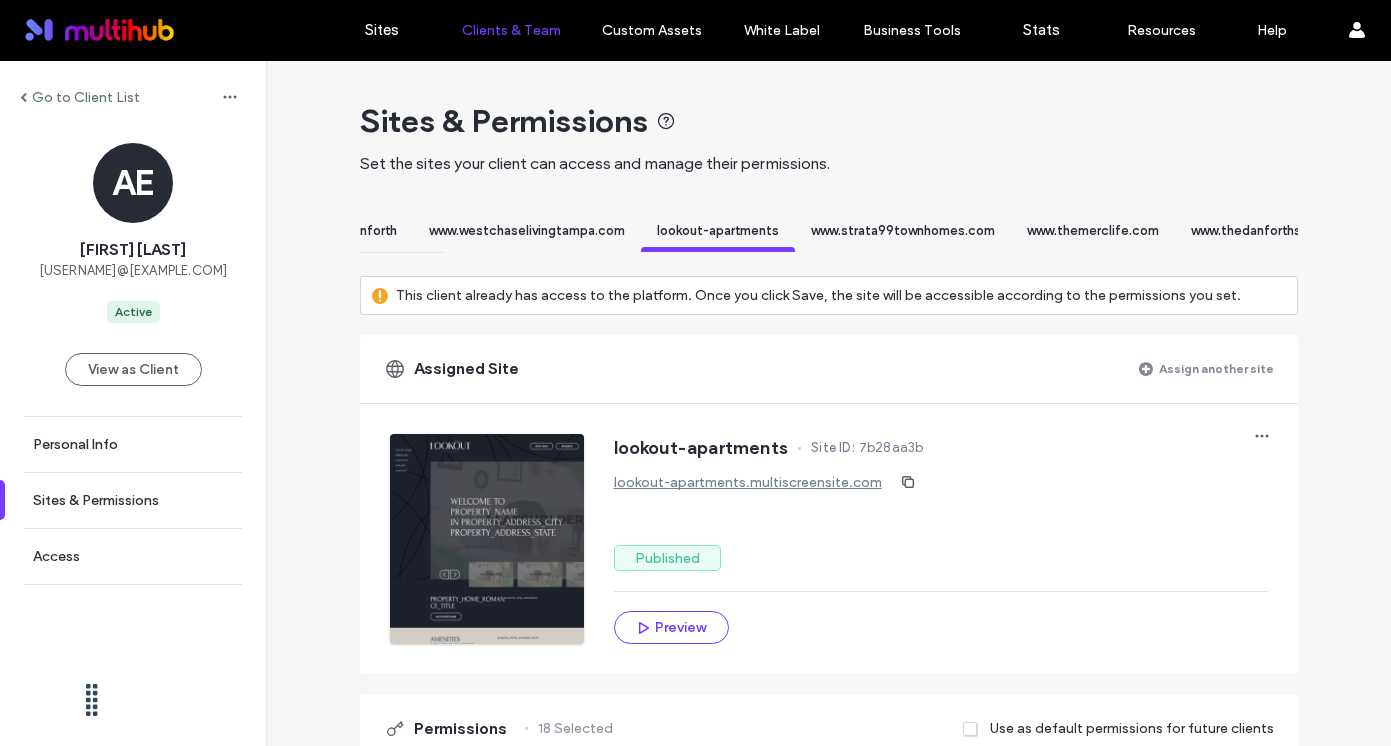click on "Go to Client List" at bounding box center [86, 97] 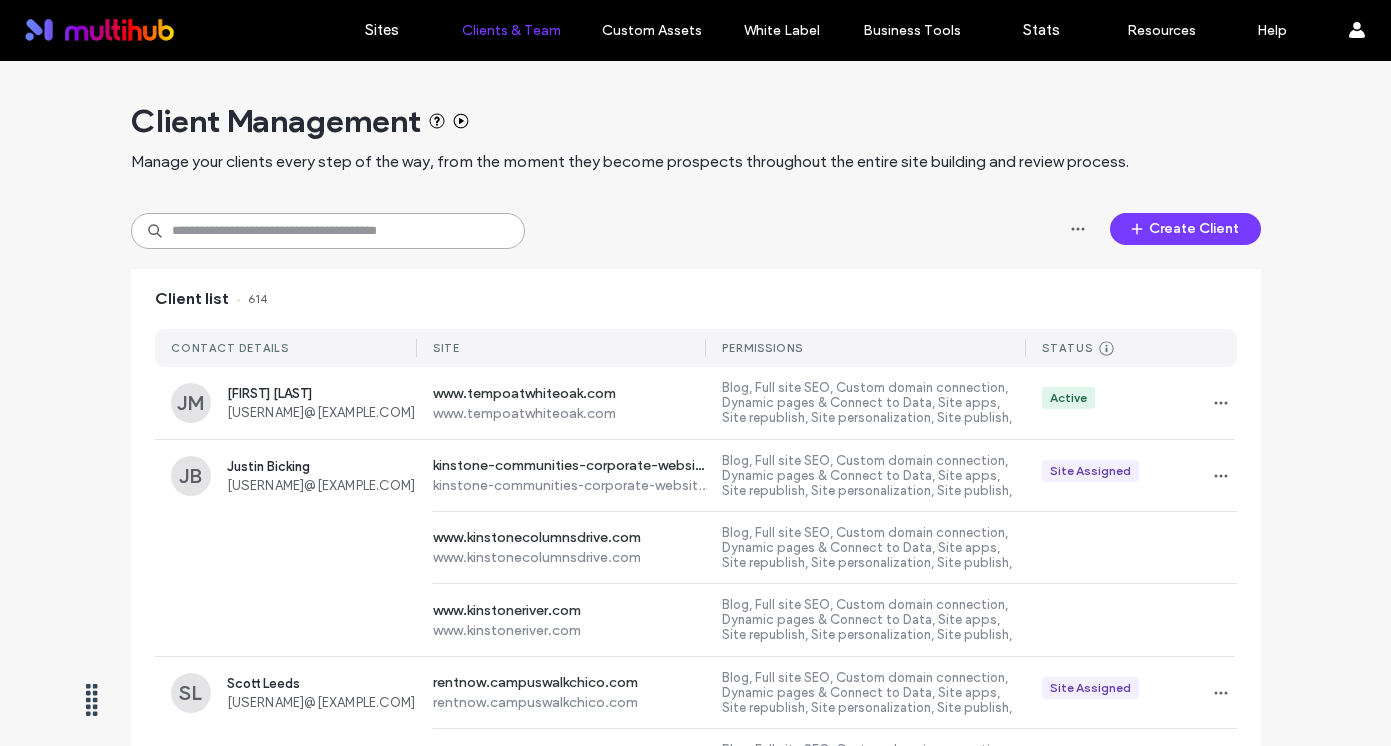 click at bounding box center (328, 231) 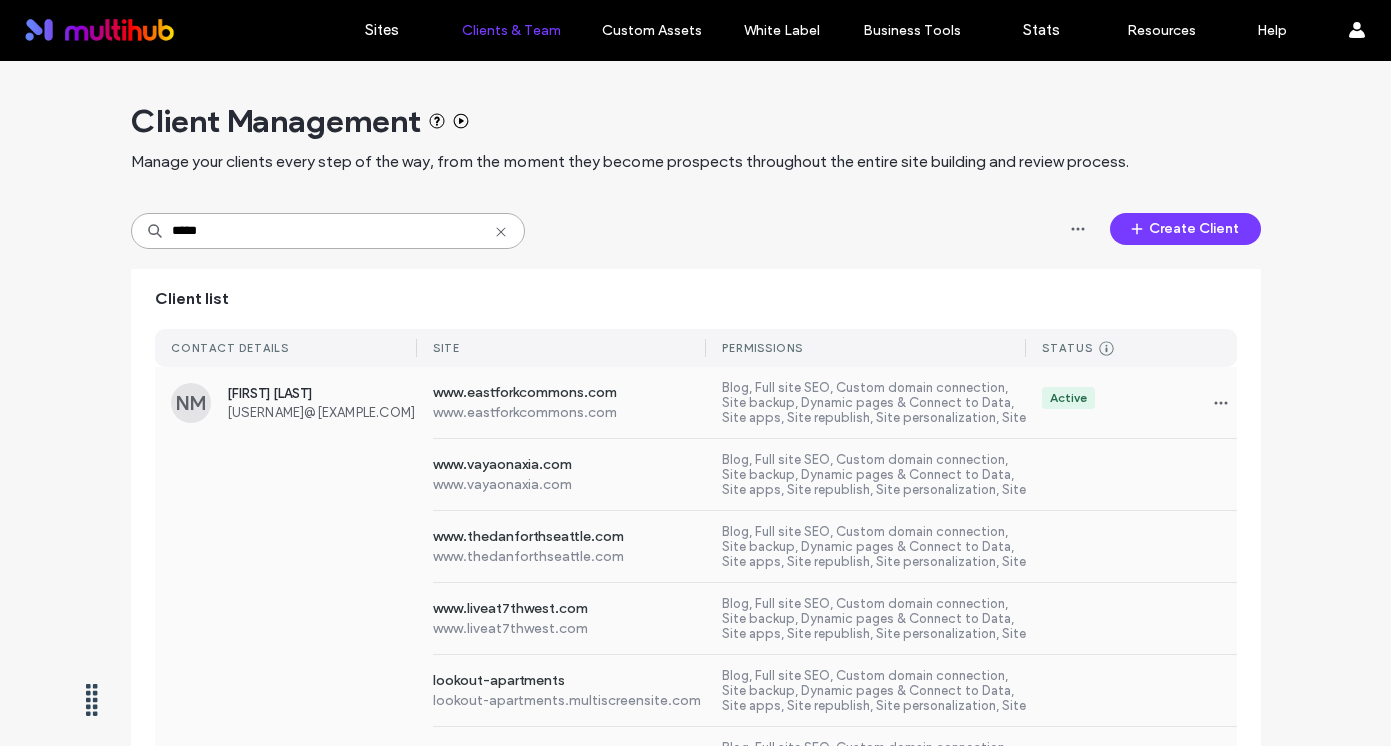 type on "*****" 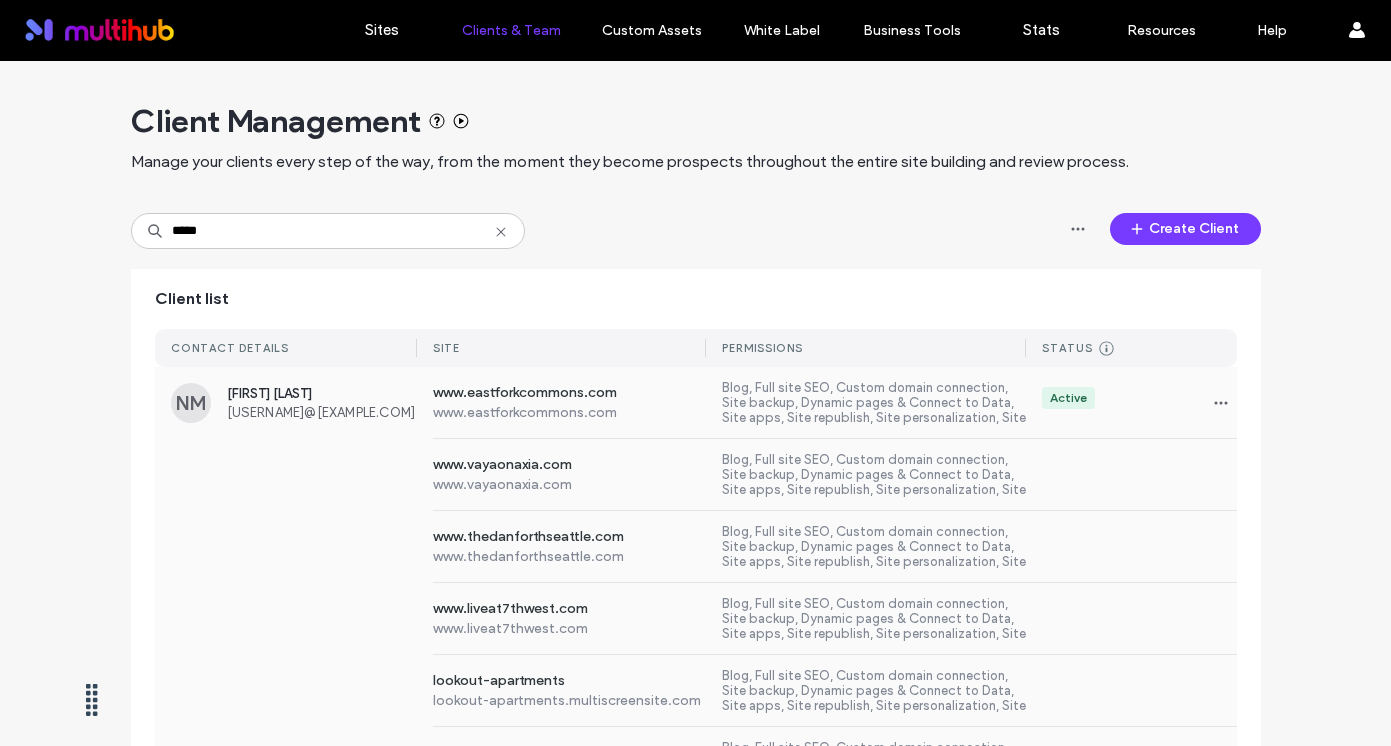 click on "www.vayaonaxia.com www.vayaonaxia.com Blog, Full site SEO, Custom domain connection, Site backup, Dynamic pages & Connect to Data, Site apps, Site republish, Site personalization, Site publish, Flex sections, Connect to Data editing, Site Comments, AI Assistant, Widget content, Content Library, Editor, Free apps management, Site stats" at bounding box center [696, 475] 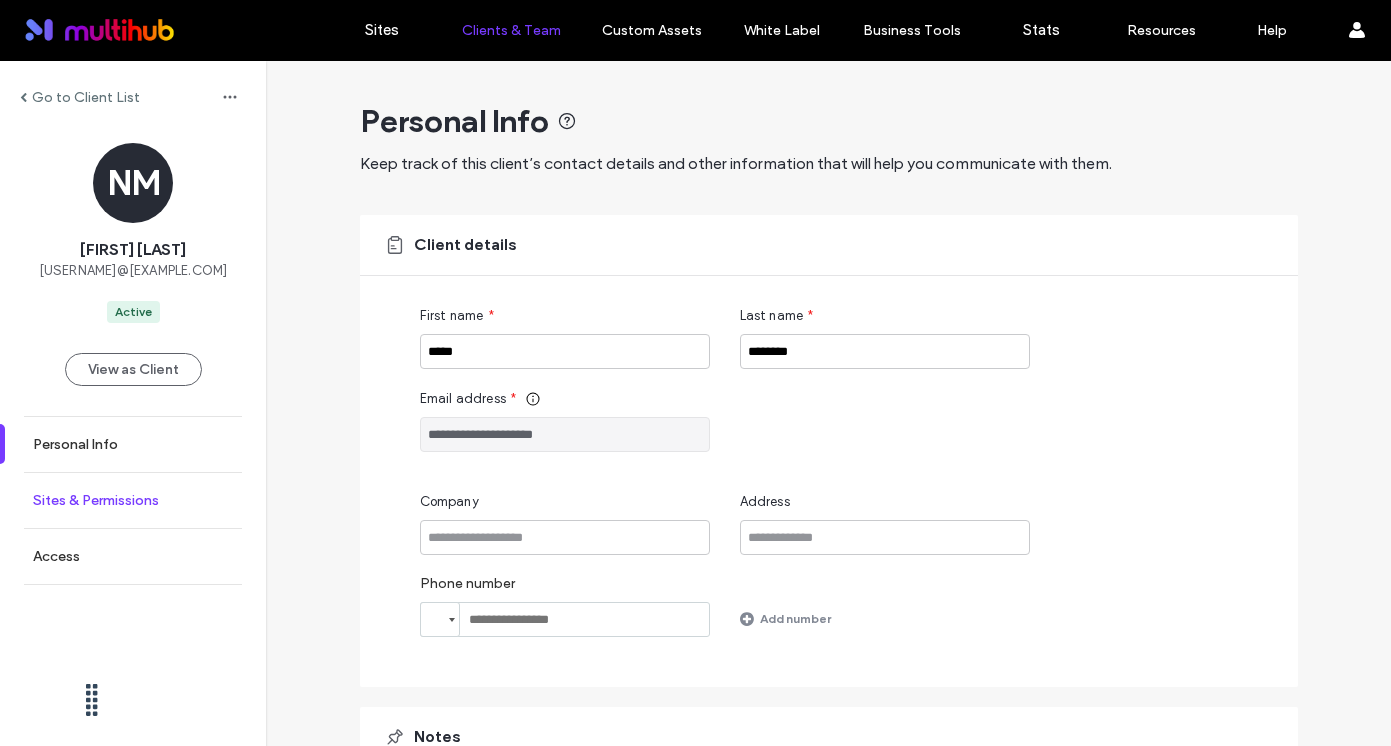 click on "Sites & Permissions" at bounding box center (96, 500) 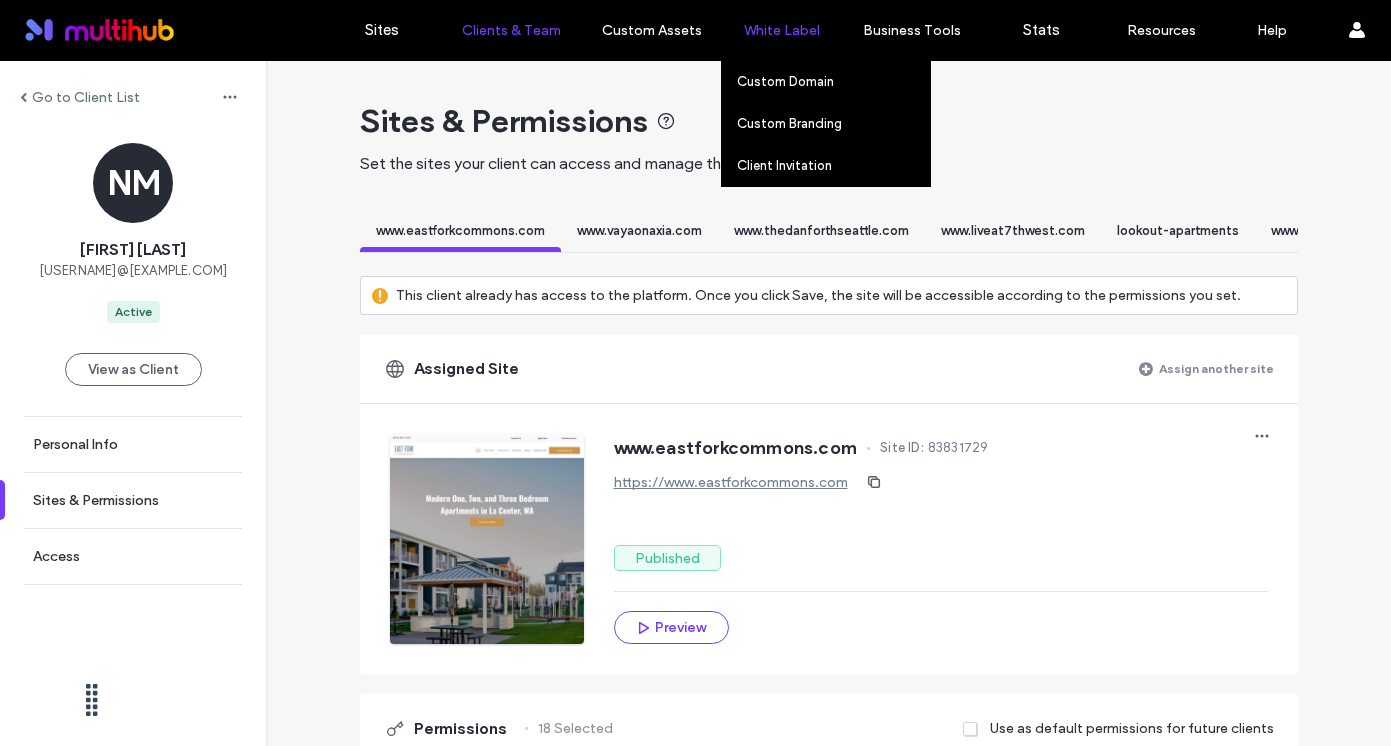 scroll, scrollTop: 0, scrollLeft: 8830, axis: horizontal 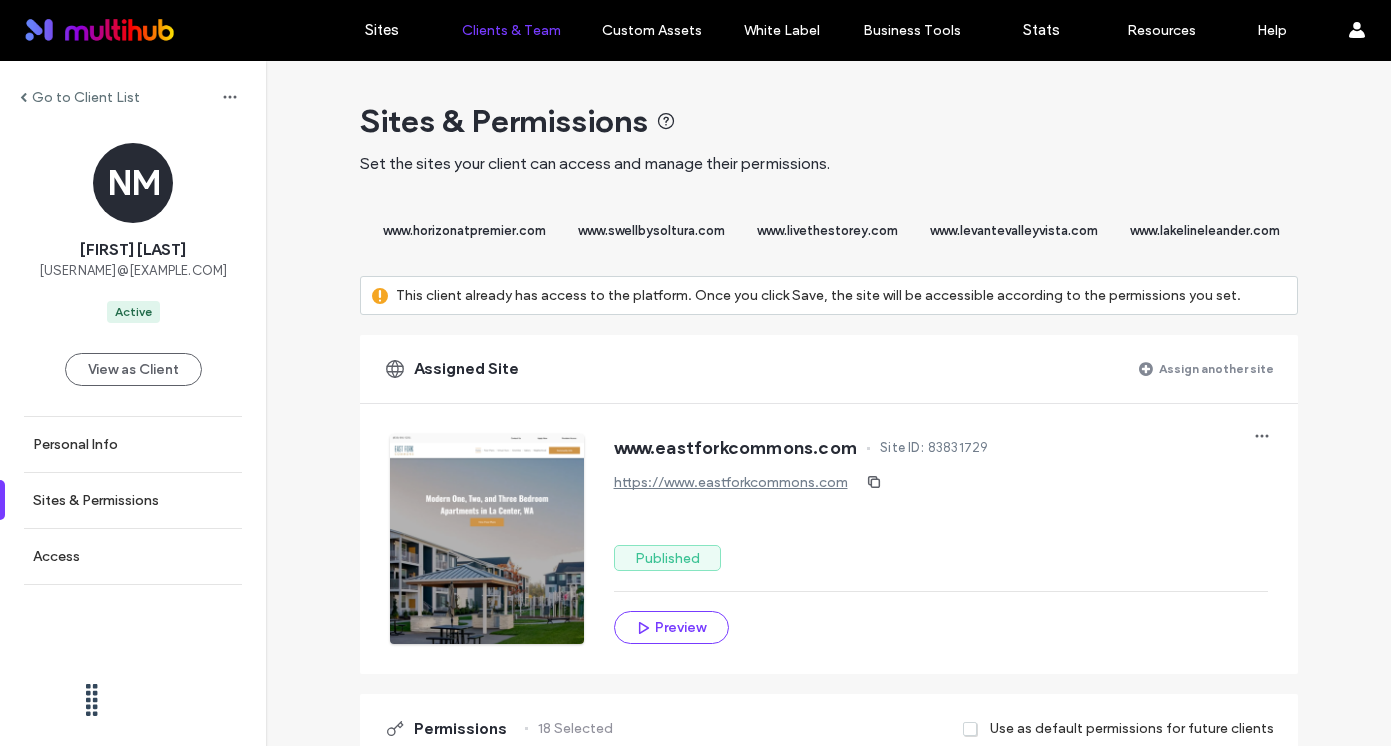 click on "www.swellbysoltura.com" at bounding box center [651, 233] 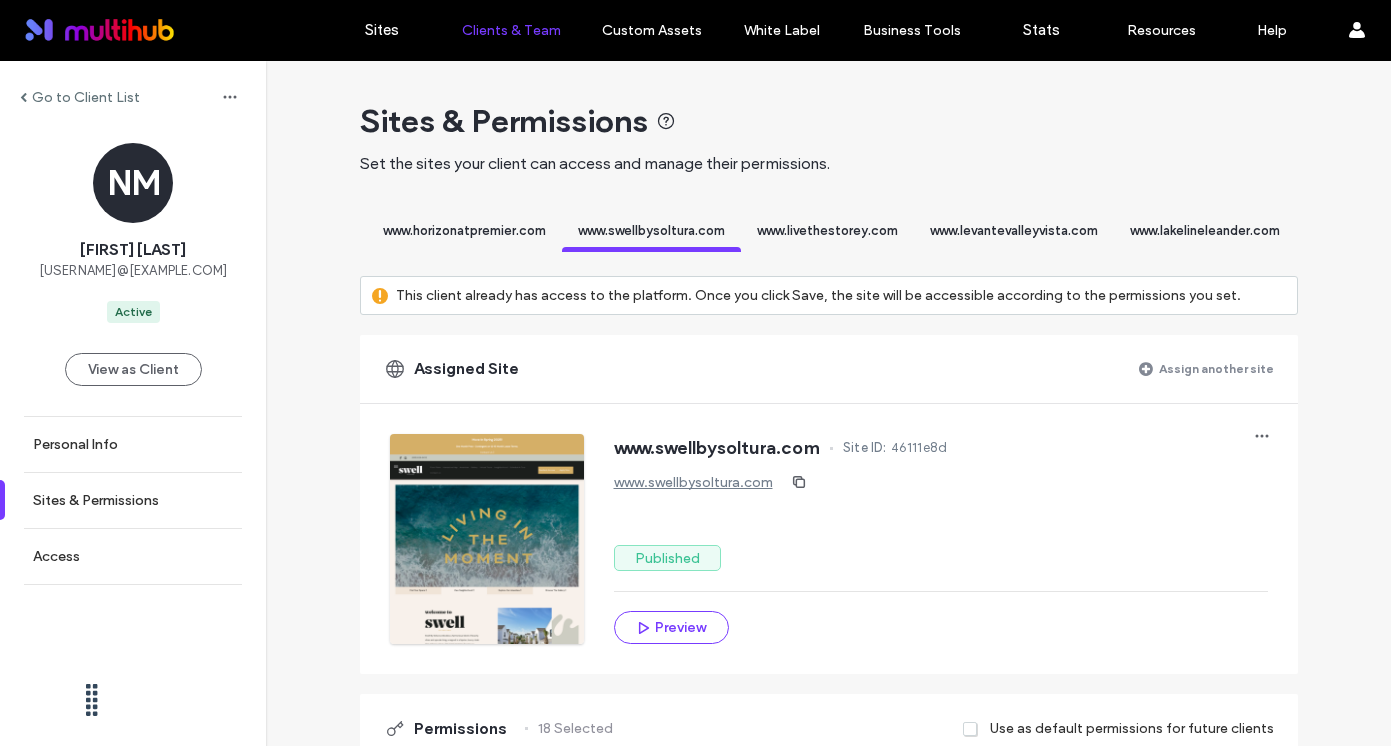 click on "www.swellbysoltura.com" at bounding box center (651, 230) 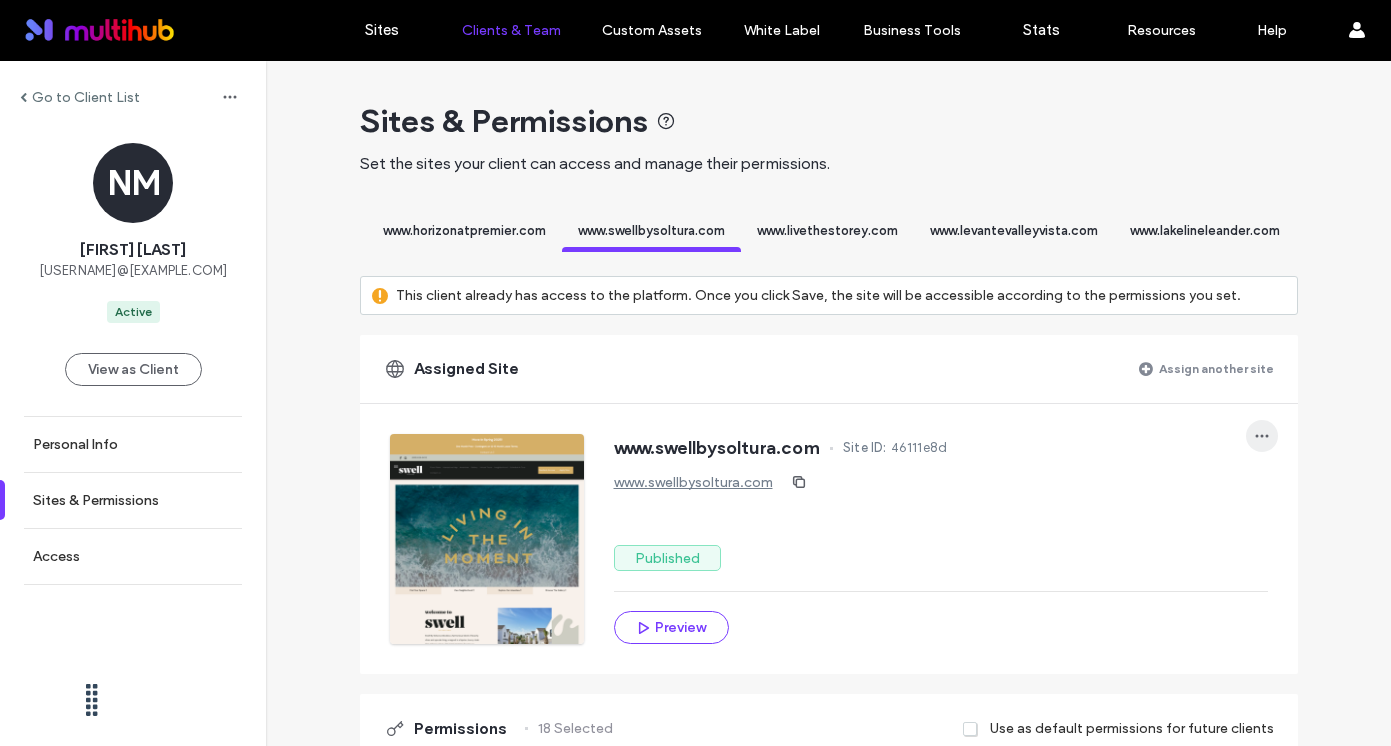 click 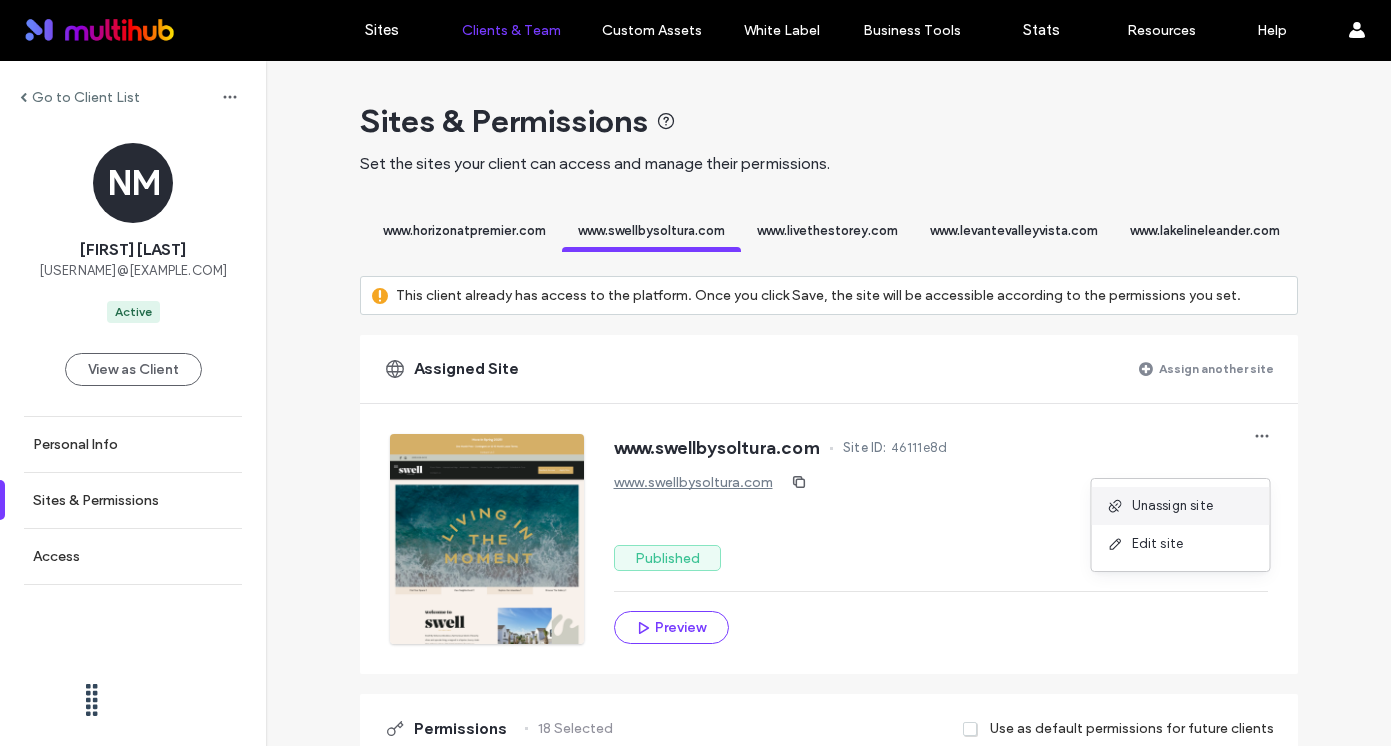 click on "Unassign site" at bounding box center (1173, 506) 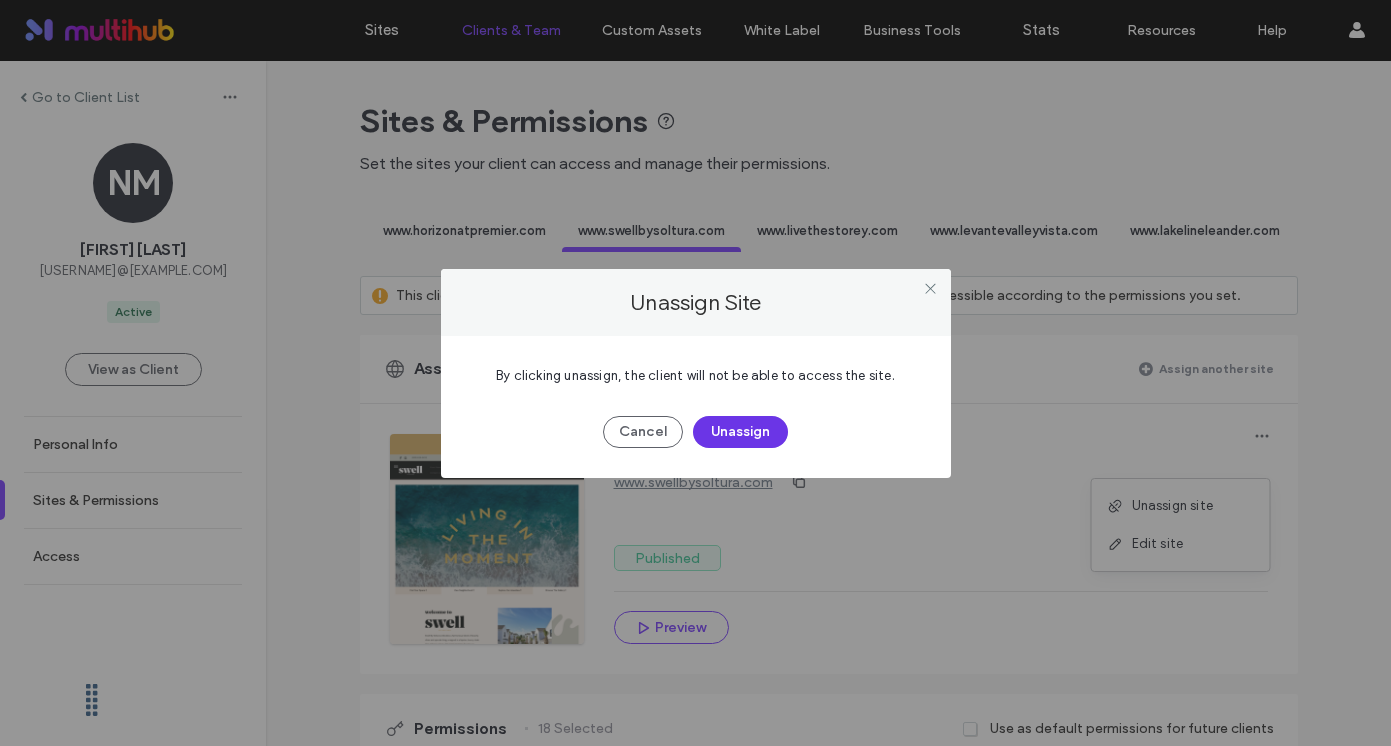 click on "Unassign" at bounding box center (740, 432) 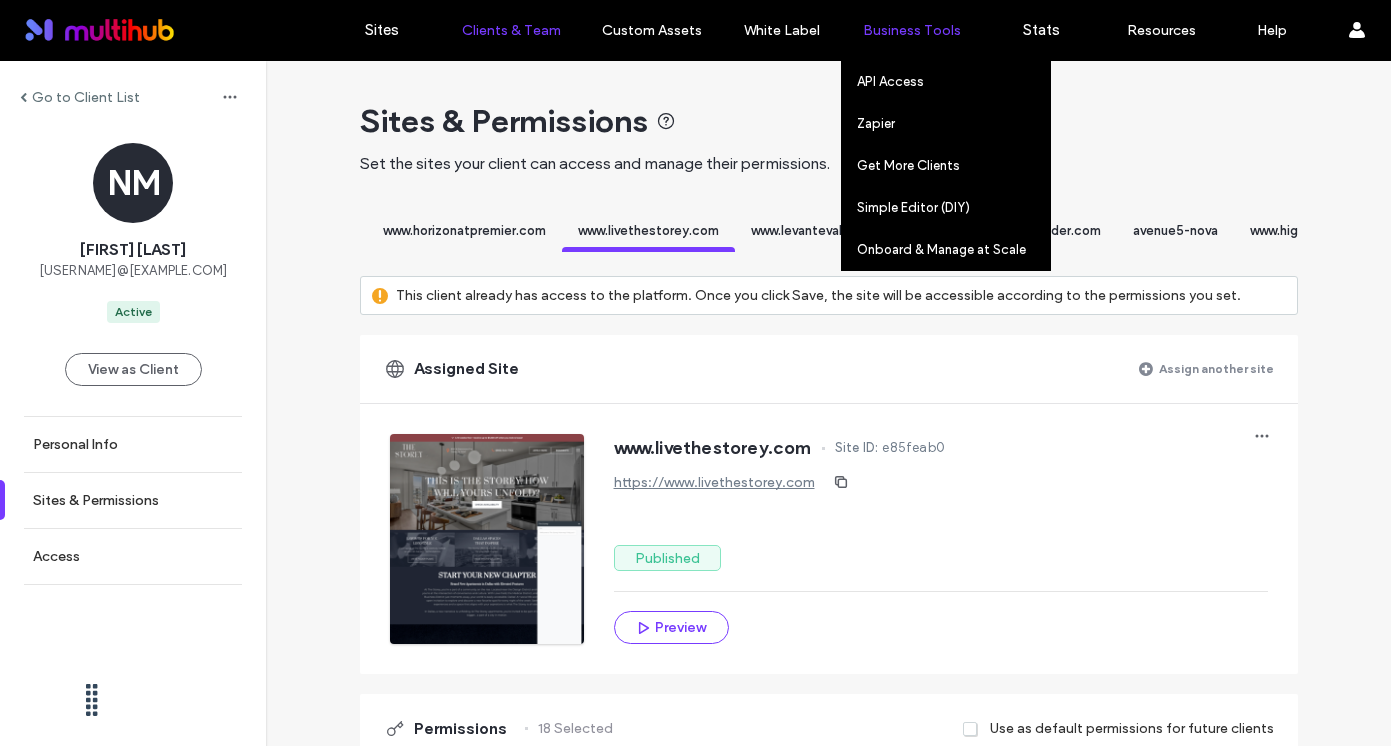scroll, scrollTop: 0, scrollLeft: 6106, axis: horizontal 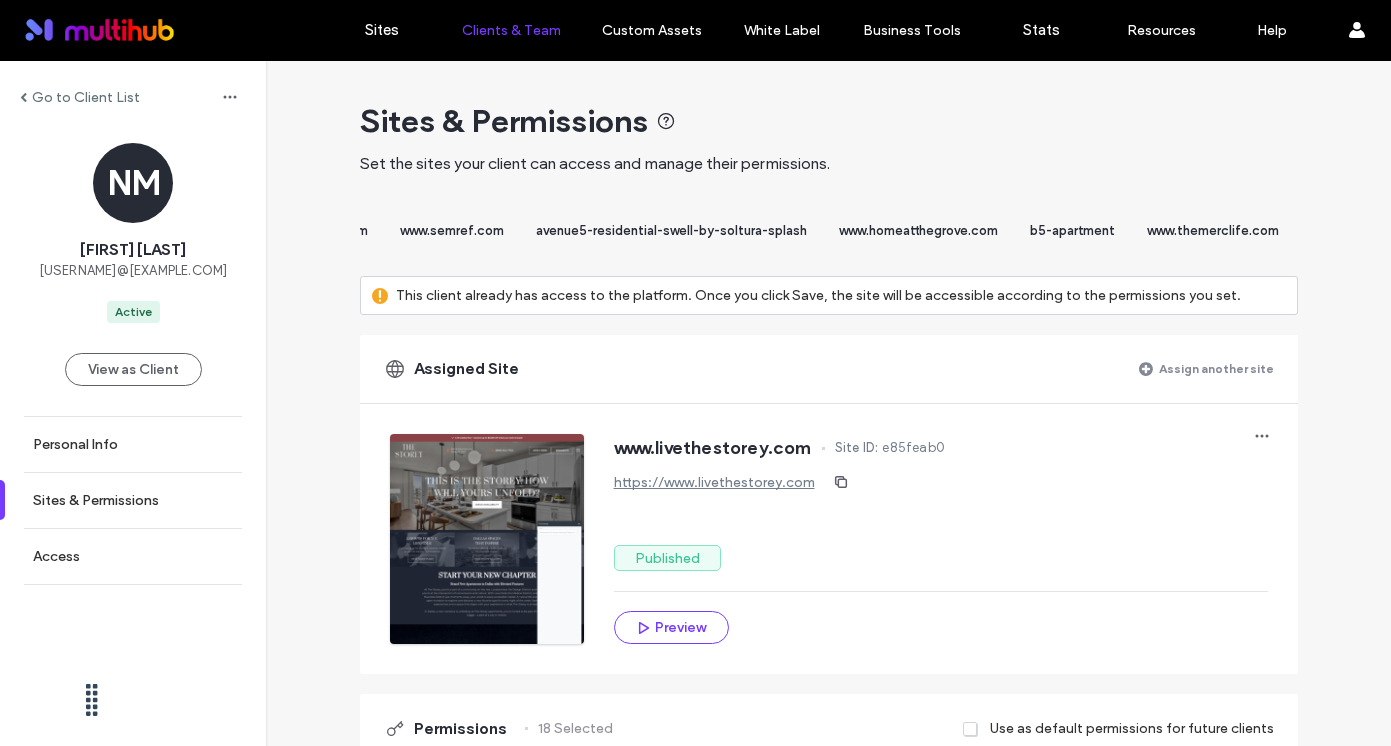 click on "avenue5-residential-swell-by-soltura-splash" at bounding box center [671, 230] 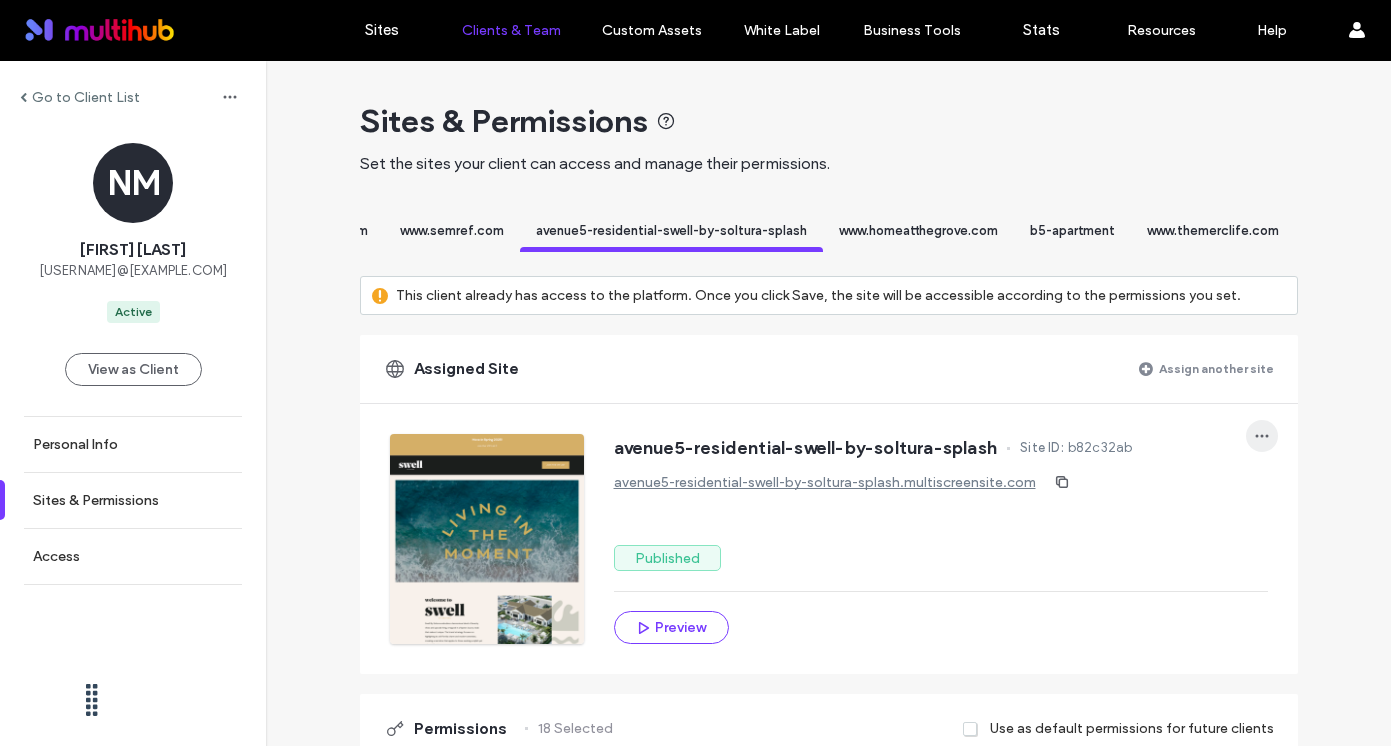 click at bounding box center (1262, 436) 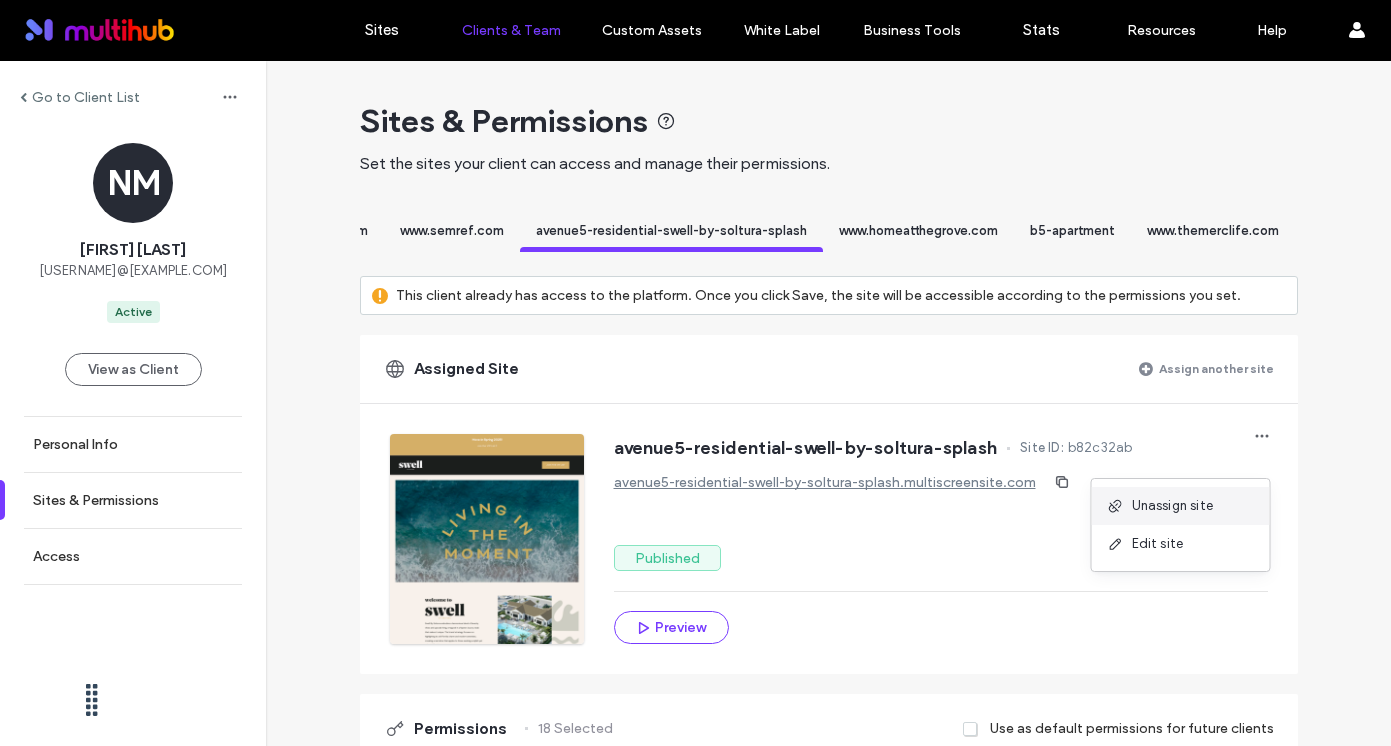 click on "Unassign site" at bounding box center (1173, 506) 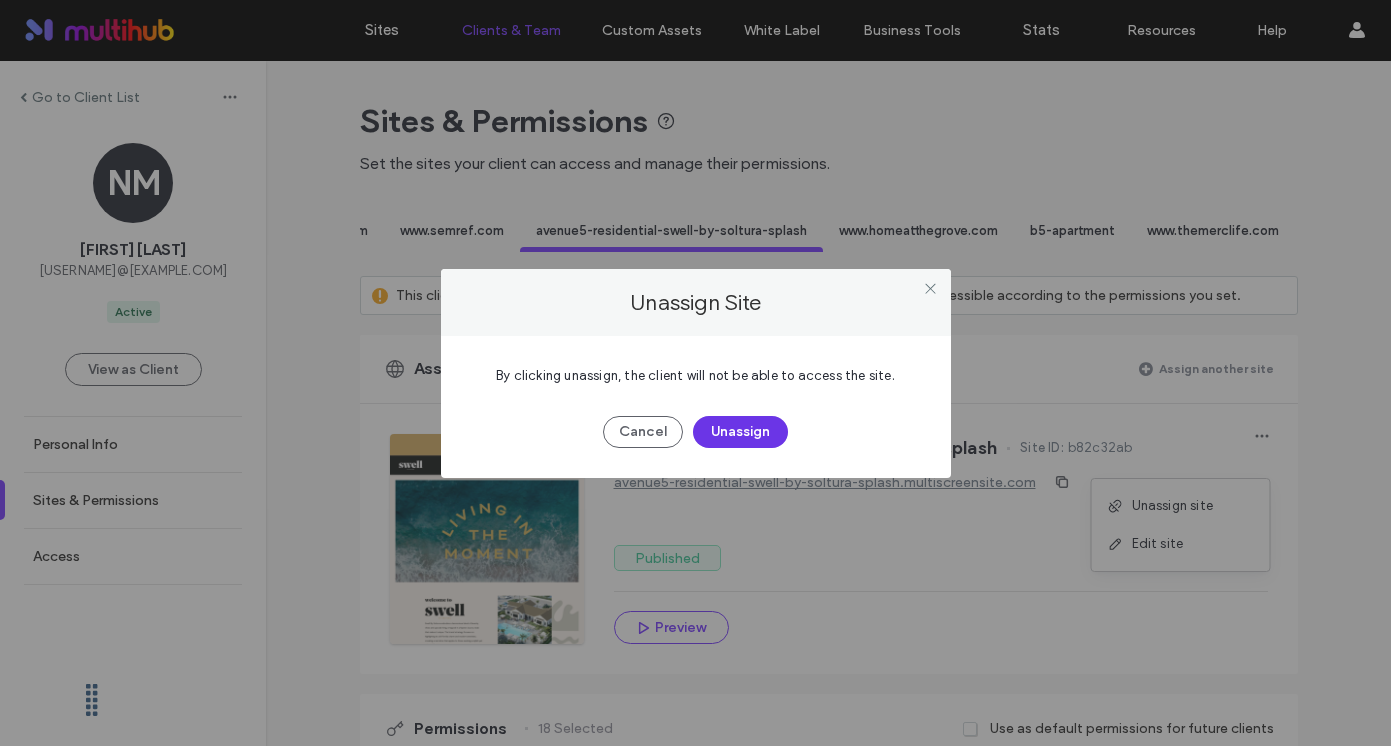 click on "Unassign" at bounding box center [740, 432] 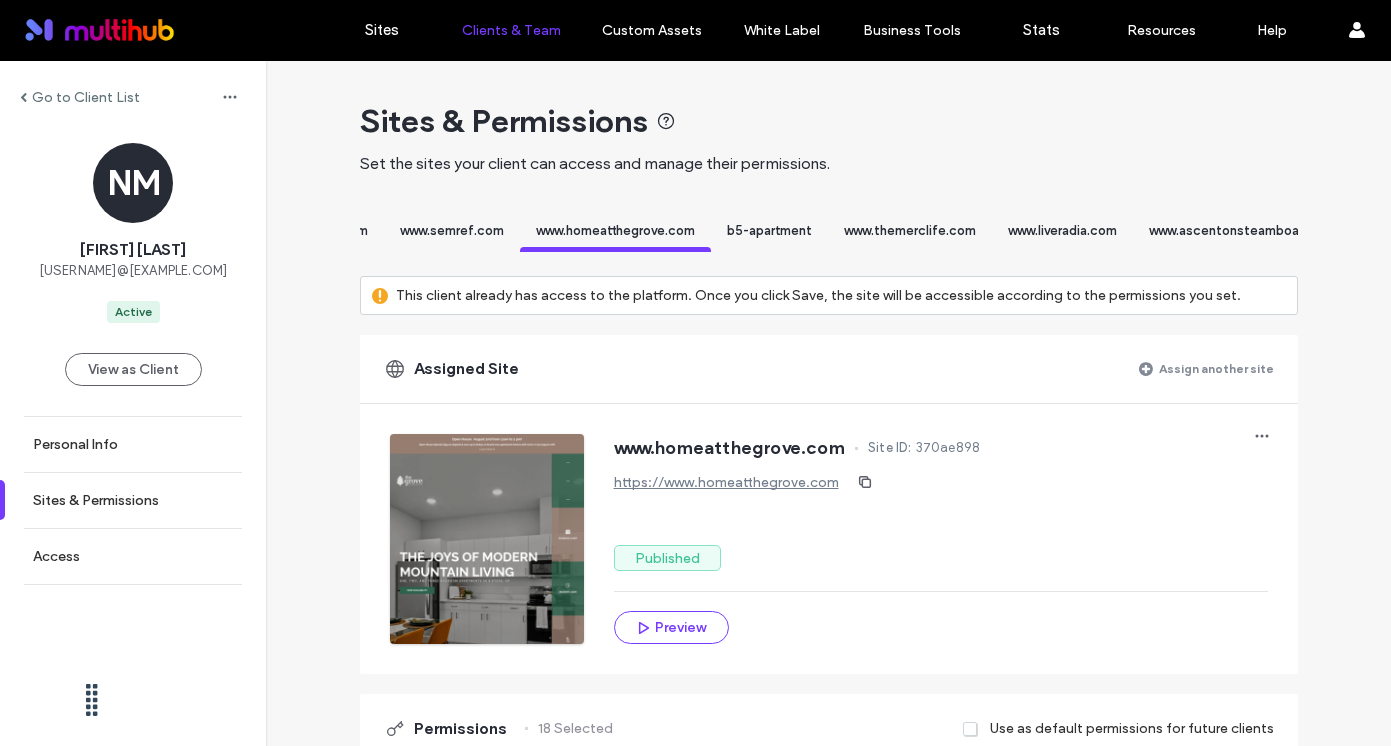 click on "Go to Client List" at bounding box center (86, 97) 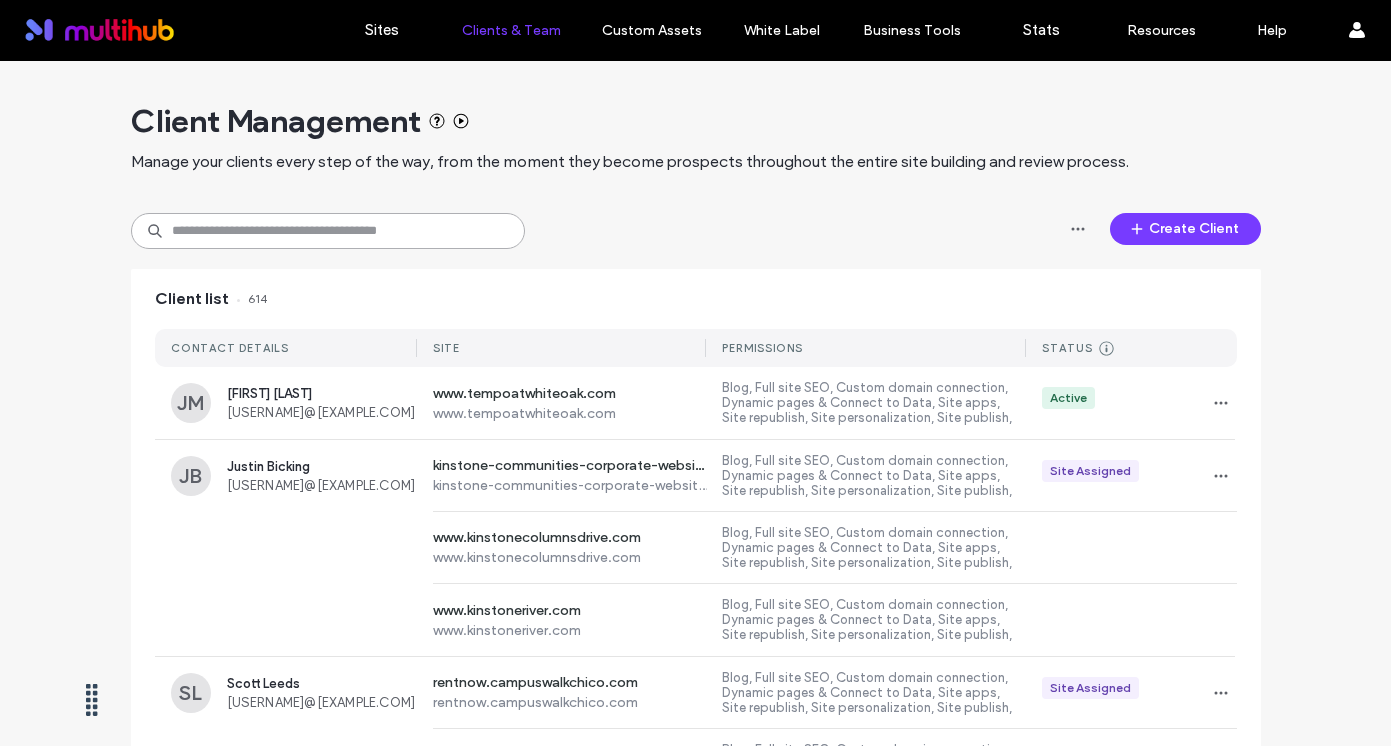 click at bounding box center [328, 231] 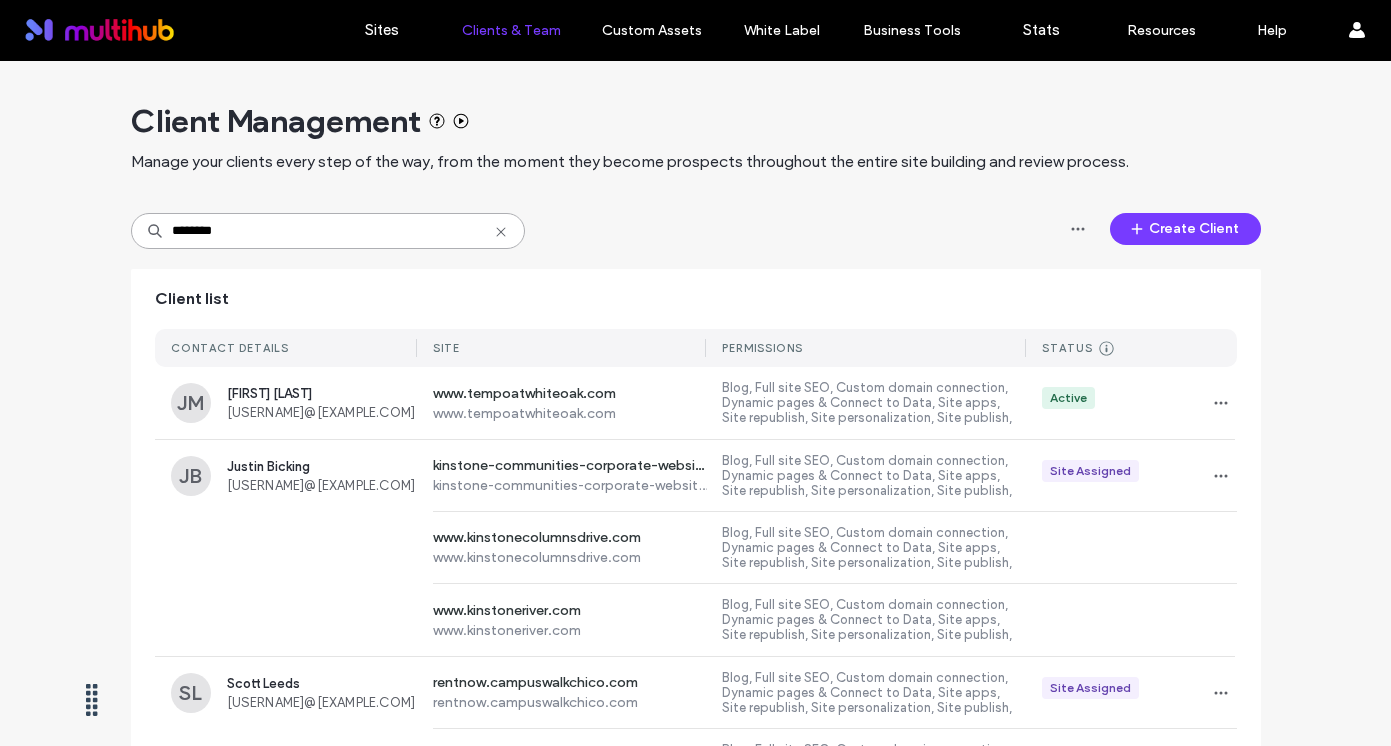 type on "*********" 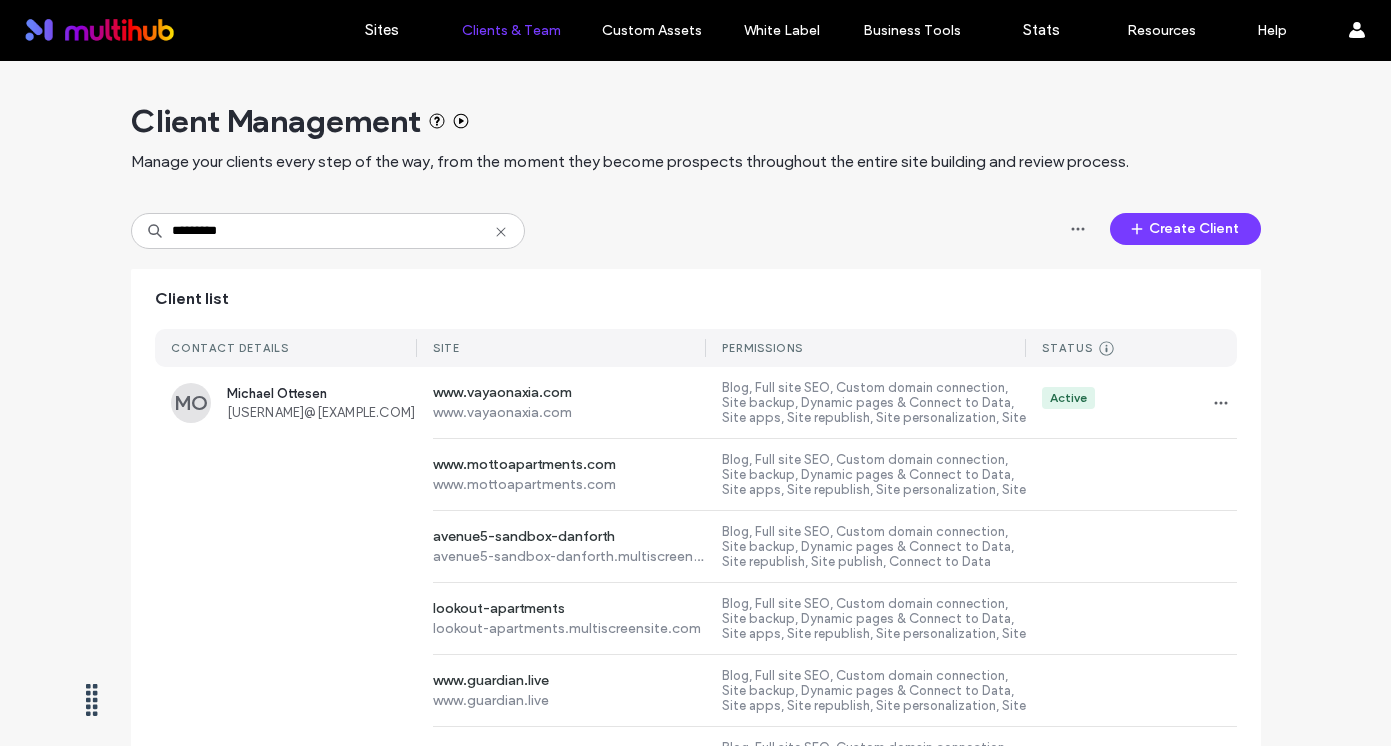 click on "www.mottoapartments.com www.mottoapartments.com Blog, Full site SEO, Custom domain connection, Site backup, Dynamic pages & Connect to Data, Site apps, Site republish, Site personalization, Site publish, Flex sections, Connect to Data editing, Site Comments, AI Assistant, Widget content, Content Library, Editor, Free apps management, Site stats" at bounding box center (696, 475) 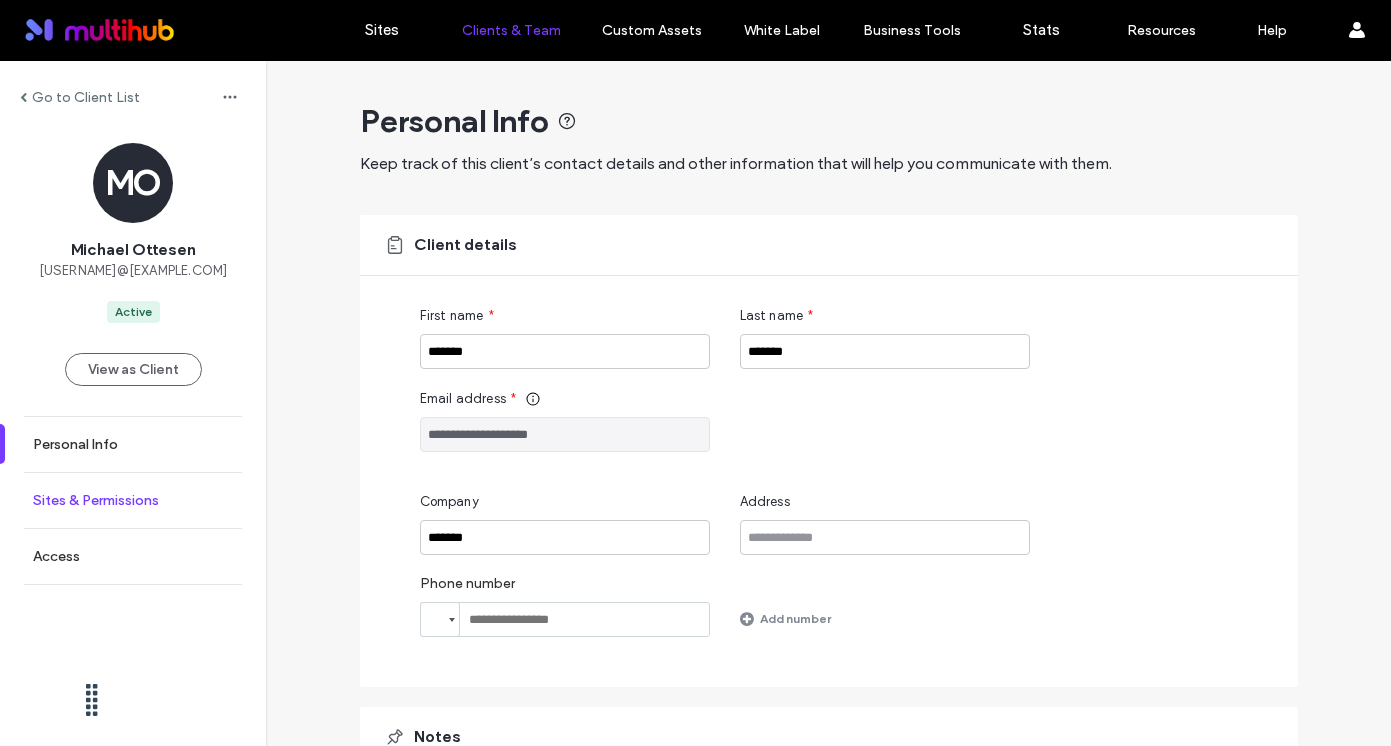 click on "Sites & Permissions" at bounding box center (96, 500) 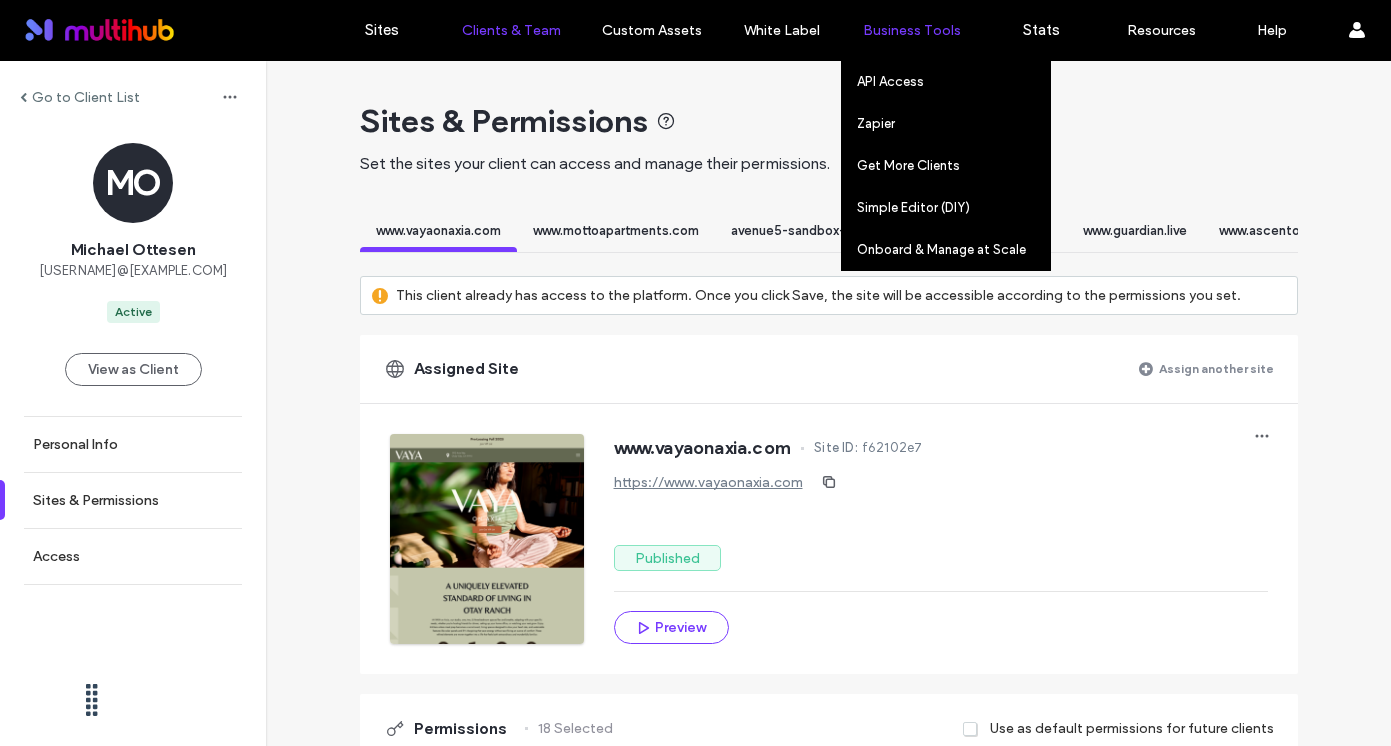 scroll, scrollTop: 0, scrollLeft: 9991, axis: horizontal 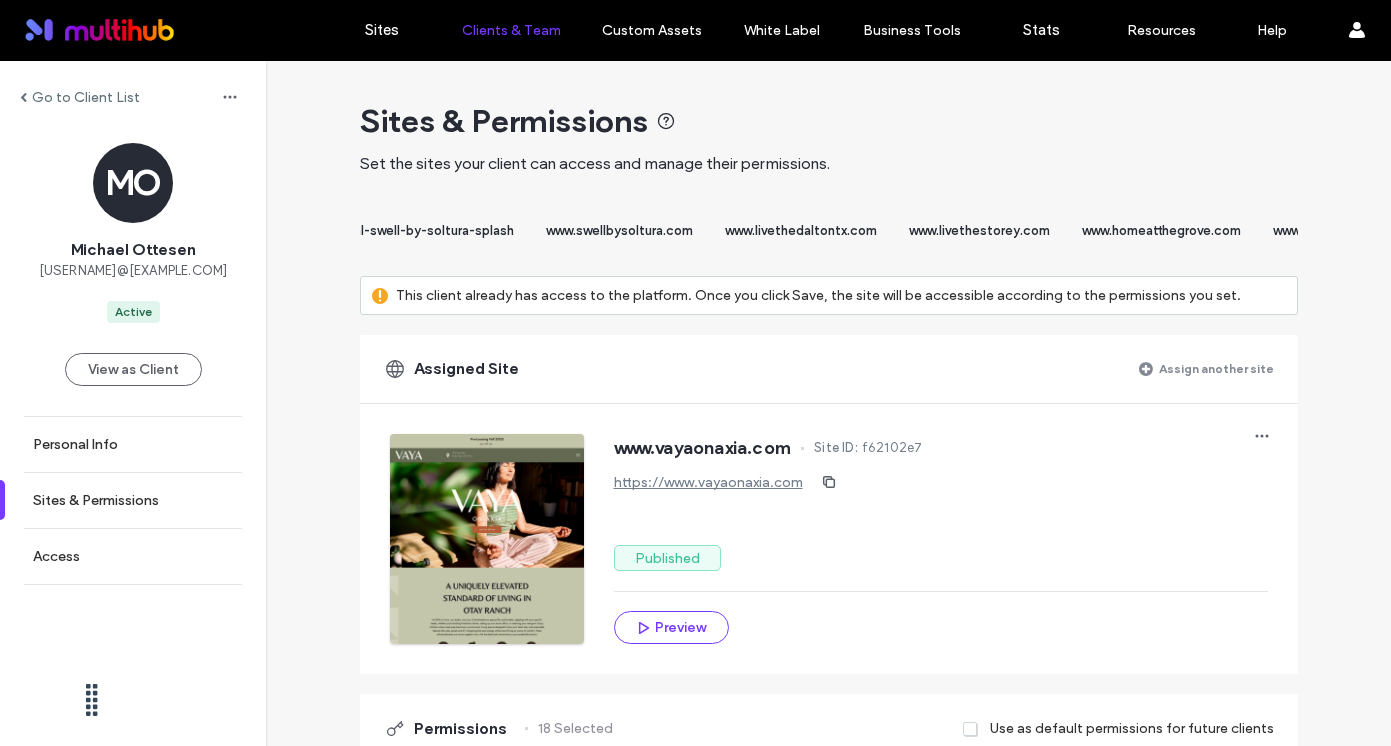 click on "avenue5-residential-swell-by-soltura-splash" at bounding box center [378, 230] 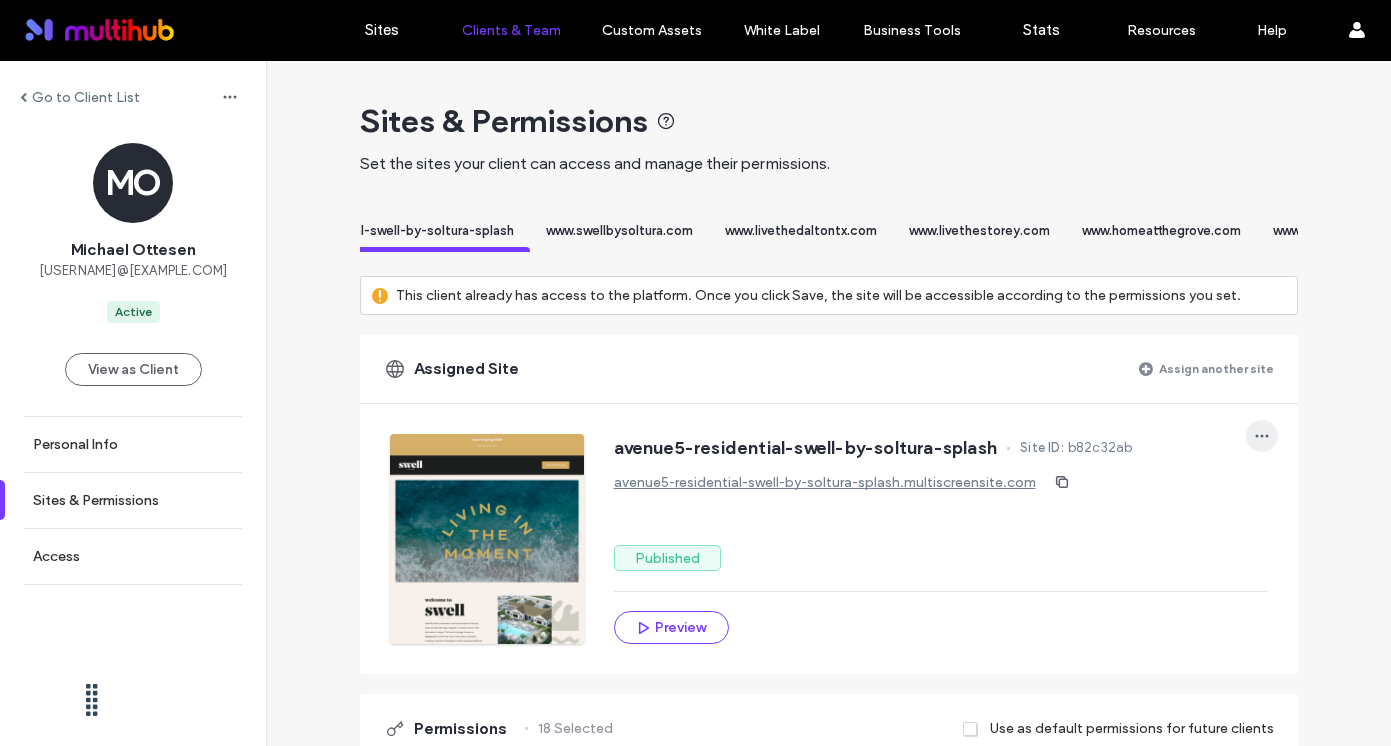 click 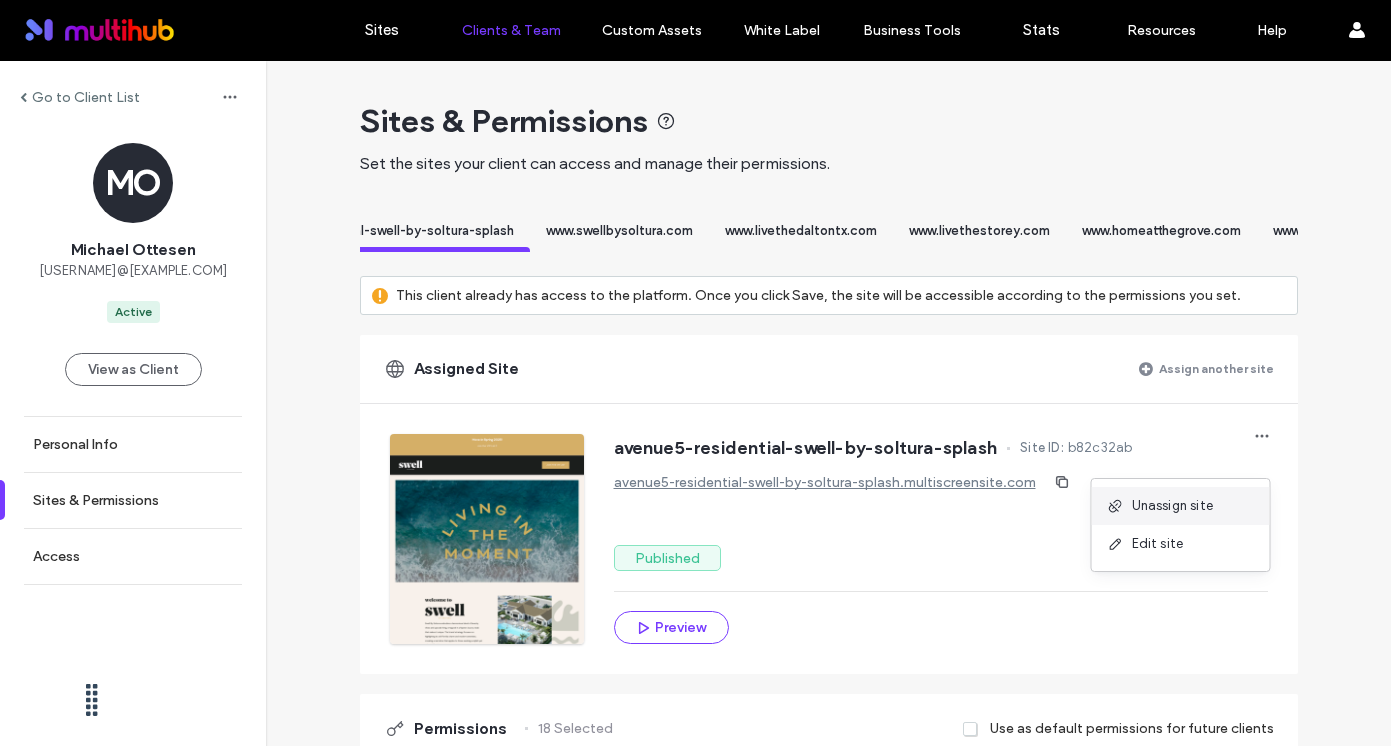 click on "Unassign site" at bounding box center [1173, 506] 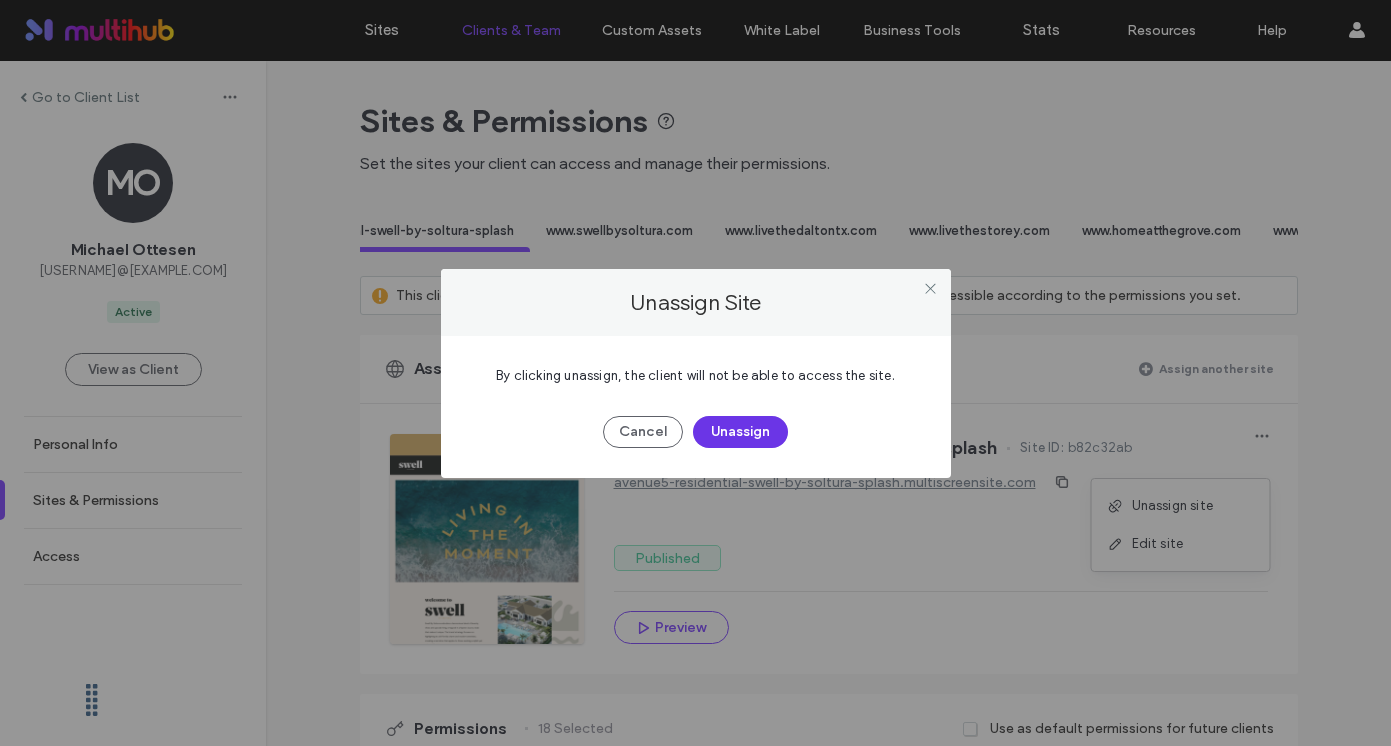 click on "Unassign" at bounding box center (740, 432) 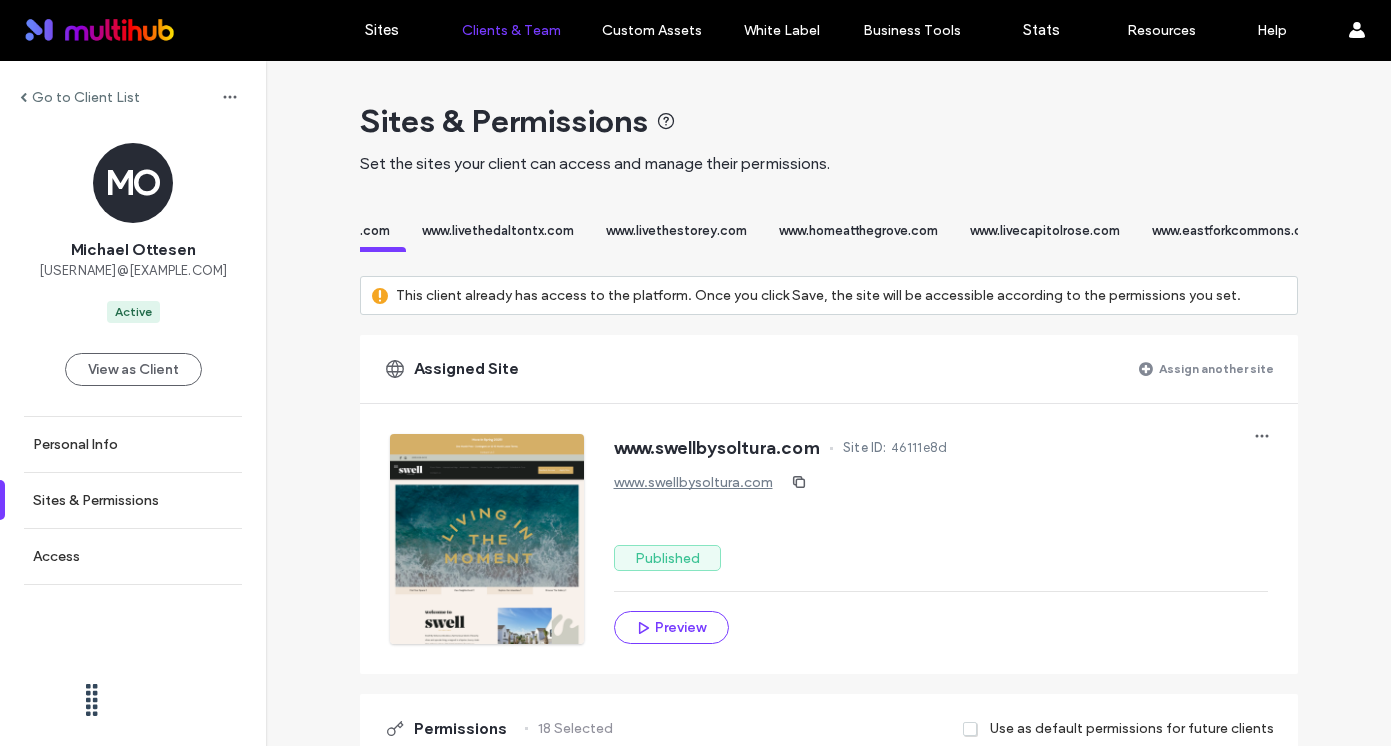 click on "www.swellbysoltura.com" at bounding box center (316, 233) 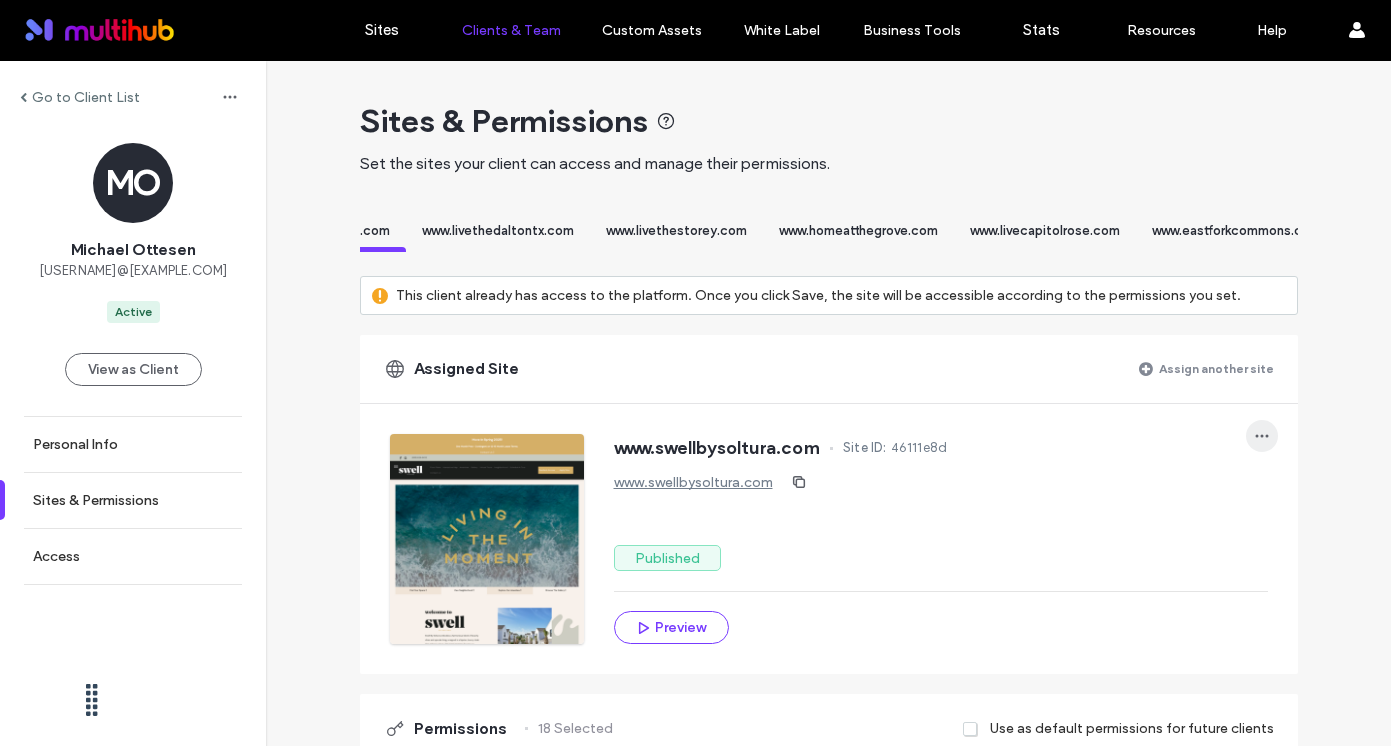 click 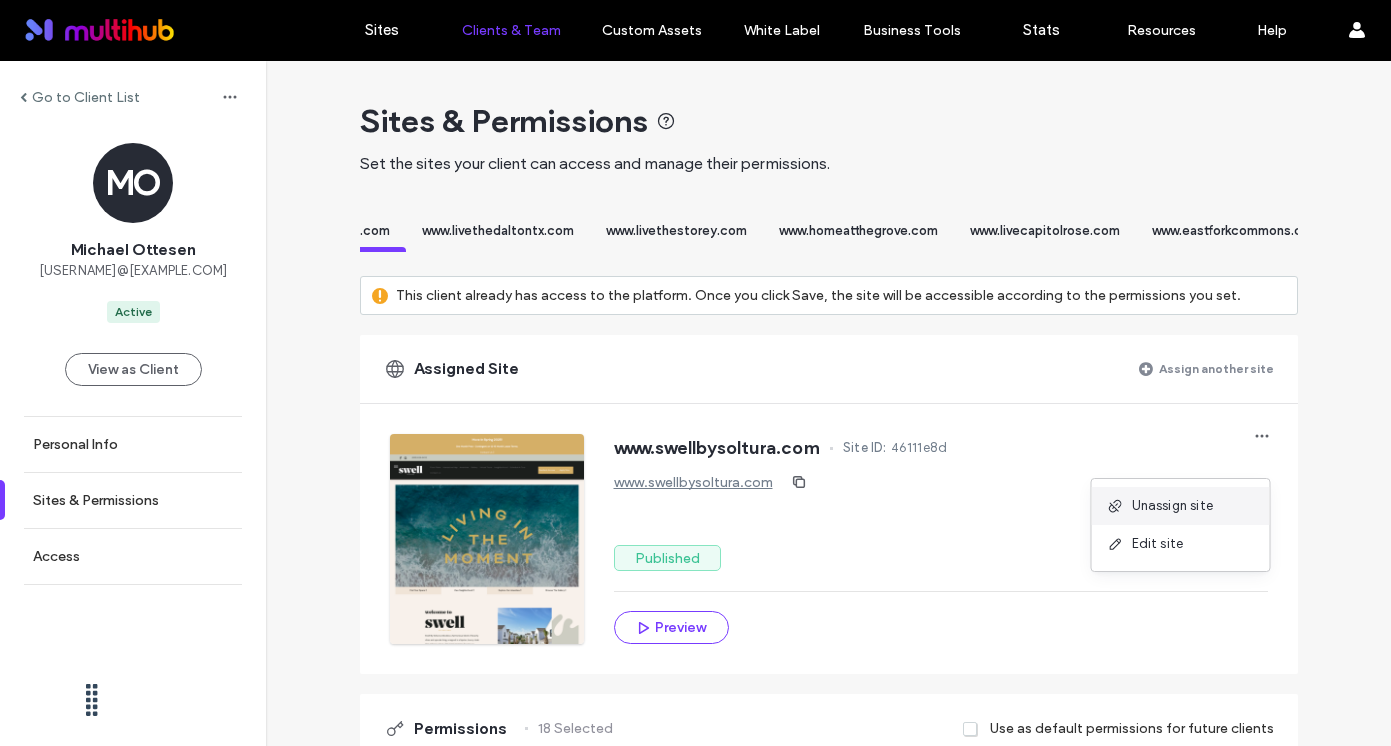 click on "Unassign site" at bounding box center [1173, 506] 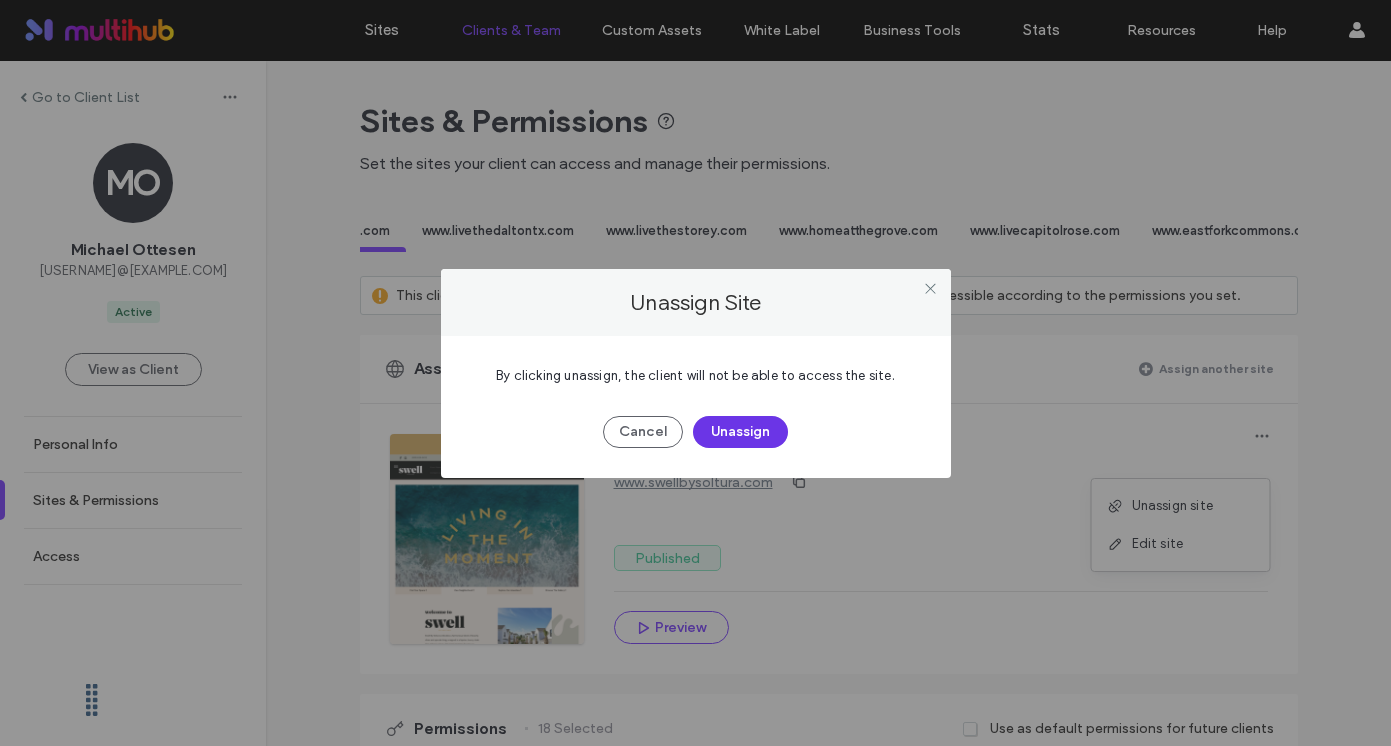 click on "Unassign" at bounding box center (740, 432) 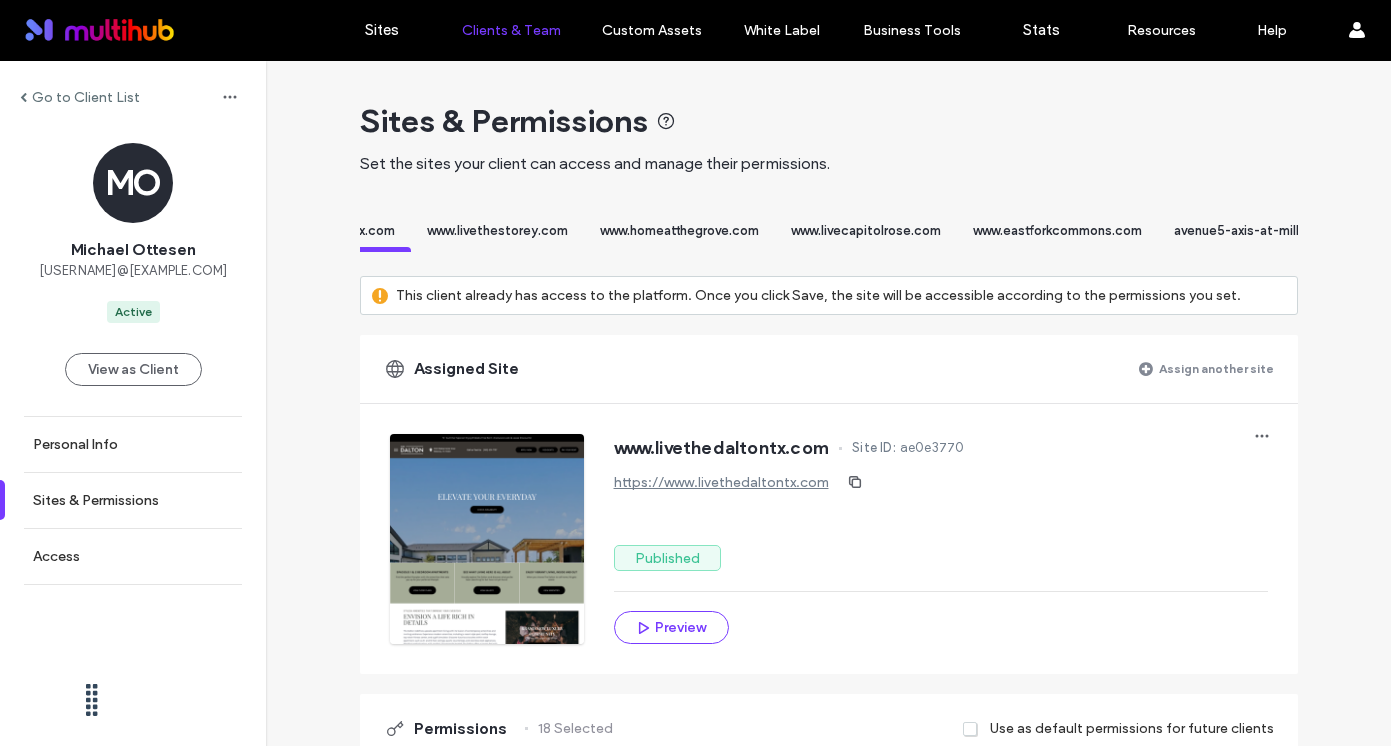click on "Go to Client List MO [FIRST] [LAST] [USERNAME]@[EXAMPLE.COM] Active View as Client Personal Info Sites & Permissions Access" at bounding box center [133, 404] 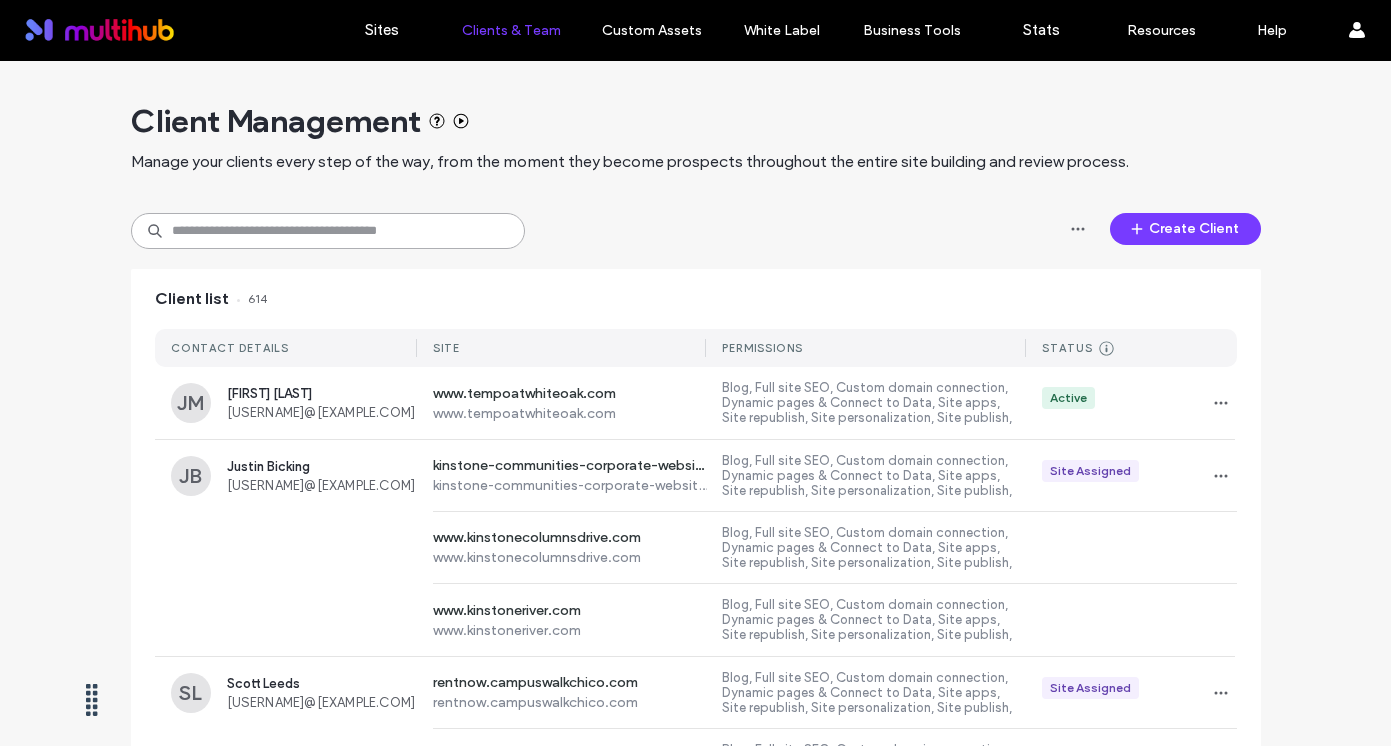 click at bounding box center [328, 231] 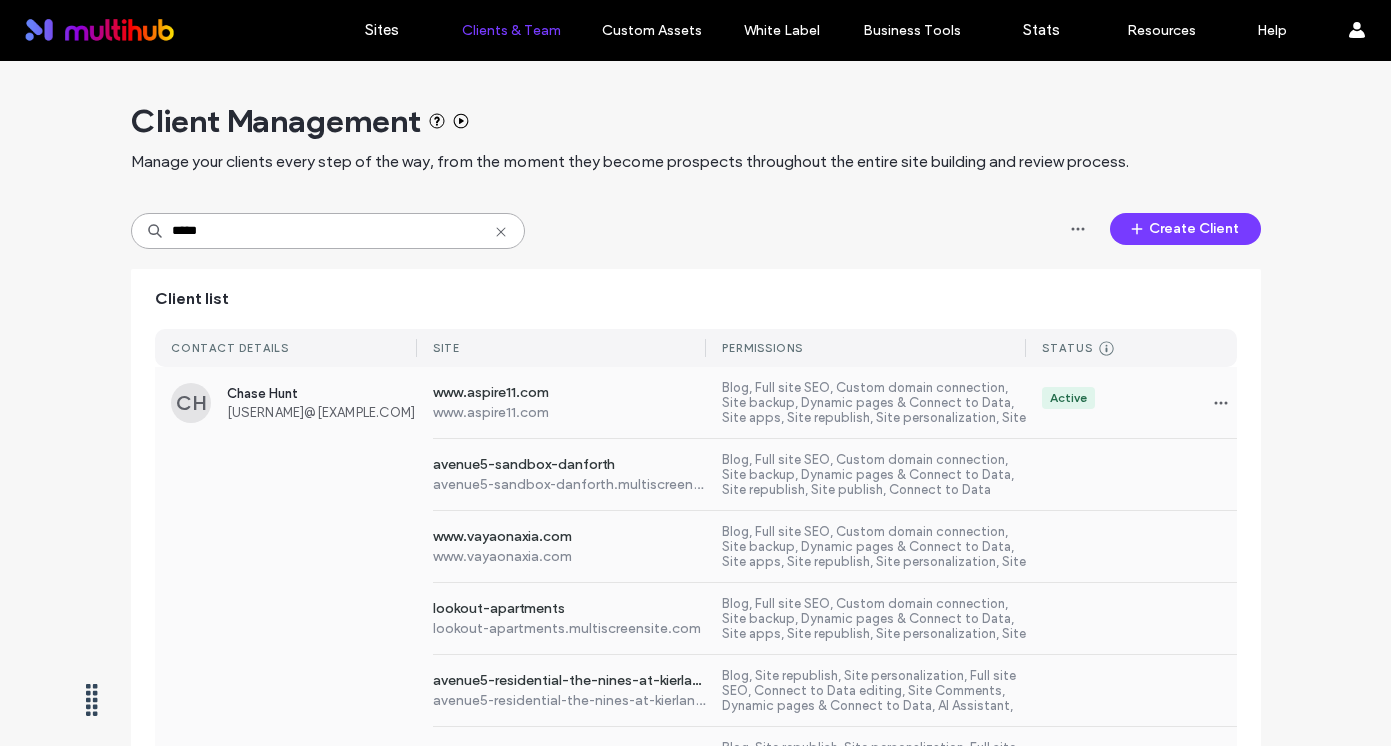 type on "*****" 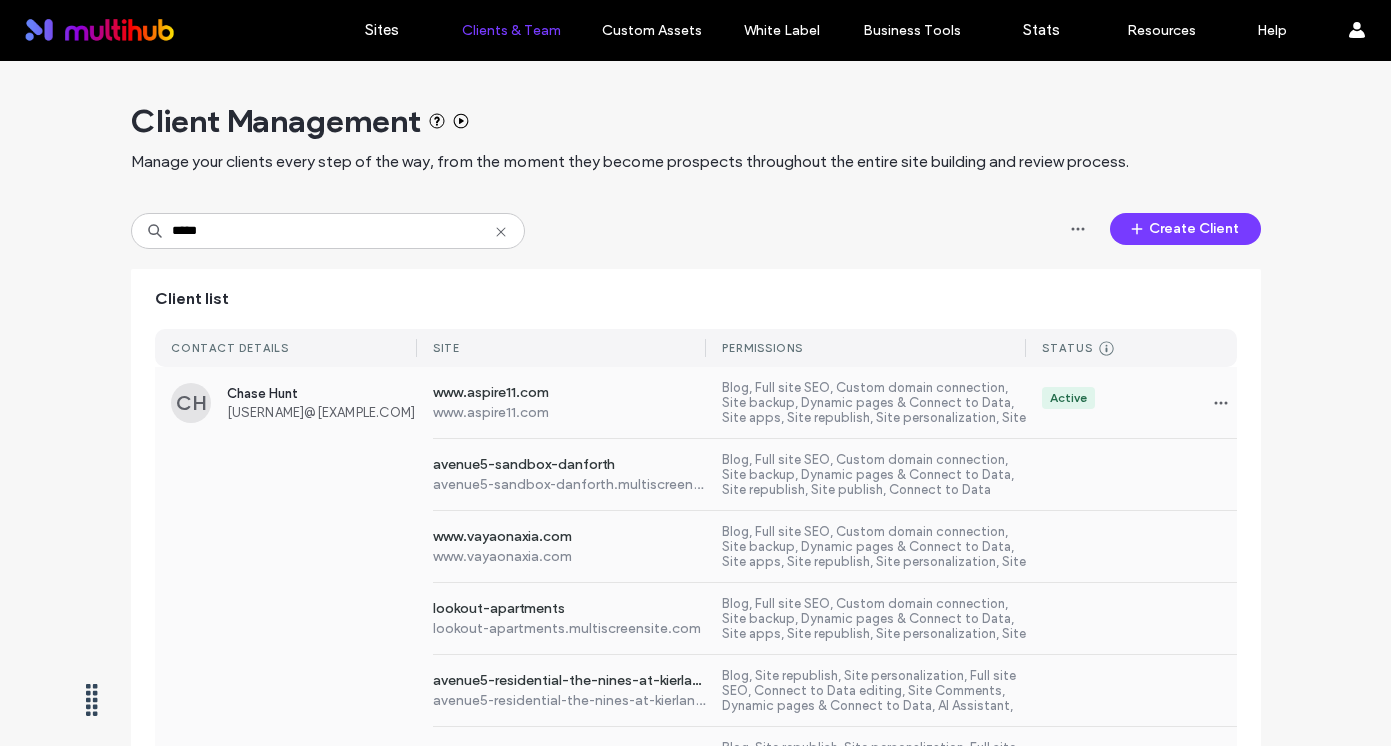 click on "avenue5-sandbox-danforth avenue5-sandbox-danforth.multiscreensite.com Blog, Full site SEO, Custom domain connection, Site backup, Dynamic pages & Connect to Data, Site republish, Site publish, Connect to Data editing, Site Comments, AI Assistant, Widget content, Content Library, Editor, Site stats" at bounding box center [696, 475] 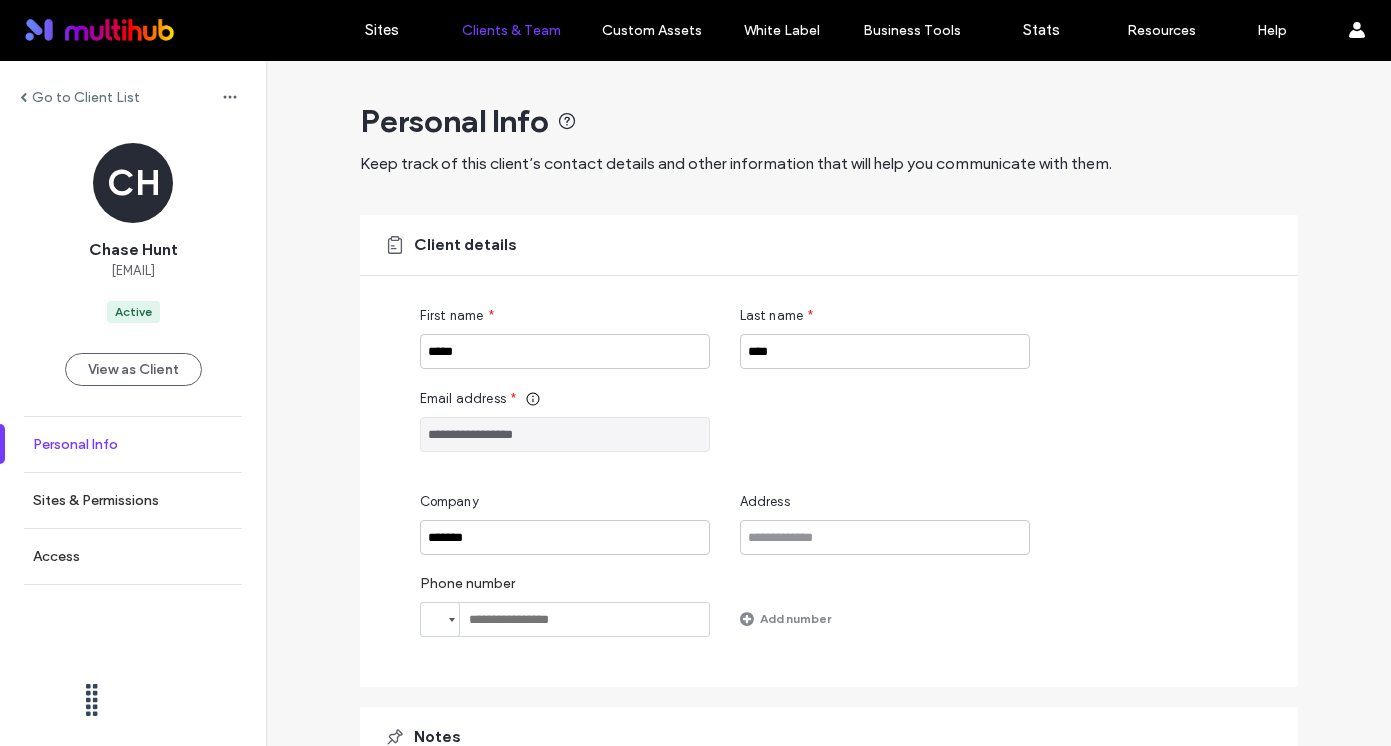 scroll, scrollTop: 0, scrollLeft: 0, axis: both 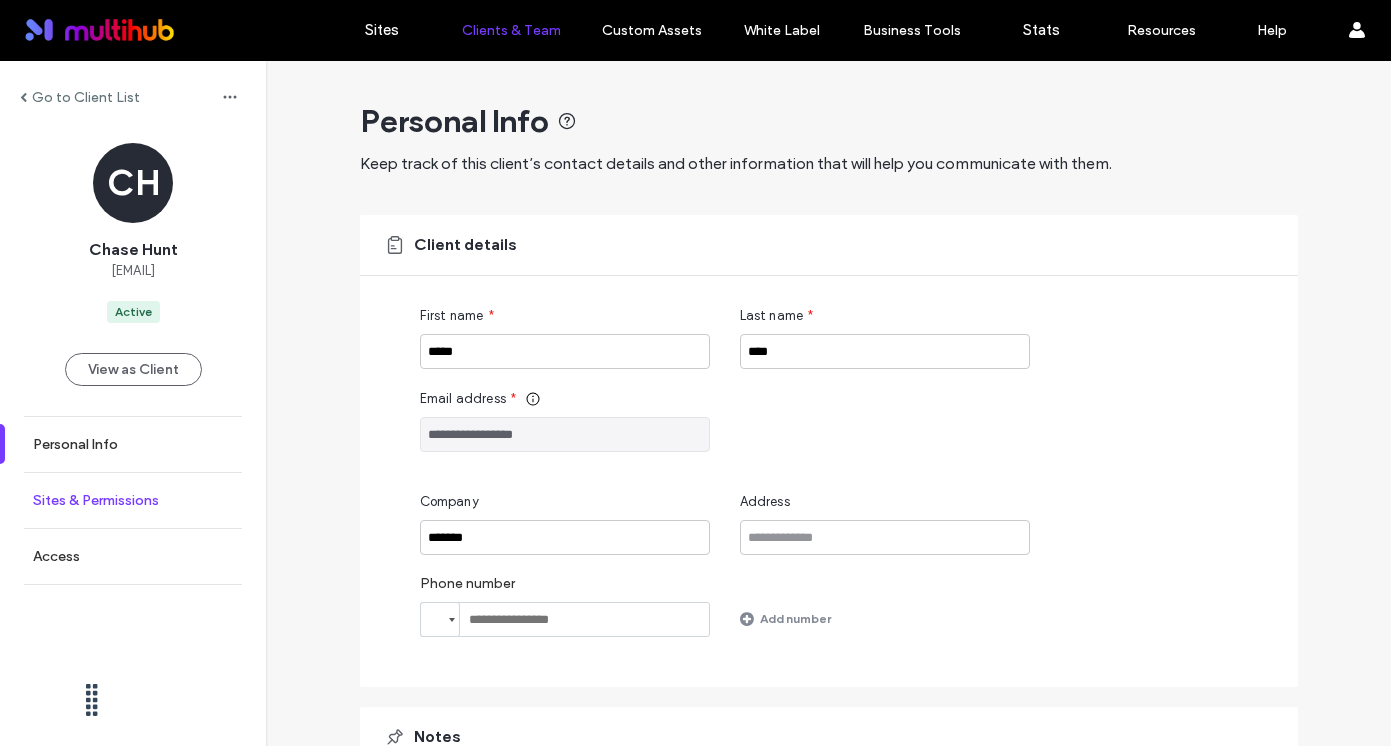 click on "Sites & Permissions" at bounding box center (133, 500) 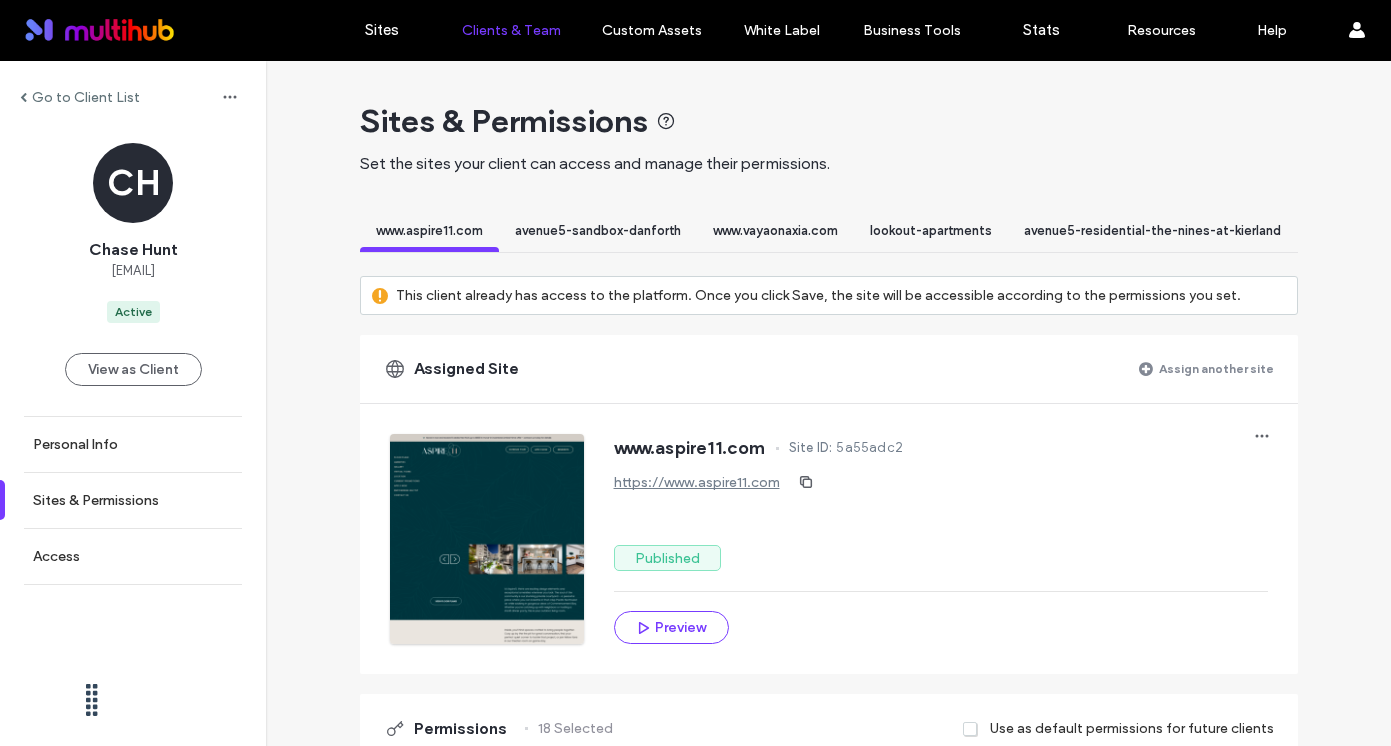 click on "Assign another site" at bounding box center (1216, 368) 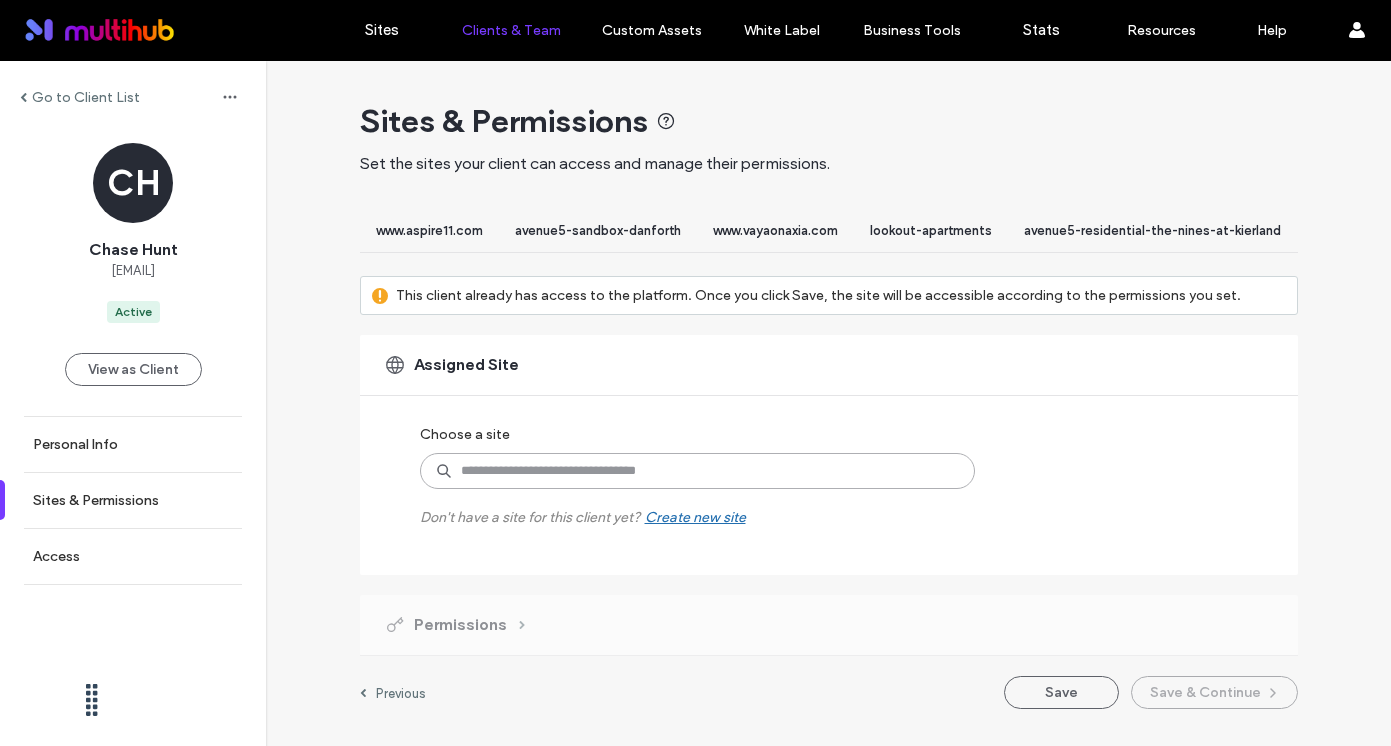 click at bounding box center [697, 471] 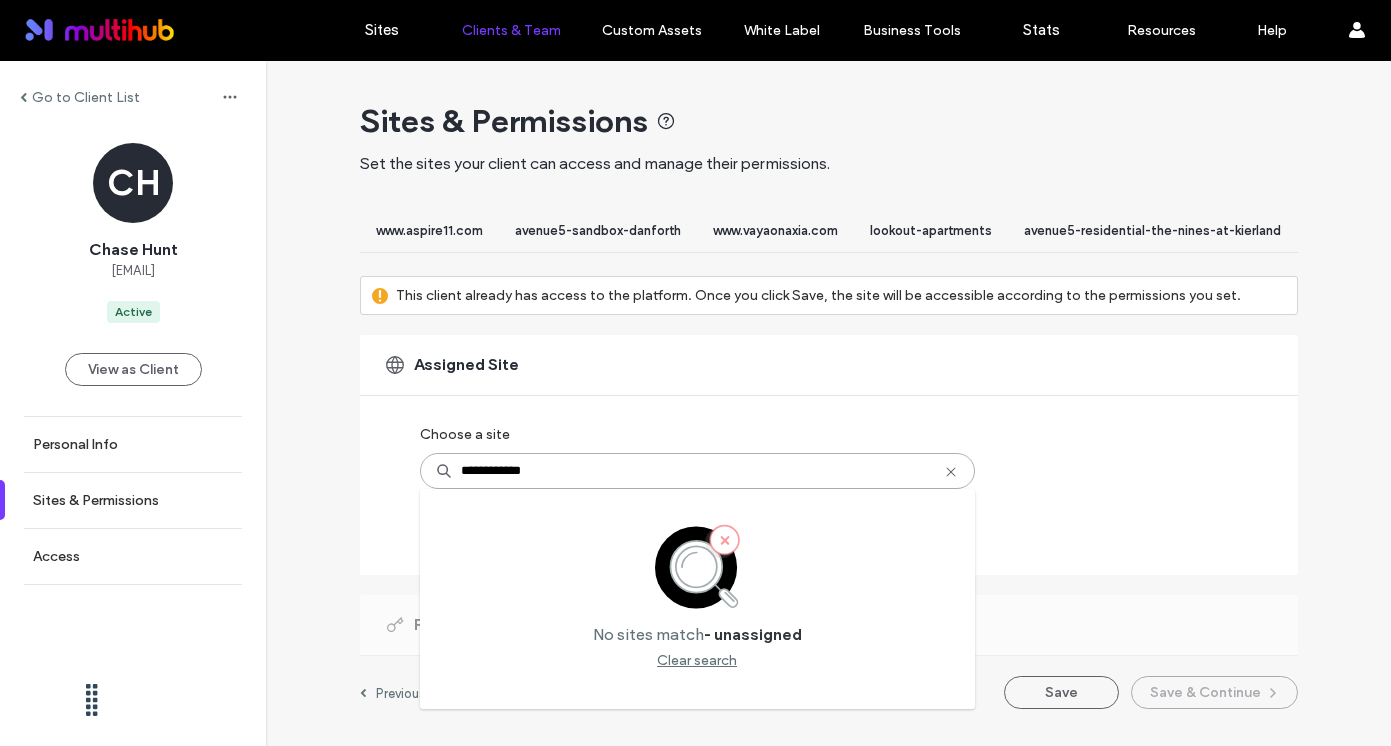 click on "**********" at bounding box center (697, 471) 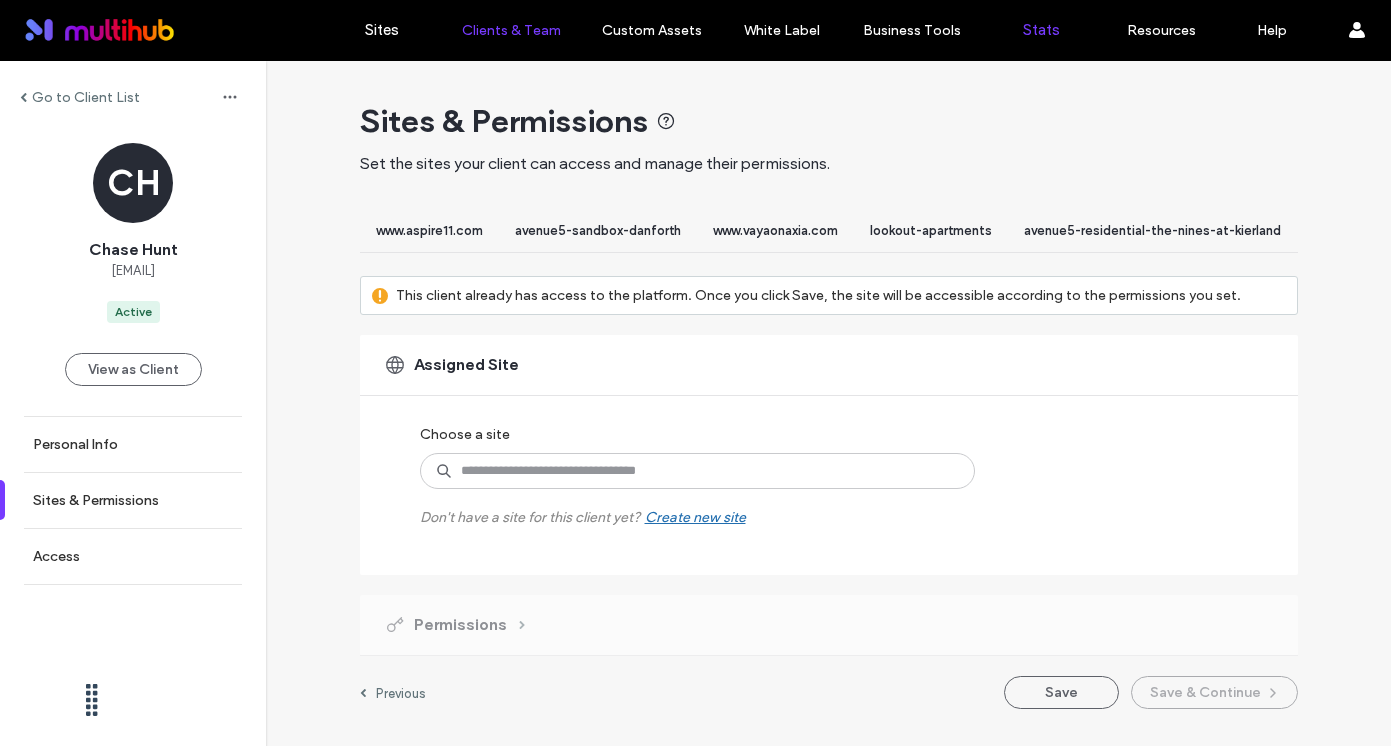 scroll, scrollTop: 0, scrollLeft: 10525, axis: horizontal 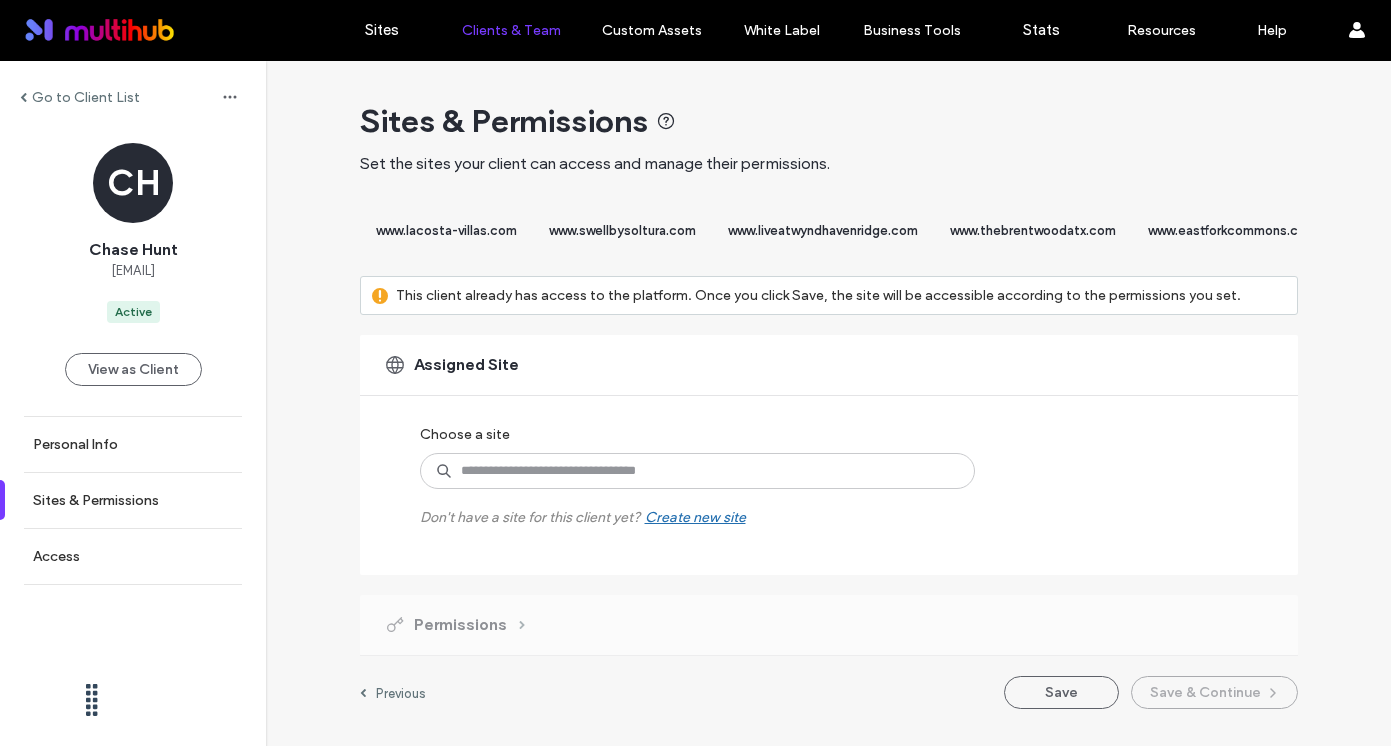click on "www.swellbysoltura.com" at bounding box center [622, 230] 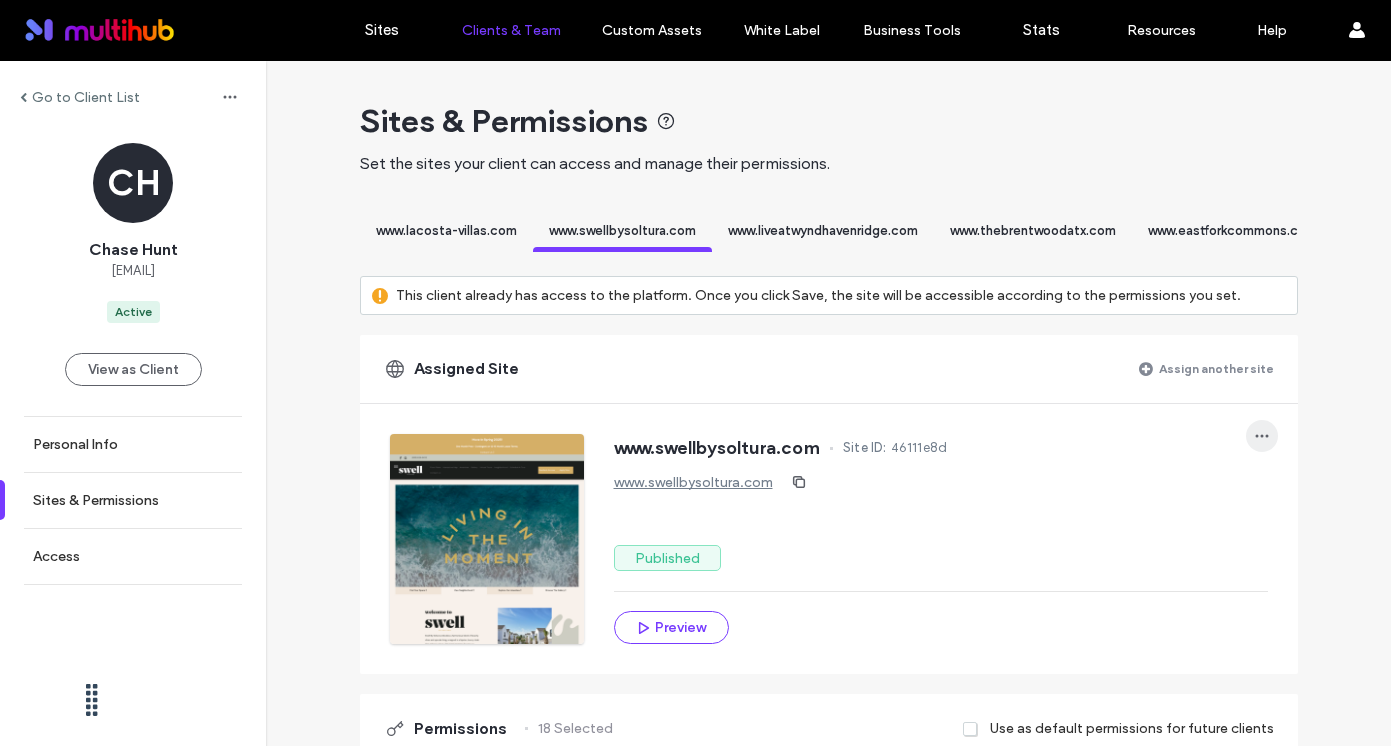click 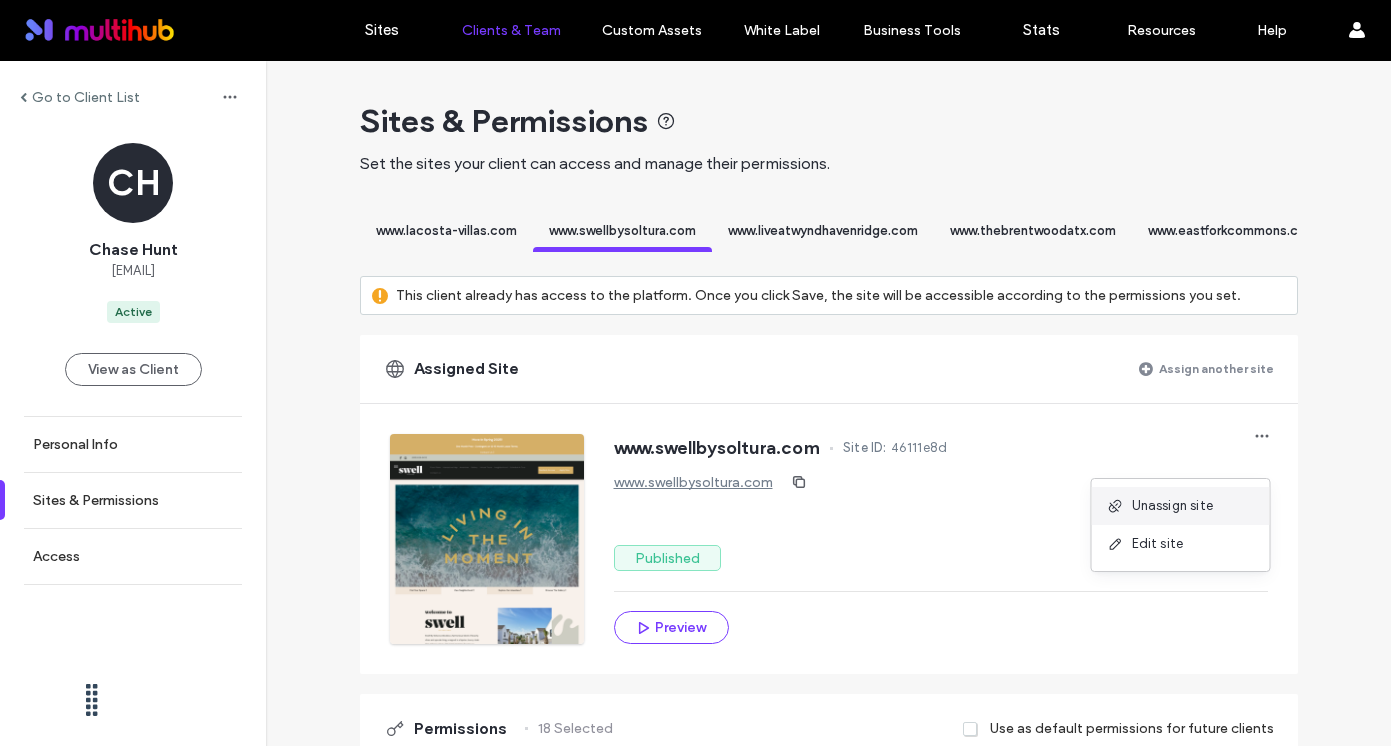 click on "Unassign site" at bounding box center [1173, 506] 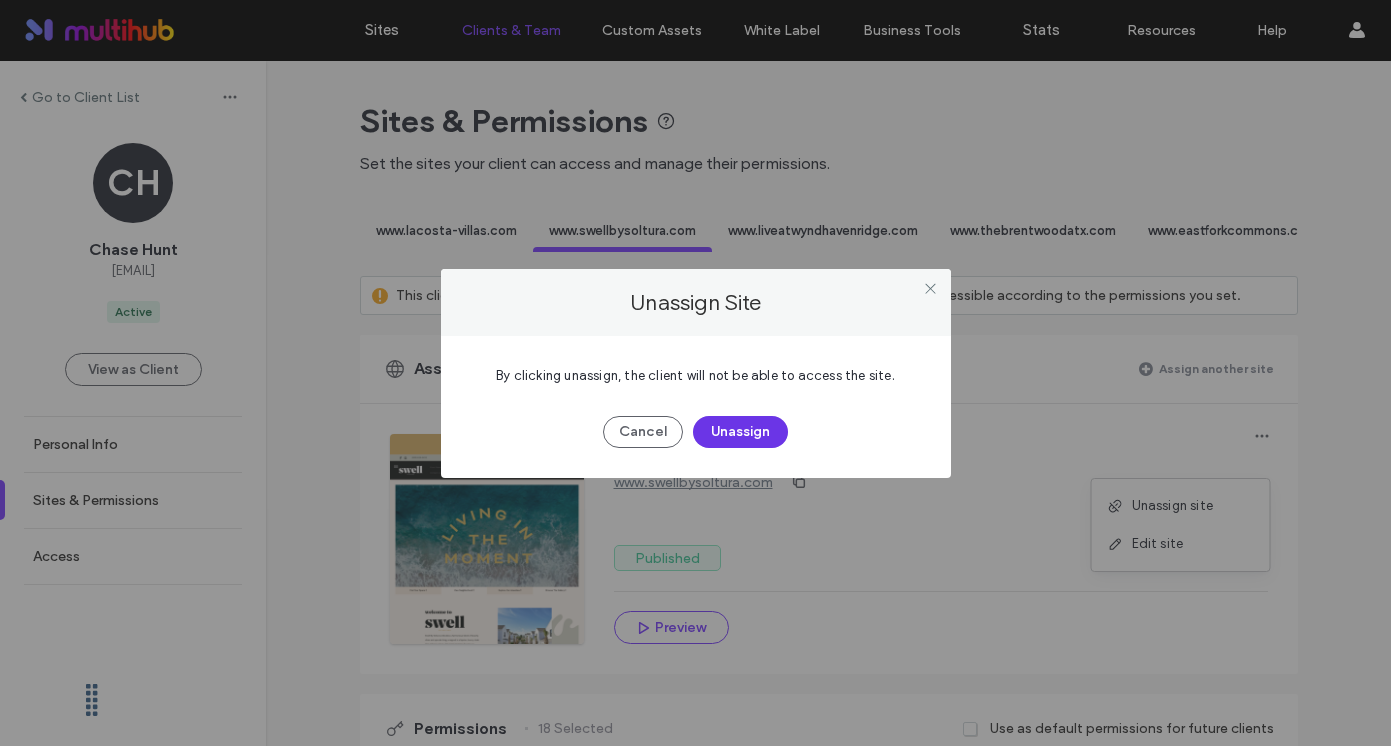 click on "Unassign" at bounding box center [740, 432] 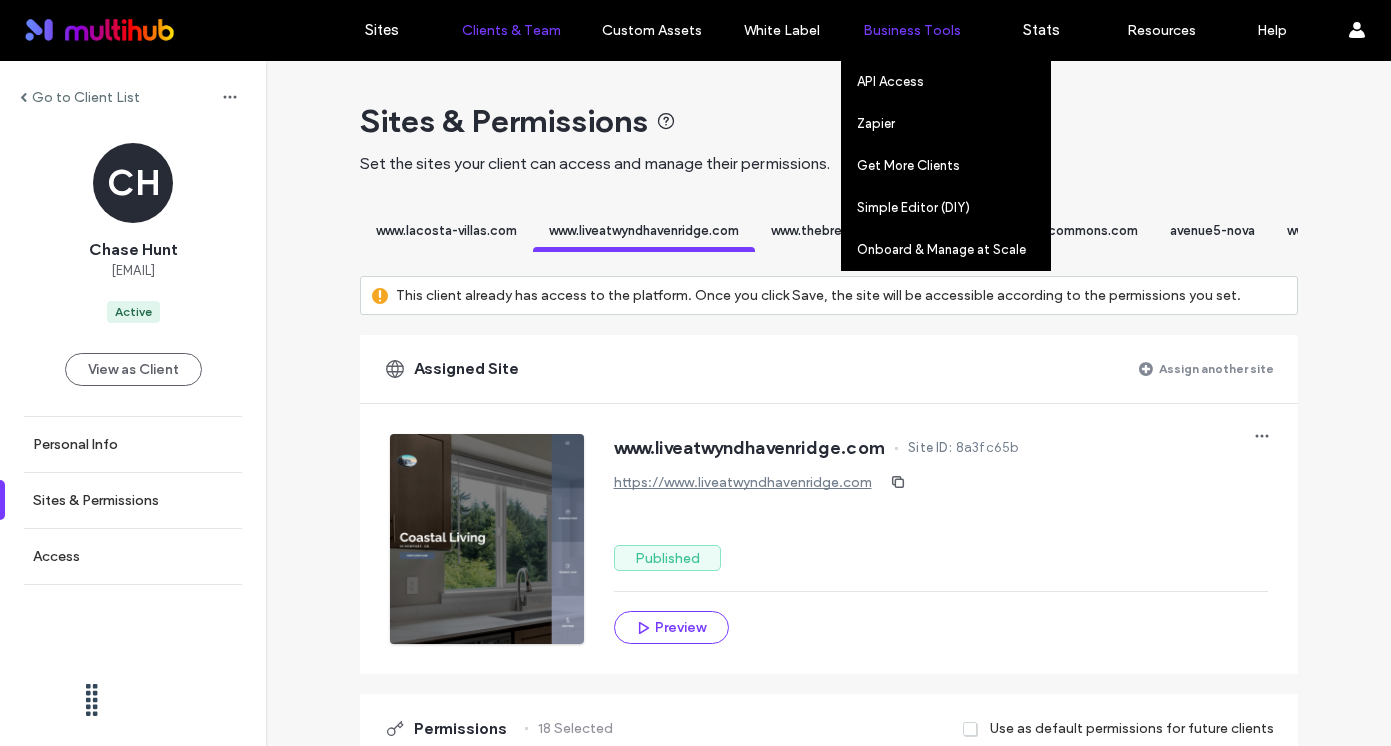 scroll, scrollTop: 0, scrollLeft: 9733, axis: horizontal 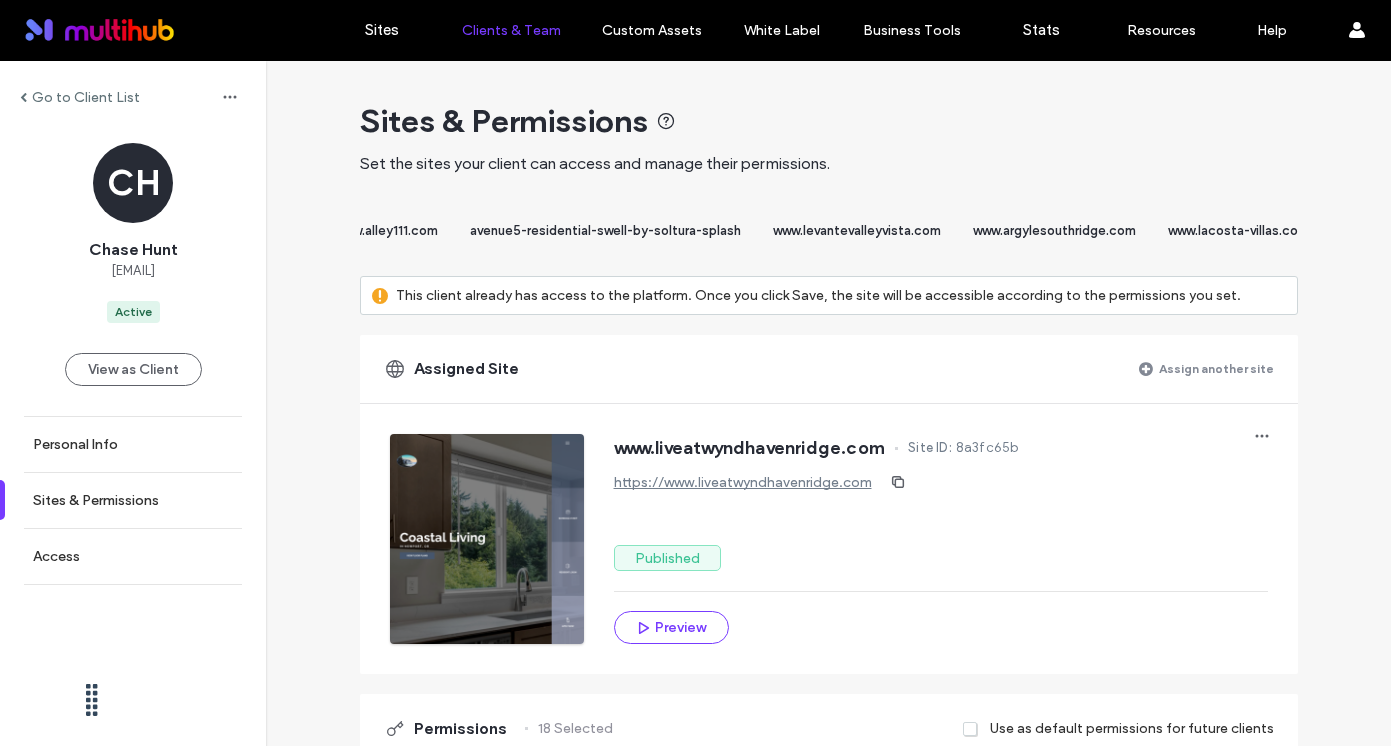 click on "avenue5-residential-swell-by-soltura-splash" at bounding box center [605, 230] 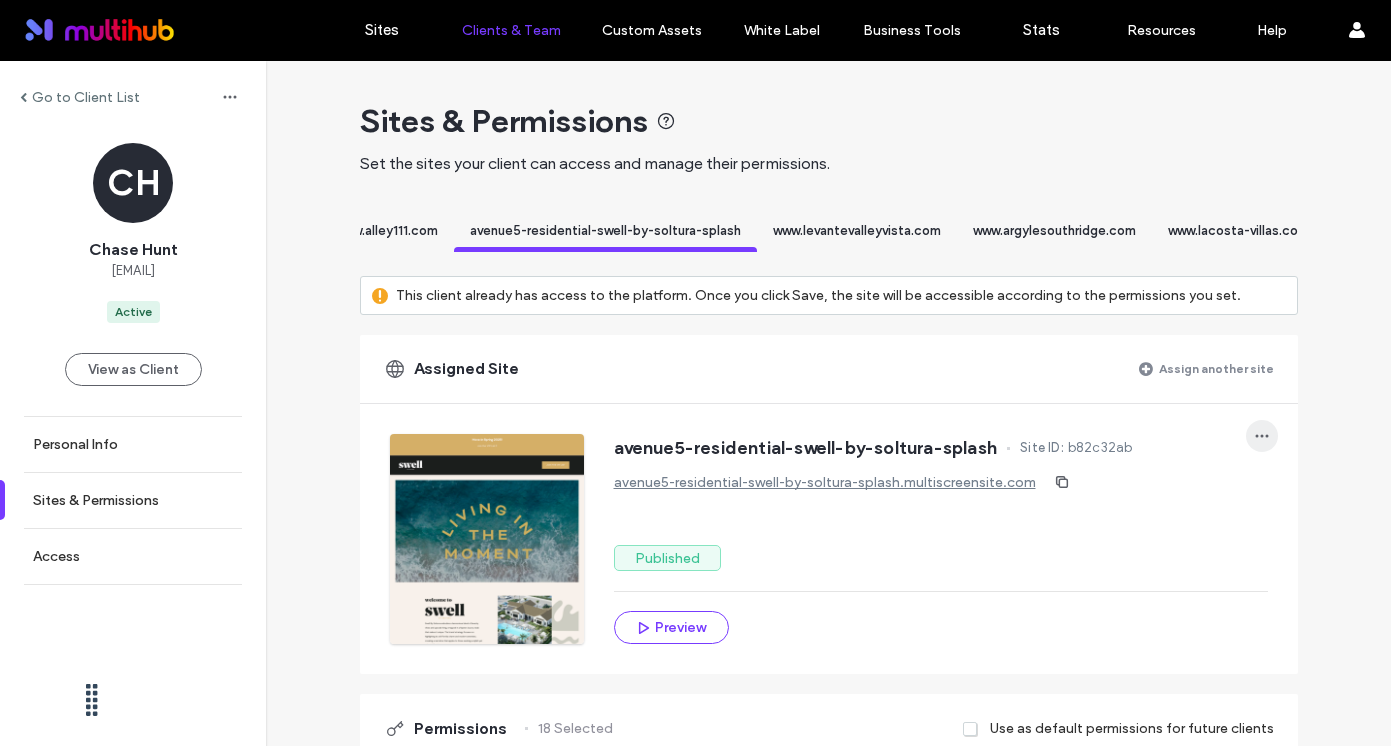 click 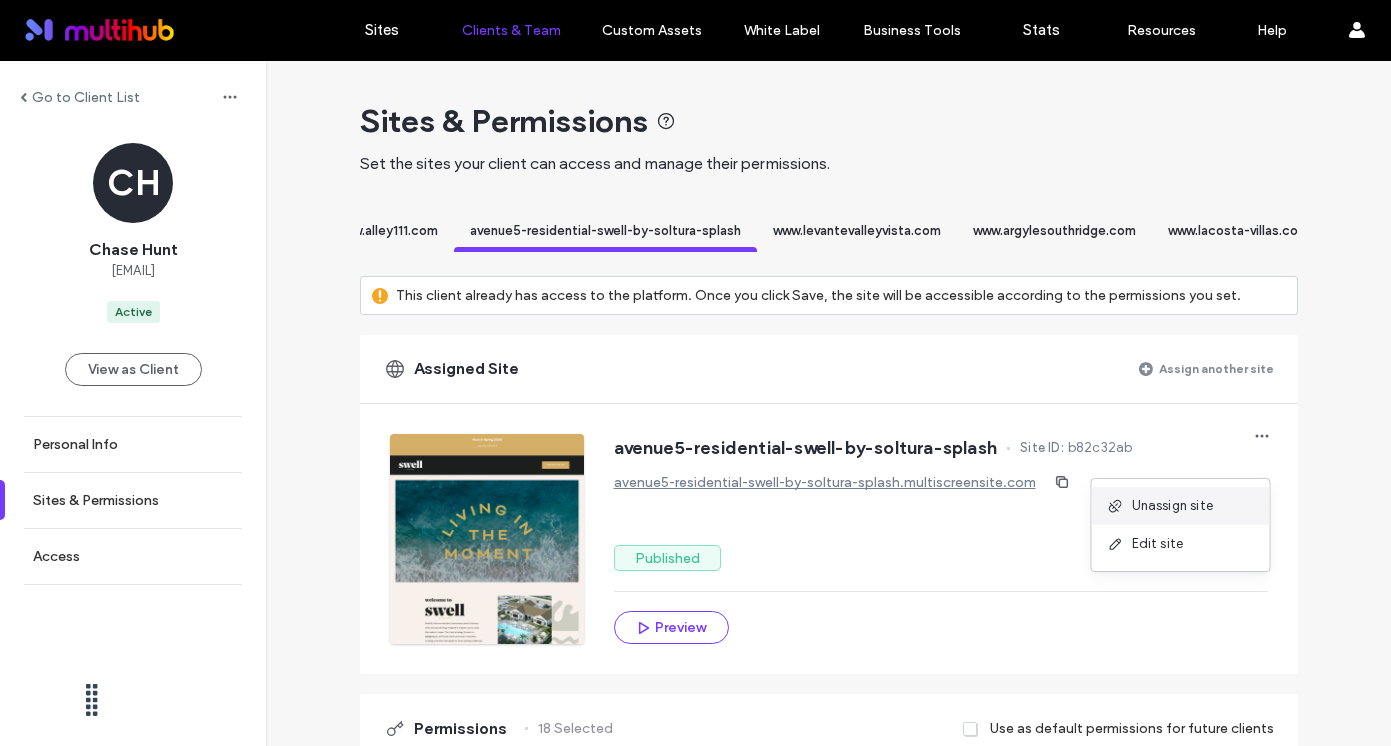 click on "Unassign site" at bounding box center [1173, 506] 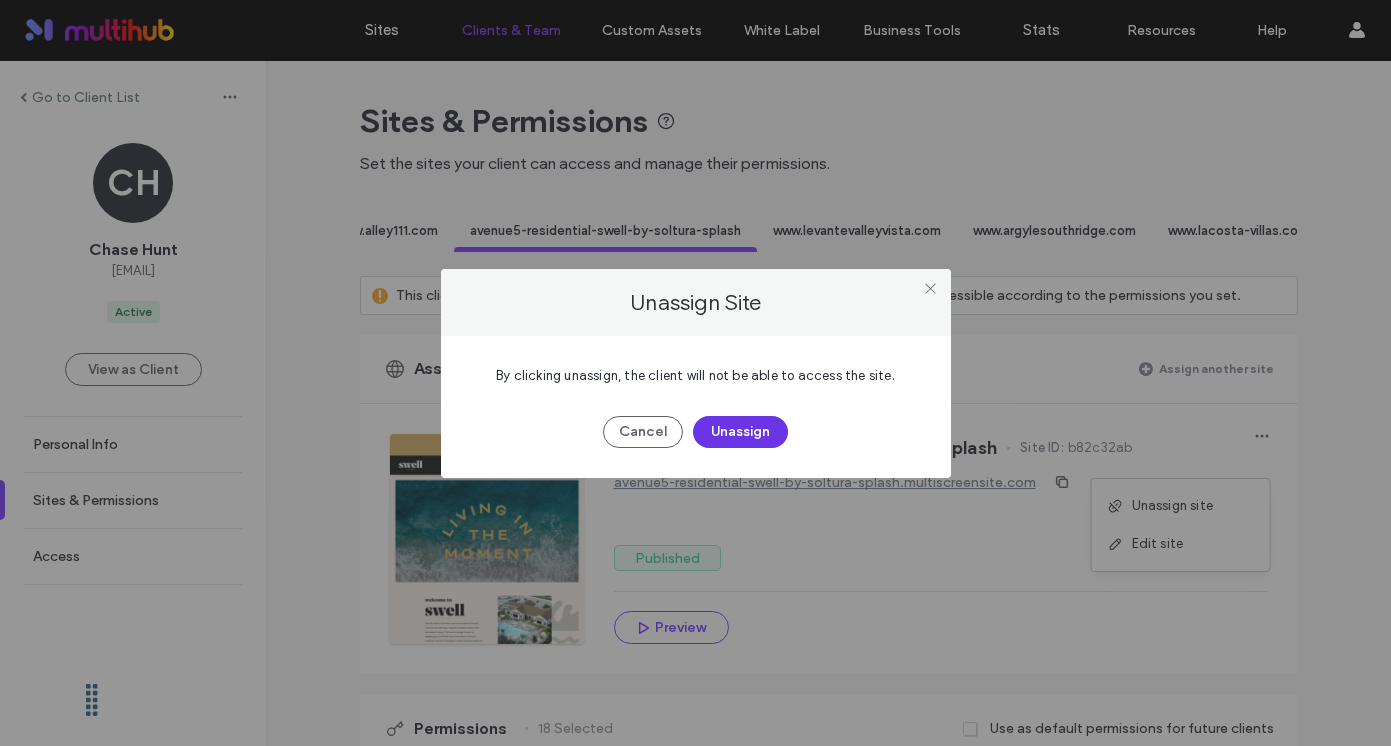 click on "Unassign" at bounding box center (740, 432) 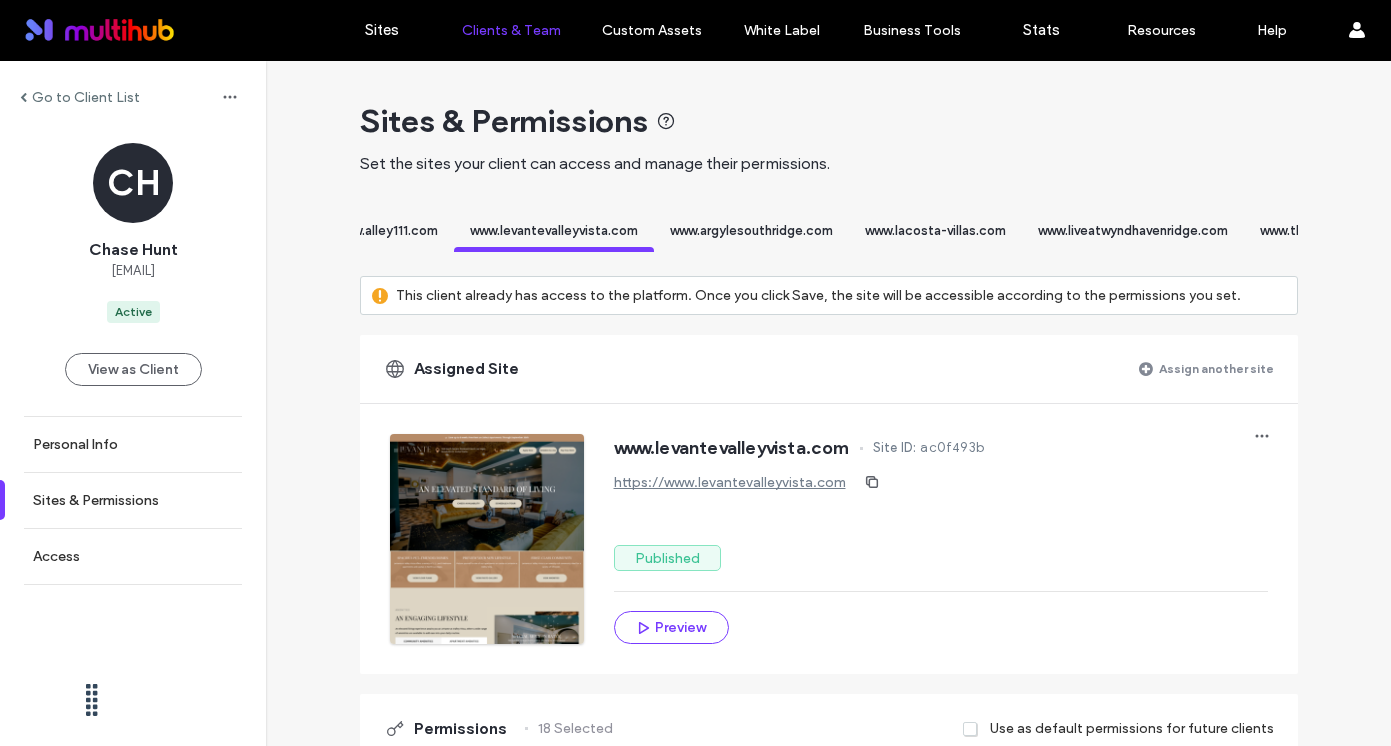 click on "Go to Client List" at bounding box center [86, 97] 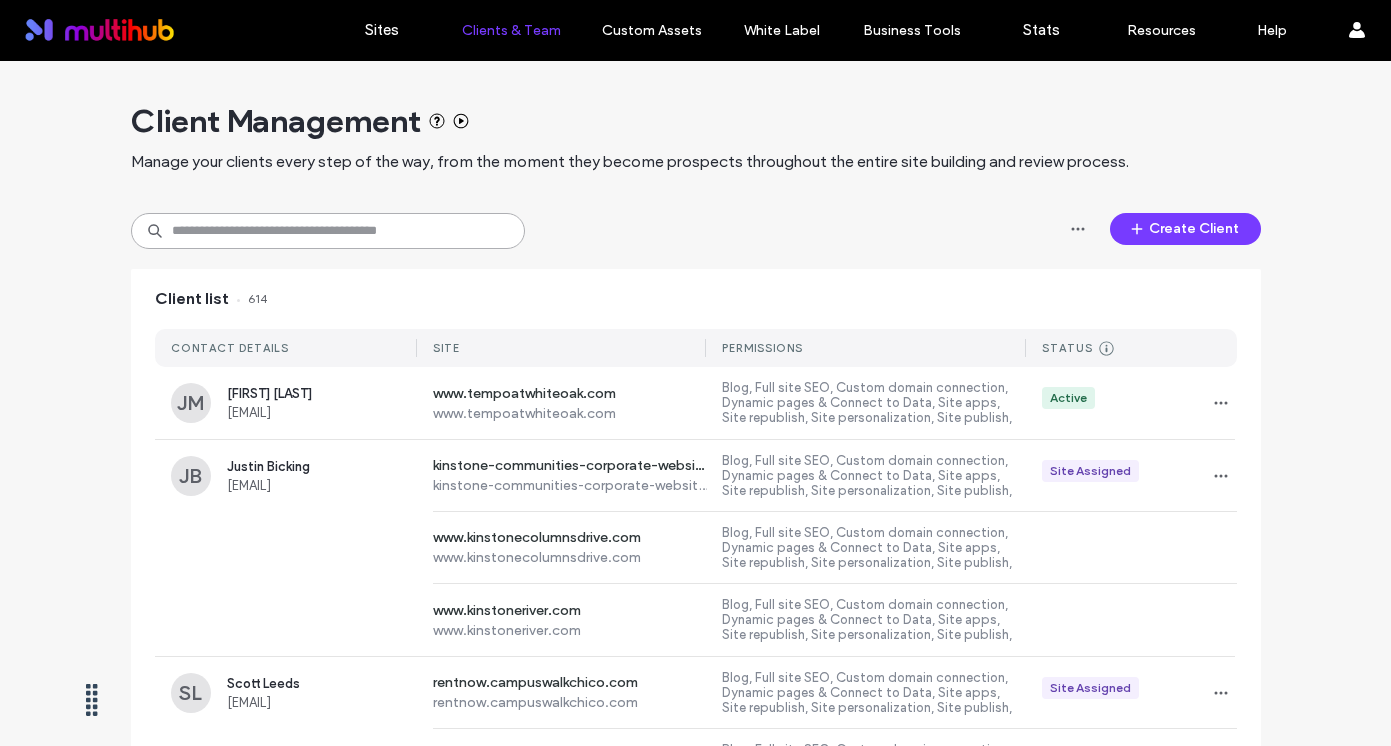 click at bounding box center (328, 231) 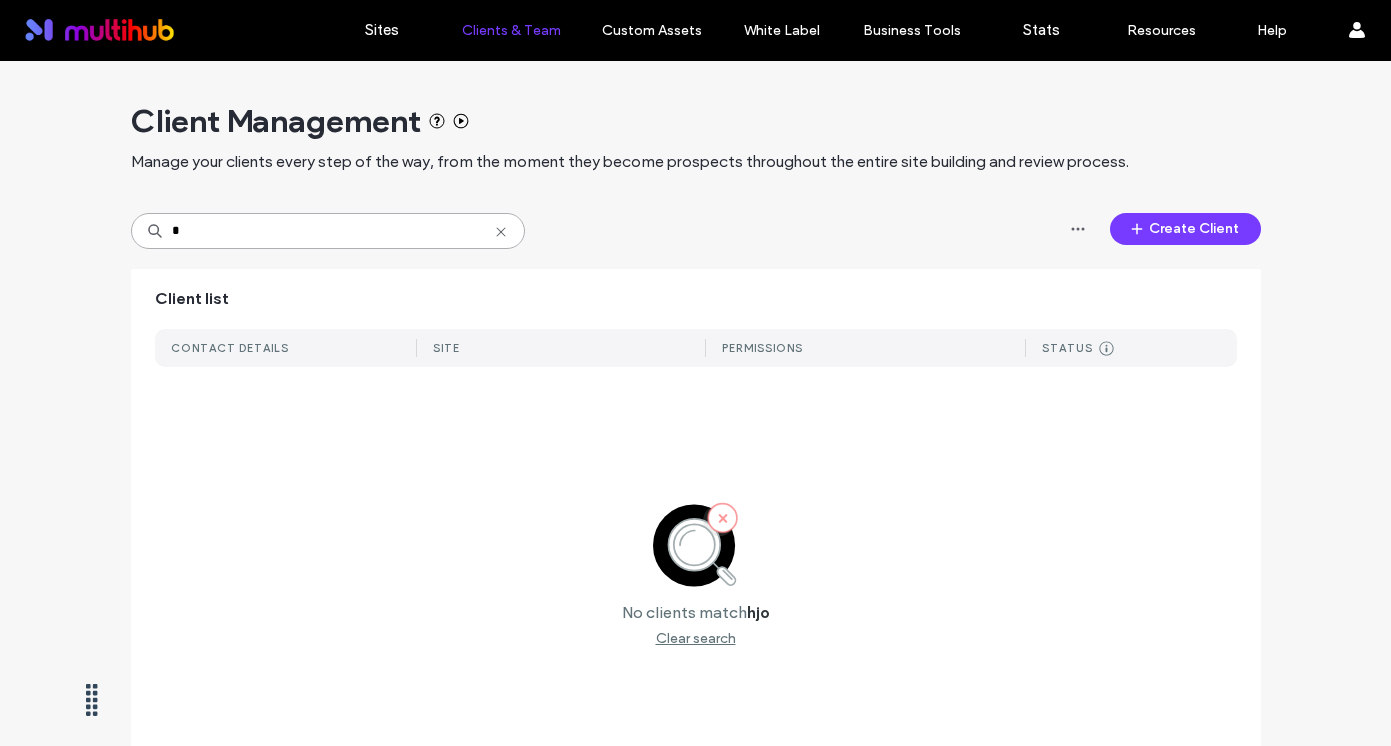 type on "*" 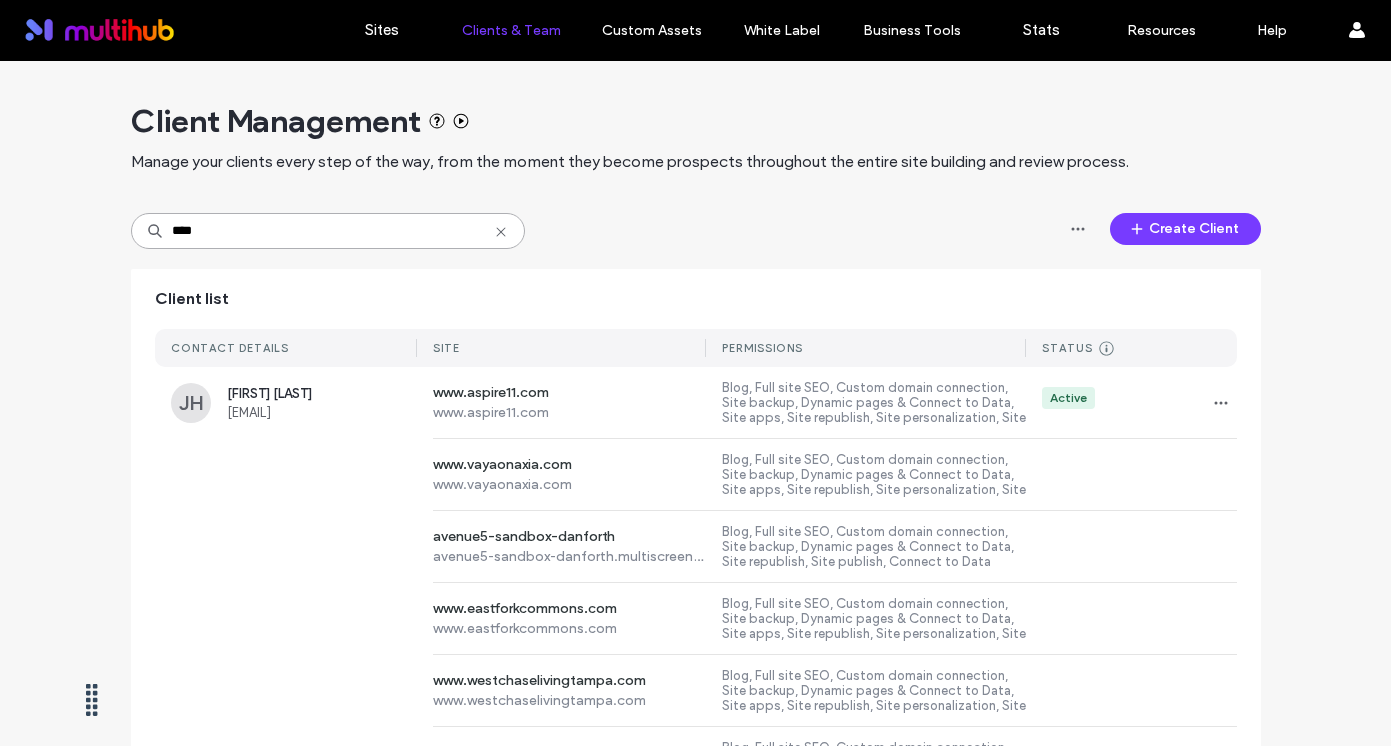 type on "****" 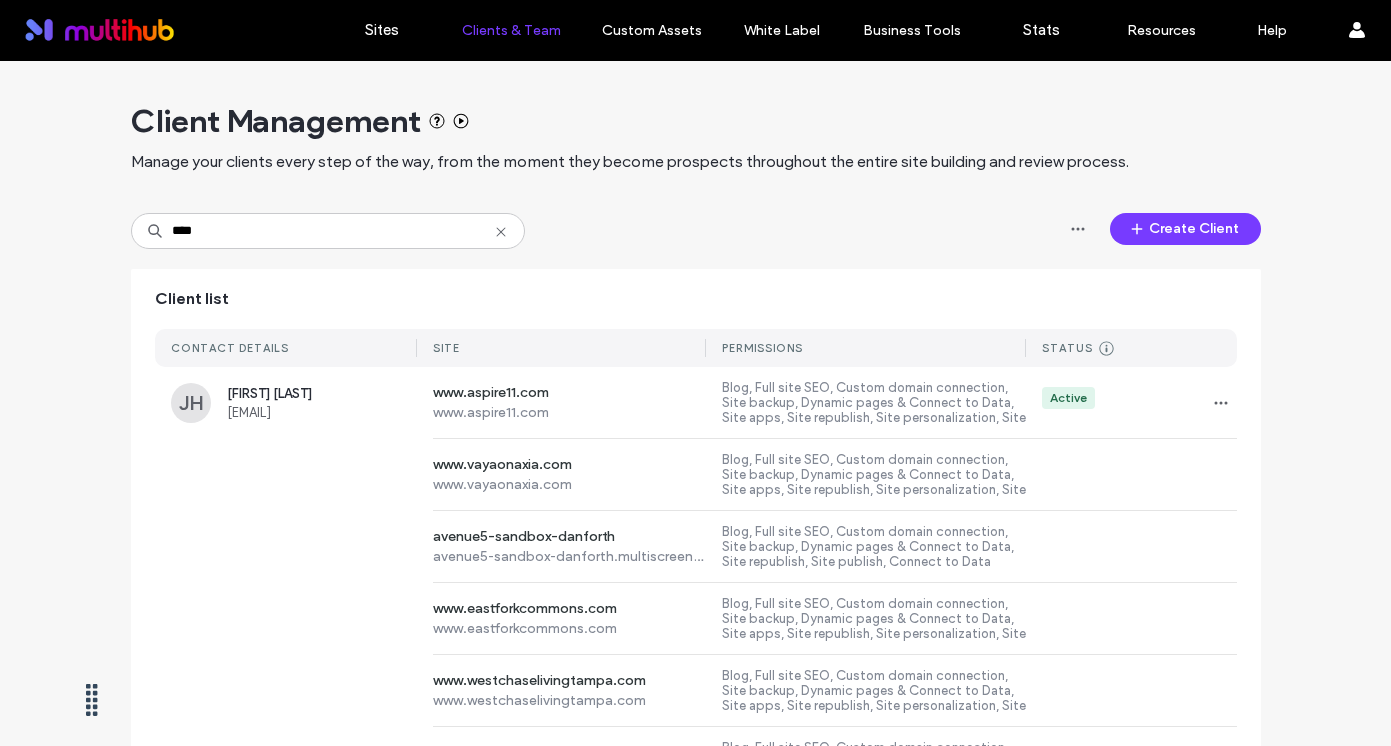 click on "www.vayaonaxia.com www.vayaonaxia.com Blog, Full site SEO, Custom domain connection, Site backup, Dynamic pages & Connect to Data, Site apps, Site republish, Site personalization, Site publish, Flex sections, Connect to Data editing, Site Comments, AI Assistant, Widget content, Content Library, Editor, Free apps management, Site stats" at bounding box center [696, 475] 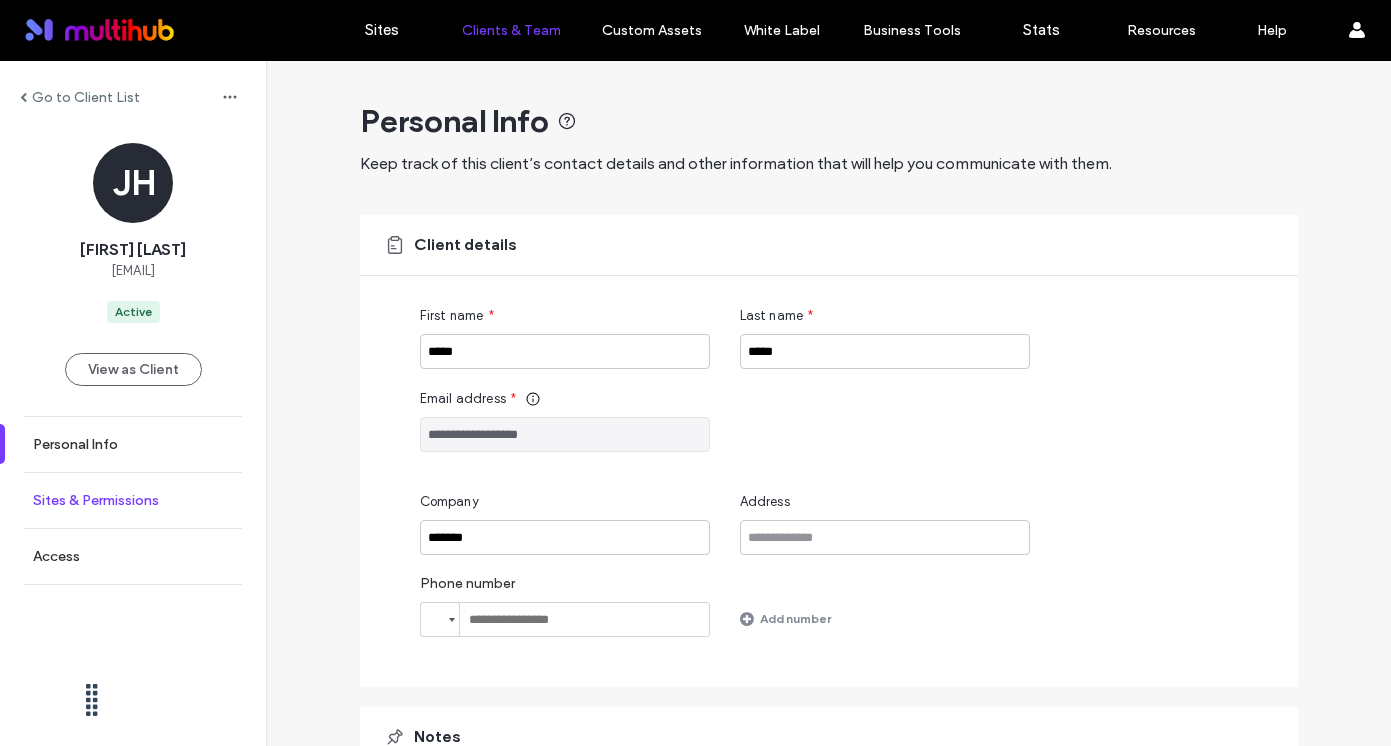 click on "Sites & Permissions" at bounding box center [96, 500] 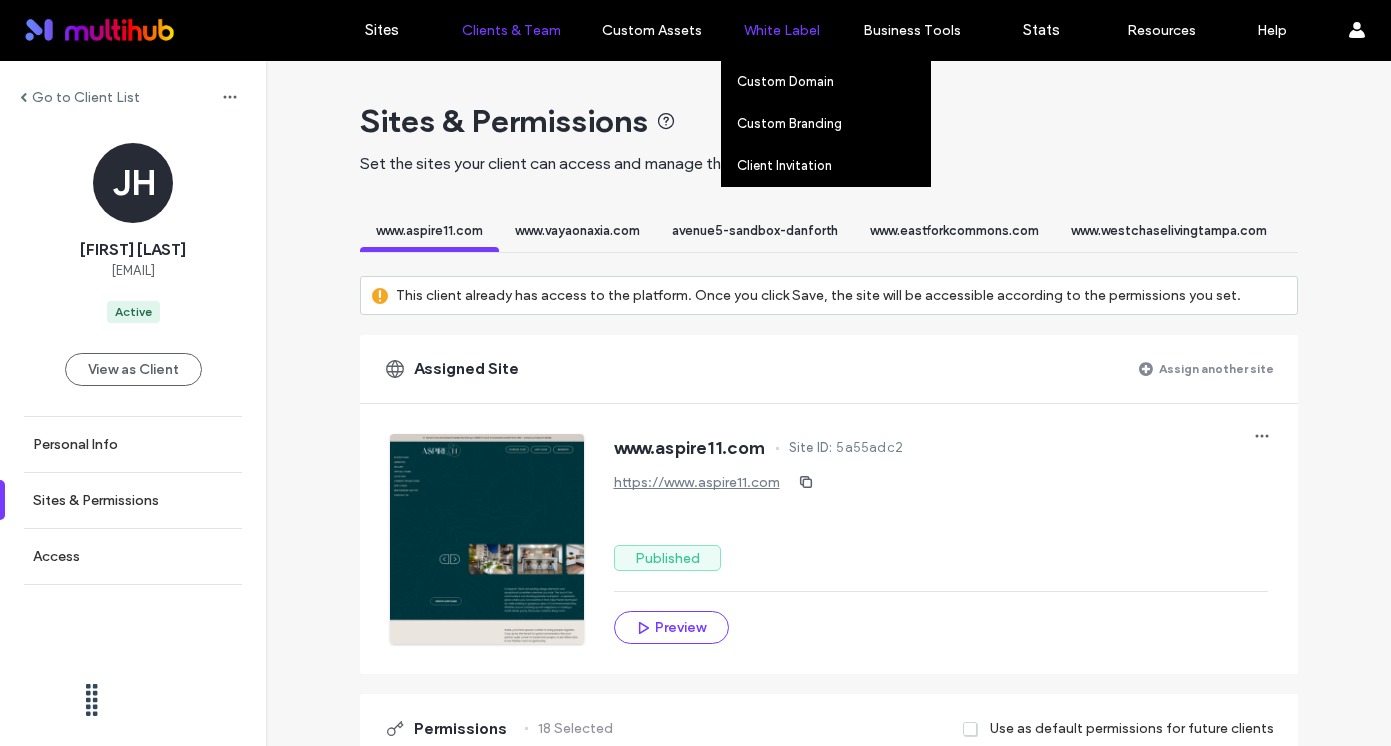 scroll, scrollTop: 0, scrollLeft: 5578, axis: horizontal 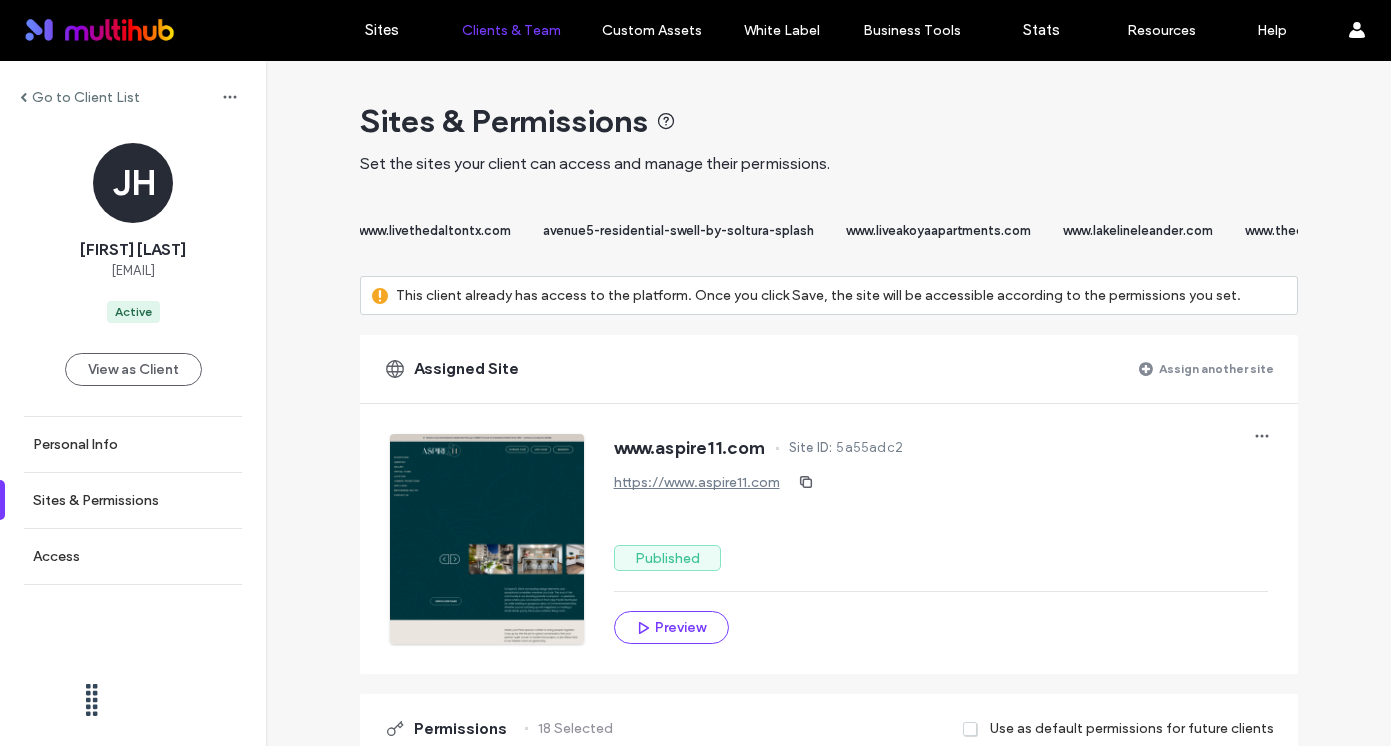 click on "avenue5-residential-swell-by-soltura-splash" at bounding box center [678, 230] 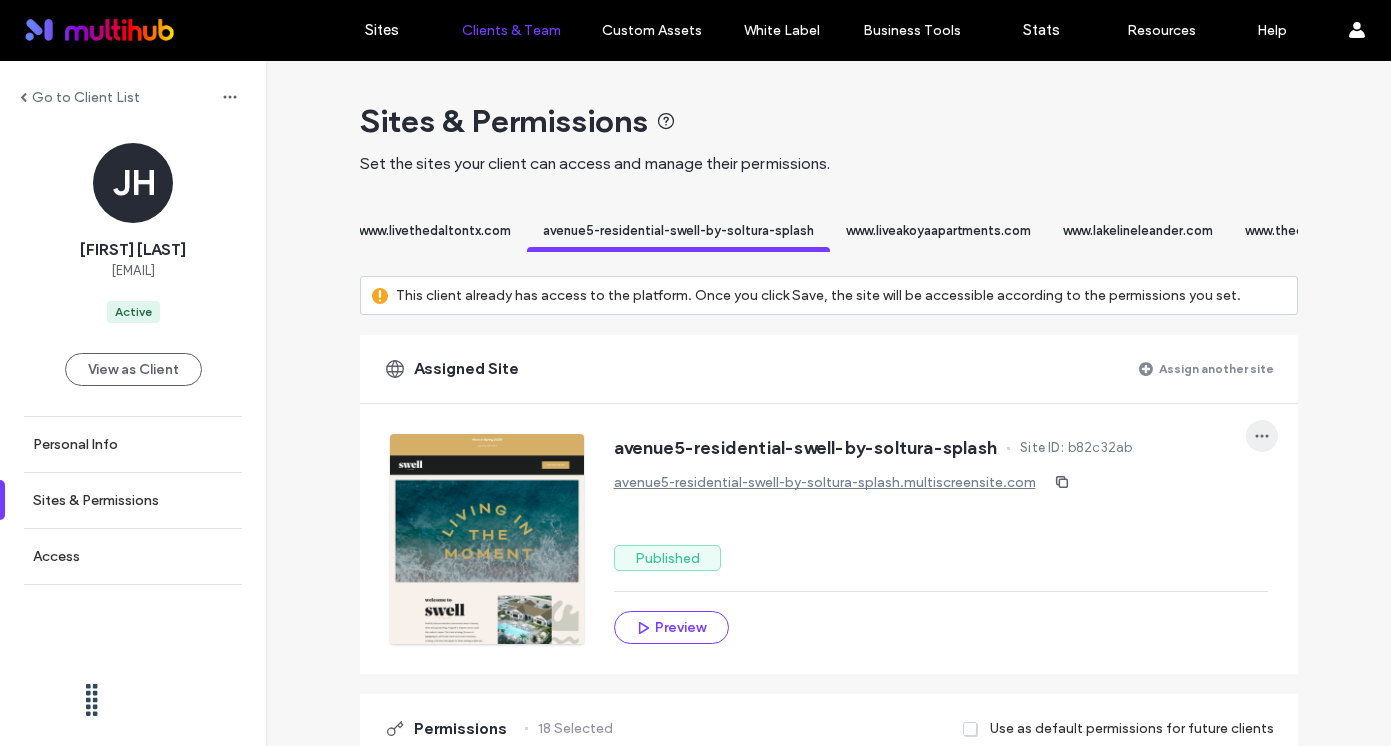 click 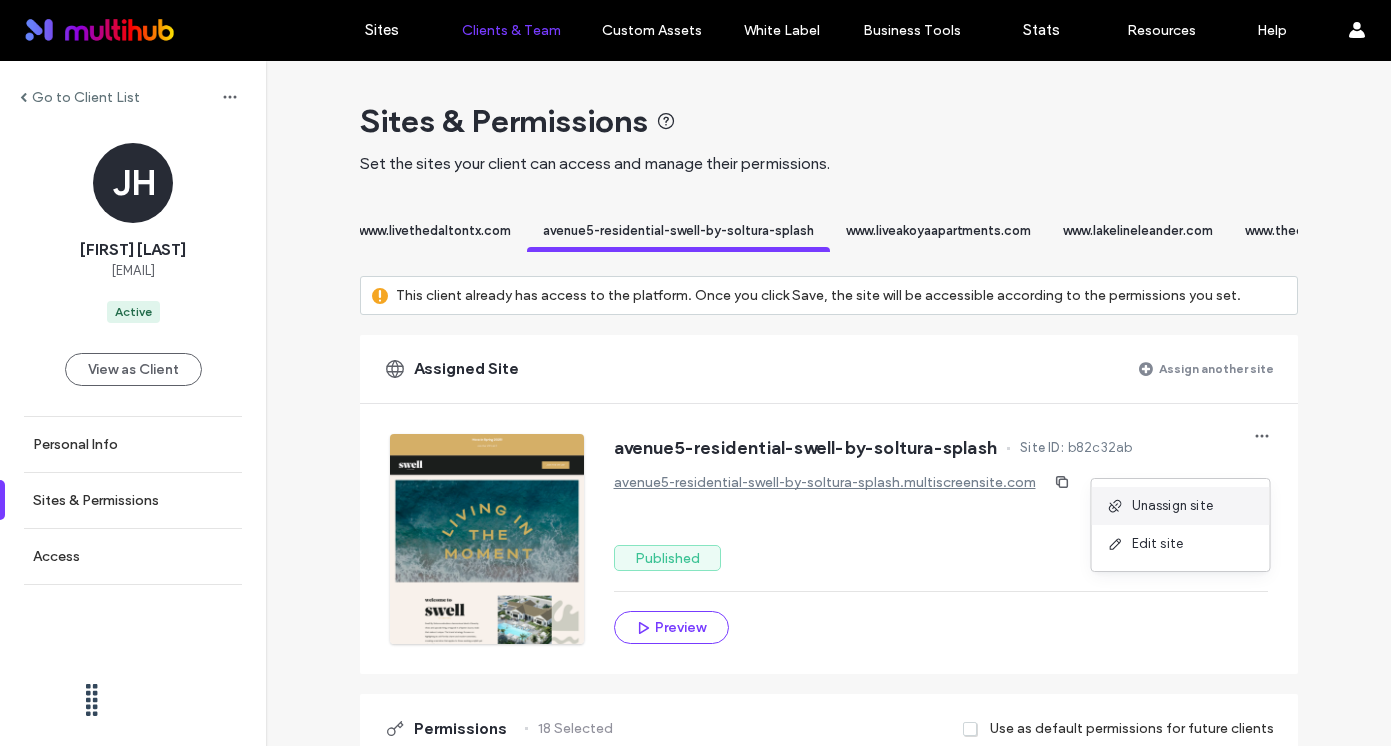 click on "Unassign site" at bounding box center [1181, 506] 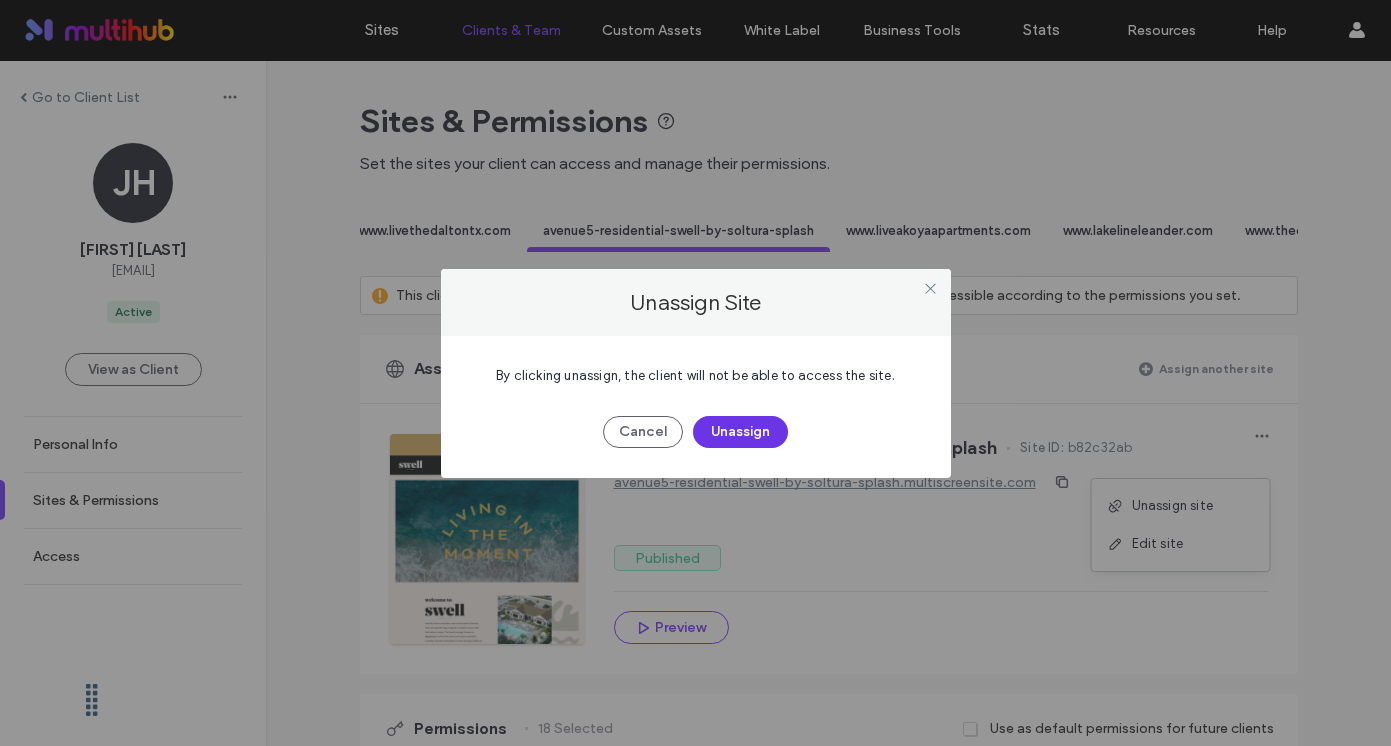 click on "Unassign" at bounding box center (740, 432) 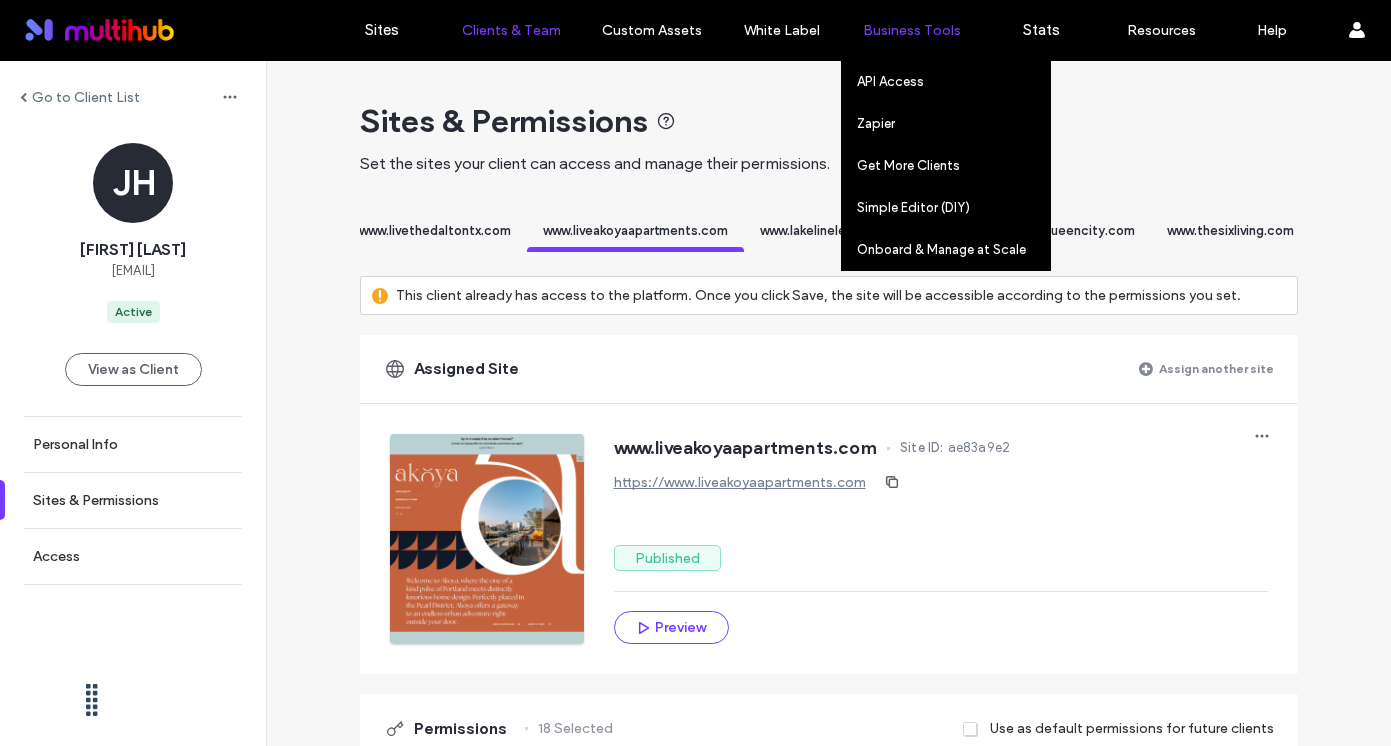 scroll, scrollTop: 0, scrollLeft: 11083, axis: horizontal 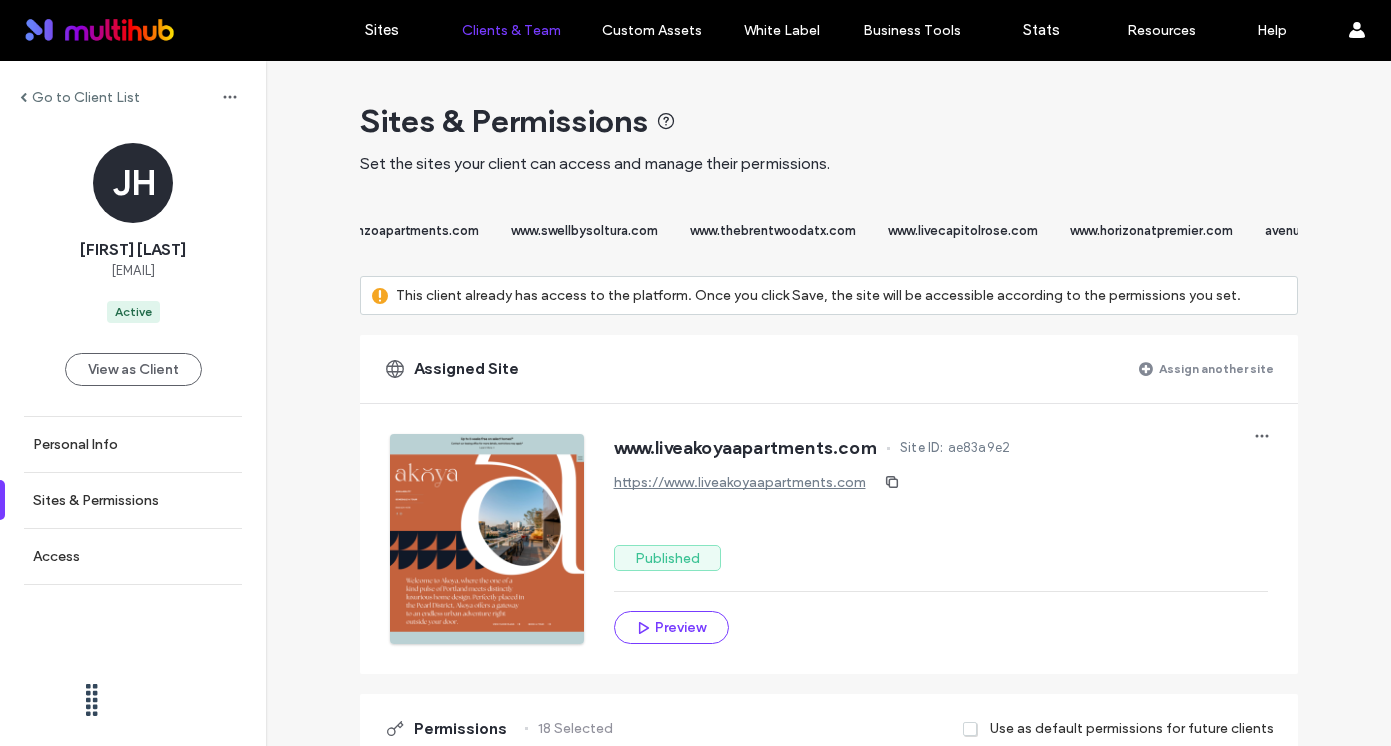 click on "www.swellbysoltura.com" at bounding box center [584, 230] 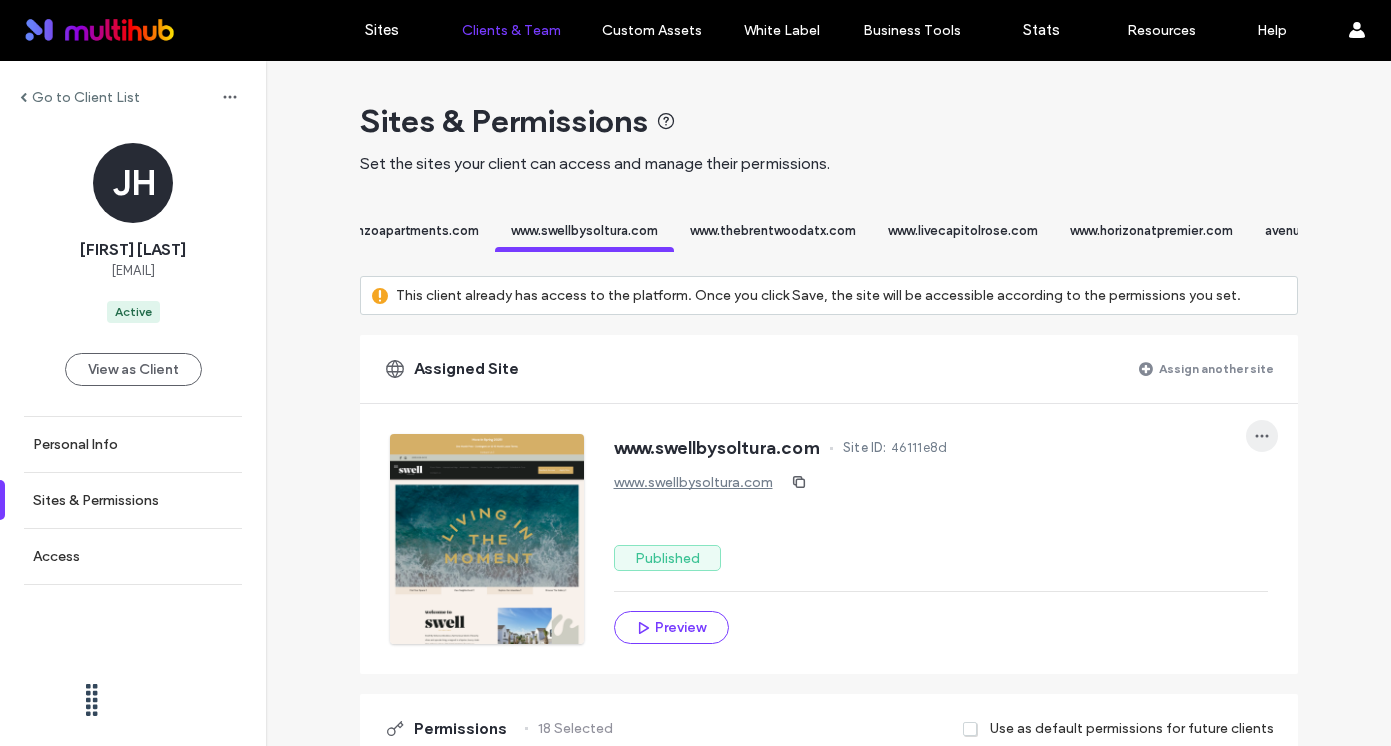 click 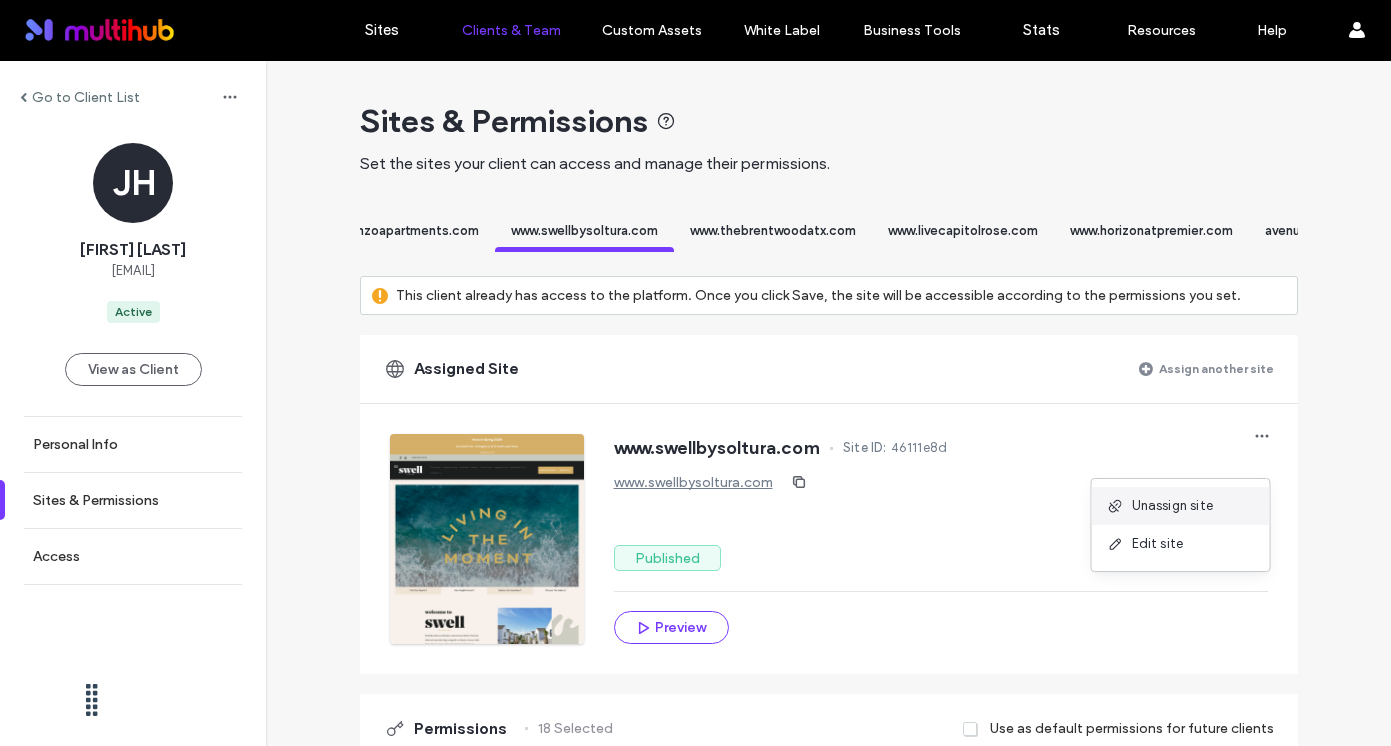 click on "Unassign site" at bounding box center [1173, 506] 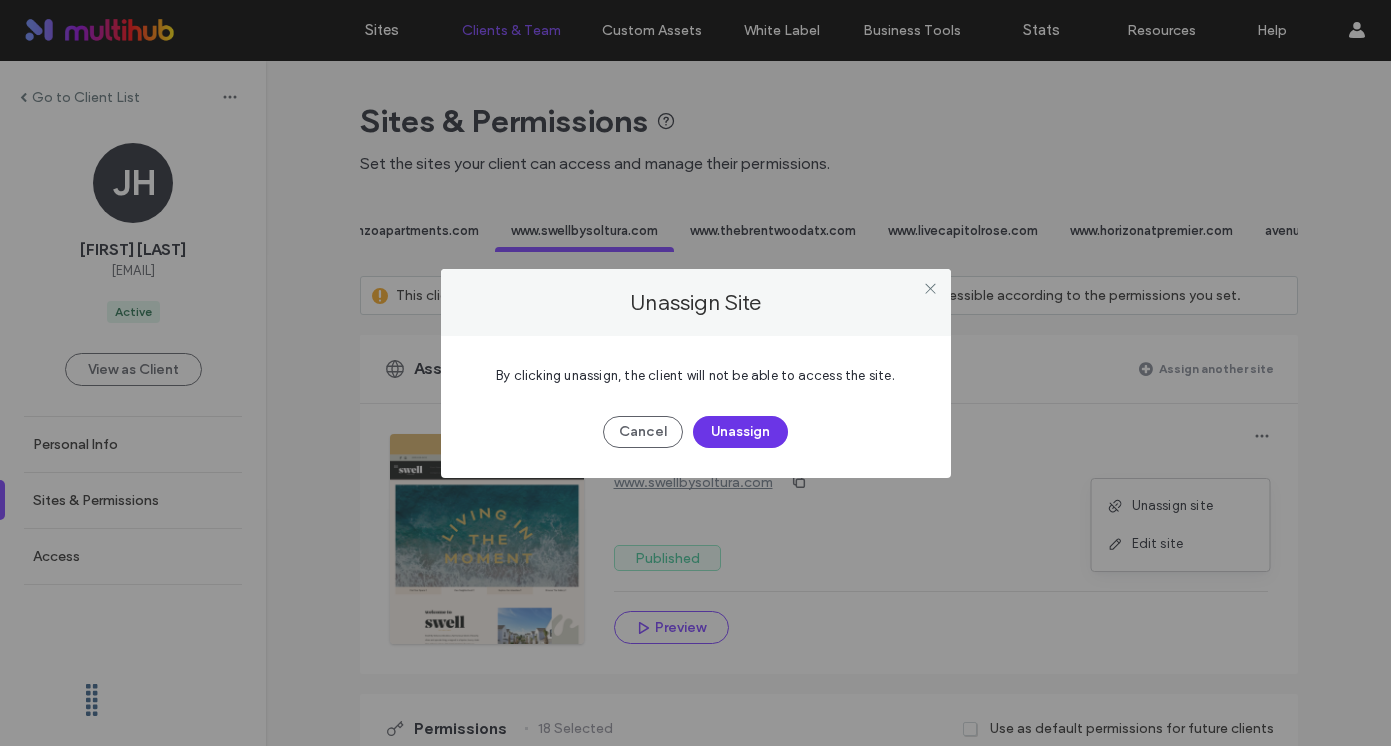 click on "Unassign" at bounding box center [740, 432] 